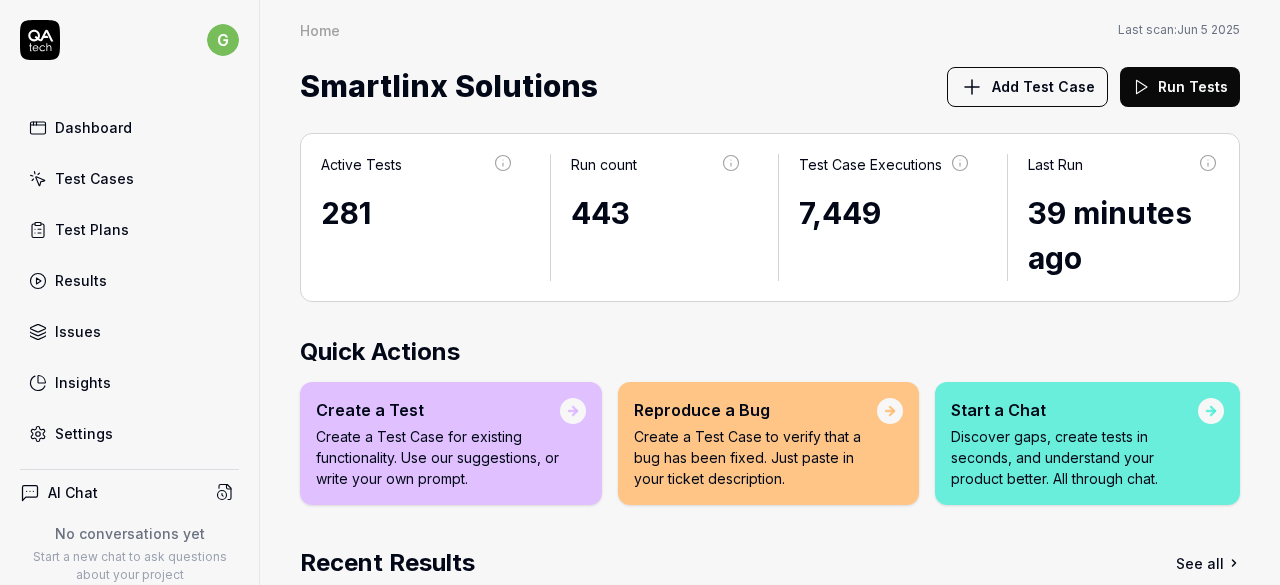 scroll, scrollTop: 0, scrollLeft: 0, axis: both 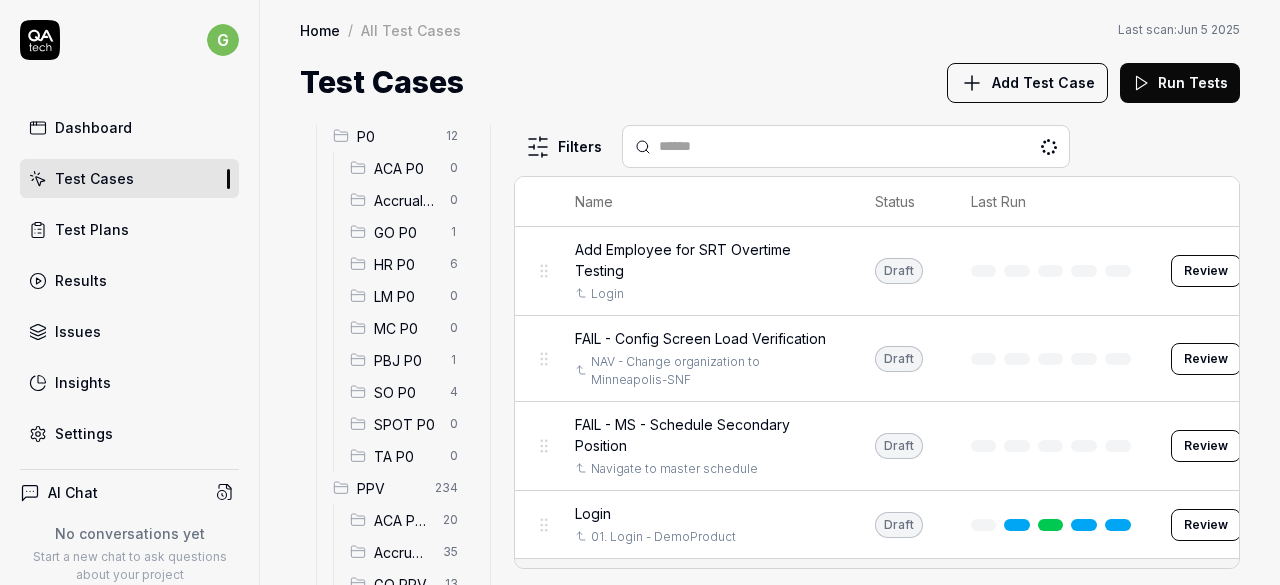 click on "SO P0" at bounding box center [406, 392] 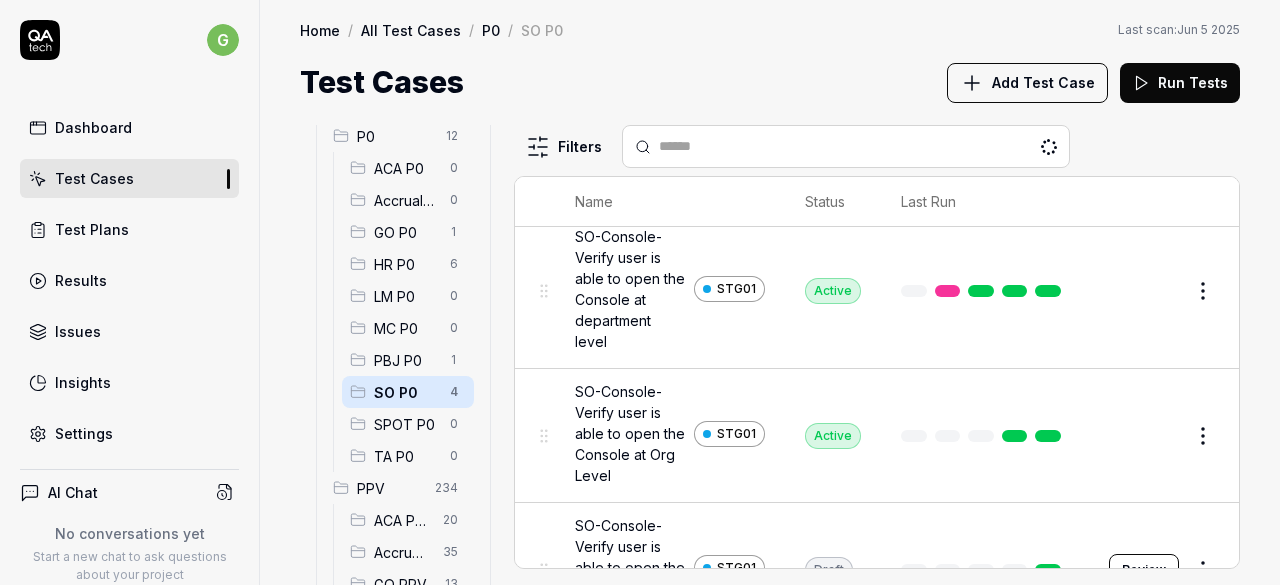 scroll, scrollTop: 226, scrollLeft: 0, axis: vertical 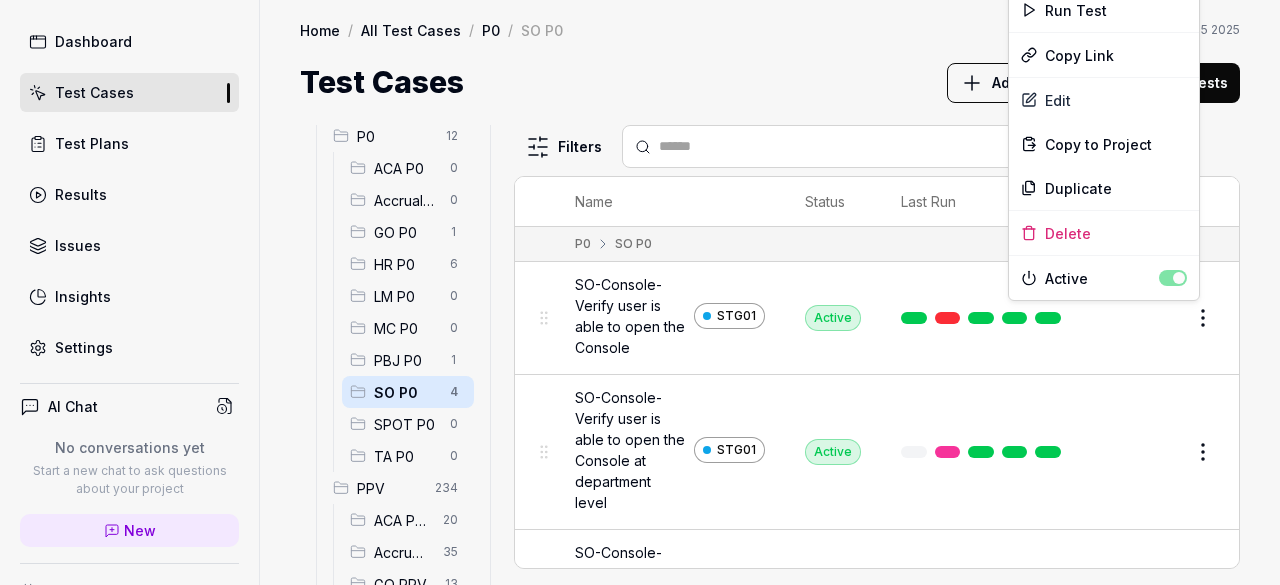 click on "g Dashboard Test Cases Test Plans Results Issues Insights Settings AI Chat No conversations yet Start a new chat to ask questions about your project New Book a call with us Documentation S Smartlinx Smartlinx Solutions Collapse Sidebar Home / All Test Cases / P0 / SO P0 Home / All Test Cases / P0 / SO P0 Last scan:  Jun 5 2025 Test Cases Add Test Case Run Tests All Test Cases 297 Employee Management 10 Login 7 Logout 1 Master Schedule 9 Navigation 3 P0 12 ACA P0 0 Accruals P0 0 GO P0 1 HR P0 6 LM P0 0 MC P0 0 PBJ P0 1 SO P0 4 SPOT P0 0 TA P0 0 PPV 234 ACA PPV 20 Accruals PPV 35 GO PPV 13 HR PPV 31 LM PPV 7 MC PPV 7 PBJ PPV 22 SO PPV 56 Spotlight PPV 3 TA PPV 40 Reporting 3 Schedule Optimizer 1 Screen Loads 7 Time & Attendance 6 Filters Name Status Last Run P0 SO P0 SO-Console-Verify user is able to open the Console STG01 Active Edit SO-Console-Verify user is able to open the Console at department level STG01 Active Edit SO-Console-Verify user is able to open the Console at Org Level STG01 Active Edit STG01" at bounding box center (640, 292) 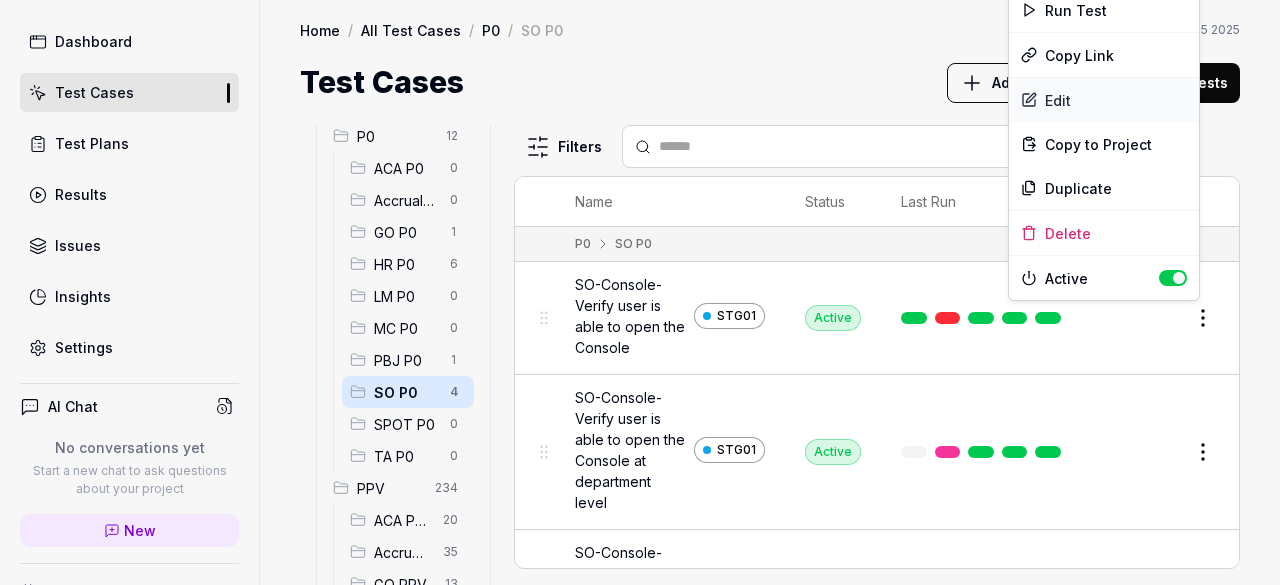 click on "Edit" at bounding box center [1104, 100] 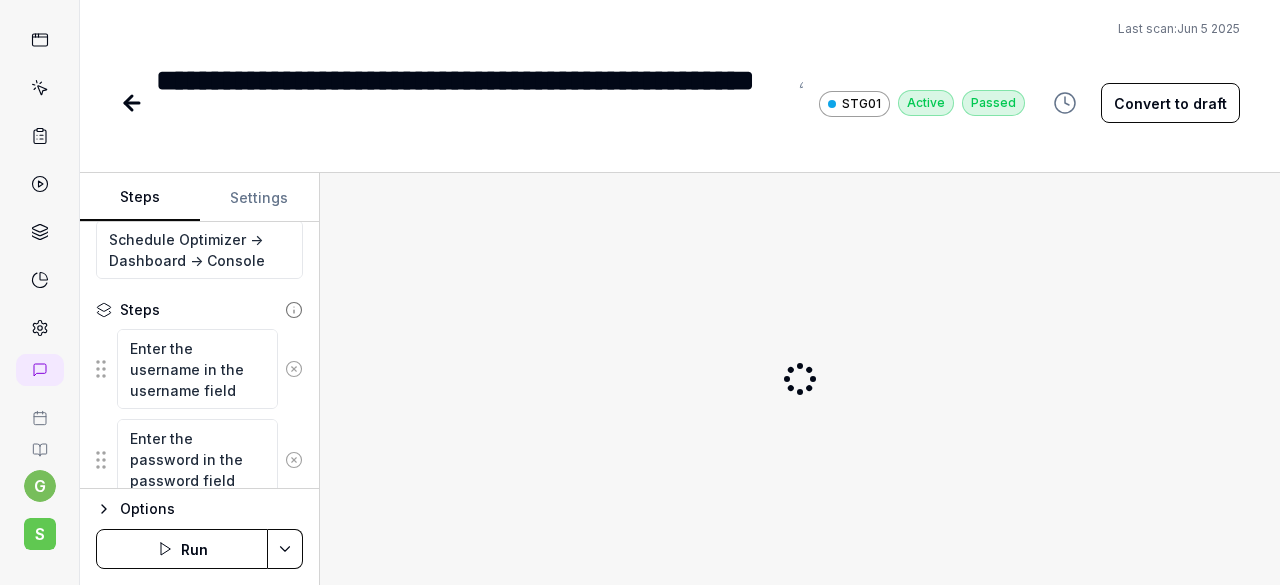 scroll, scrollTop: 168, scrollLeft: 0, axis: vertical 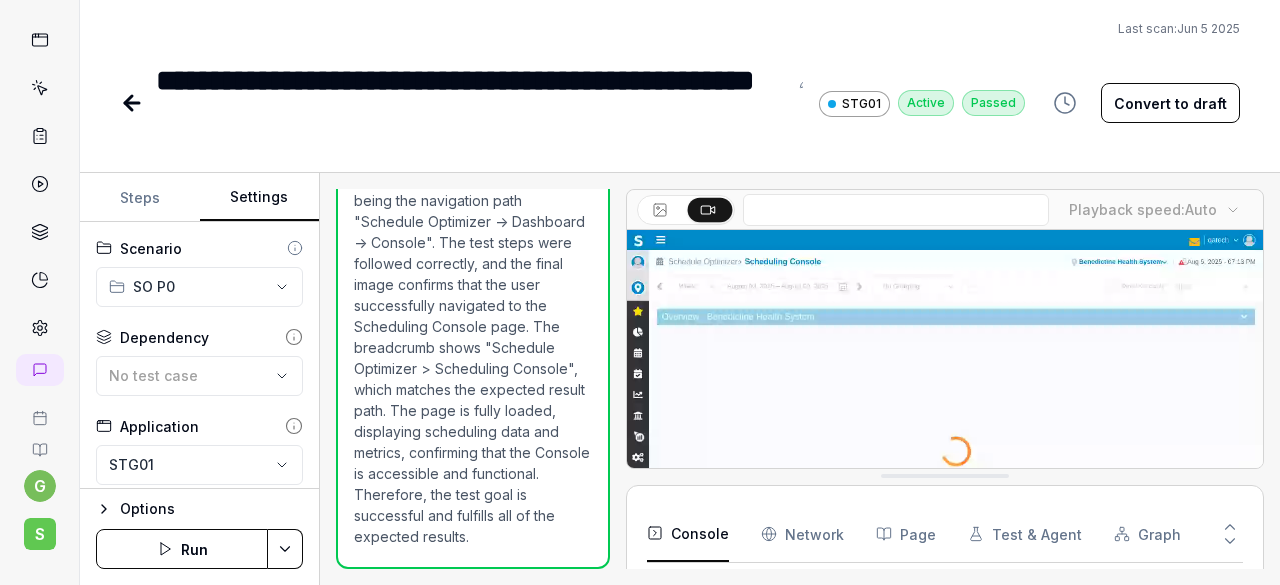 click on "Settings" at bounding box center (260, 198) 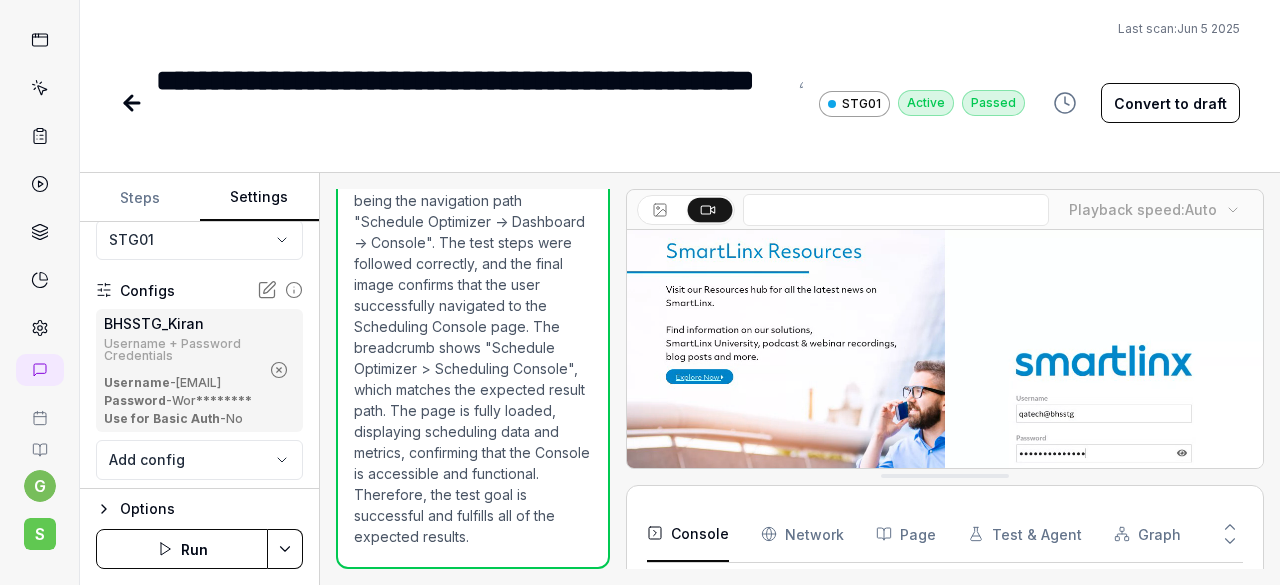 scroll, scrollTop: 217, scrollLeft: 0, axis: vertical 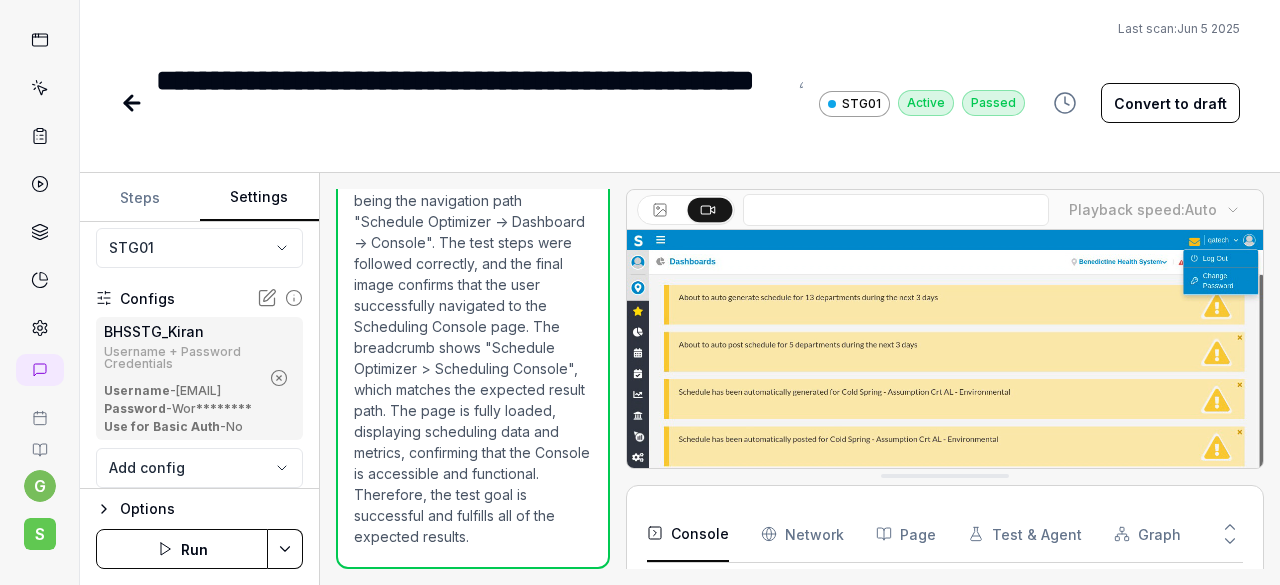 click 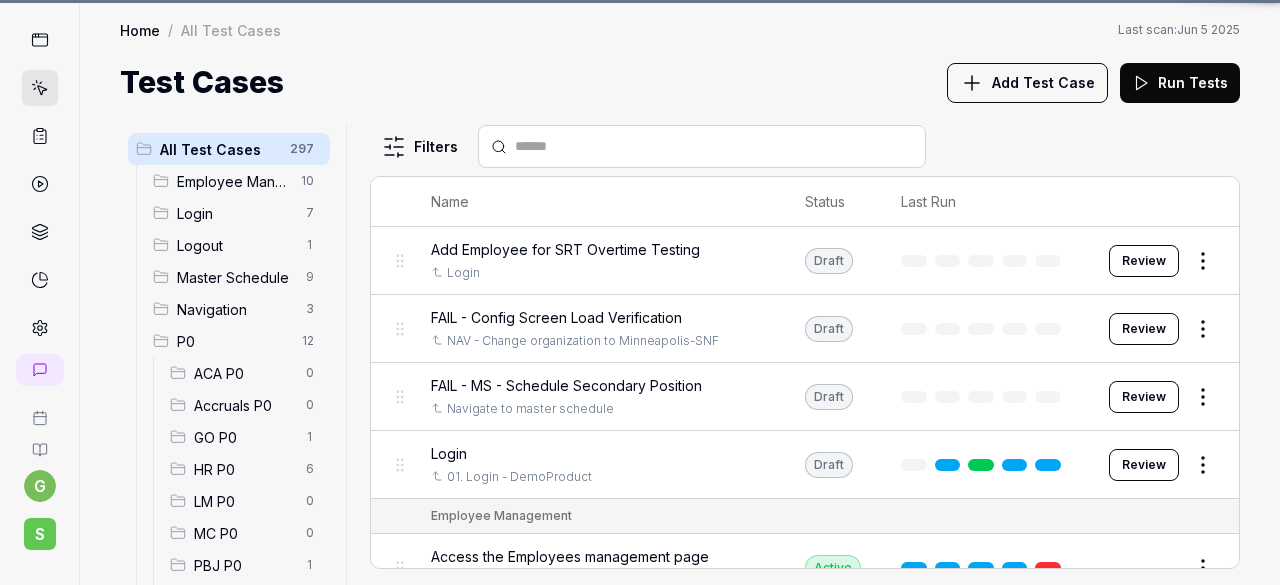 click 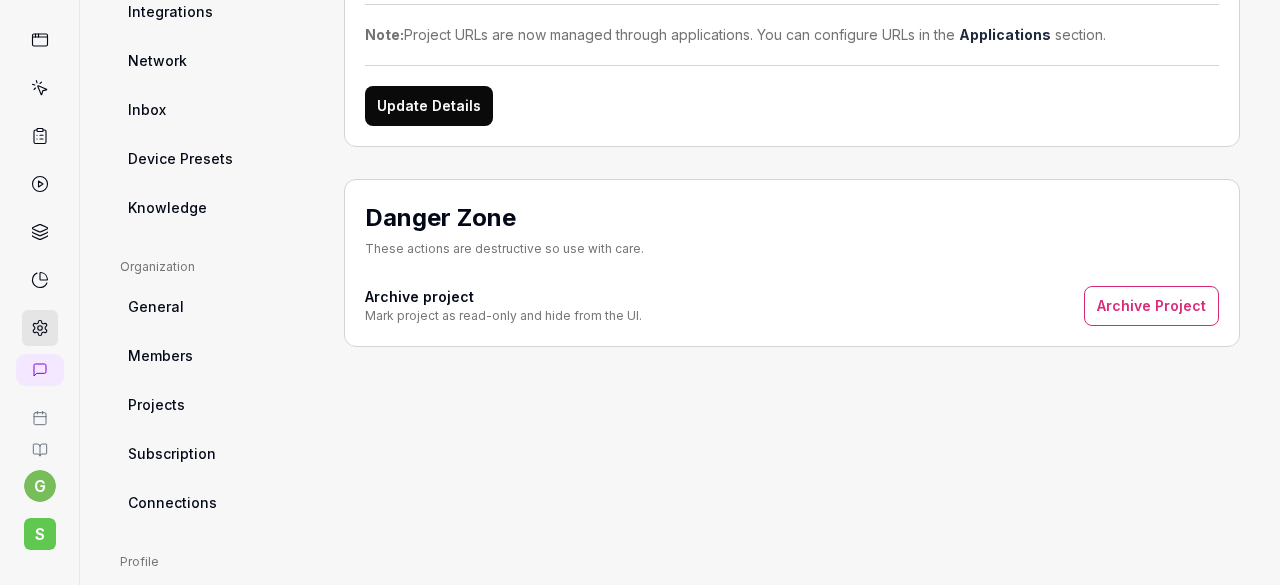 scroll, scrollTop: 0, scrollLeft: 0, axis: both 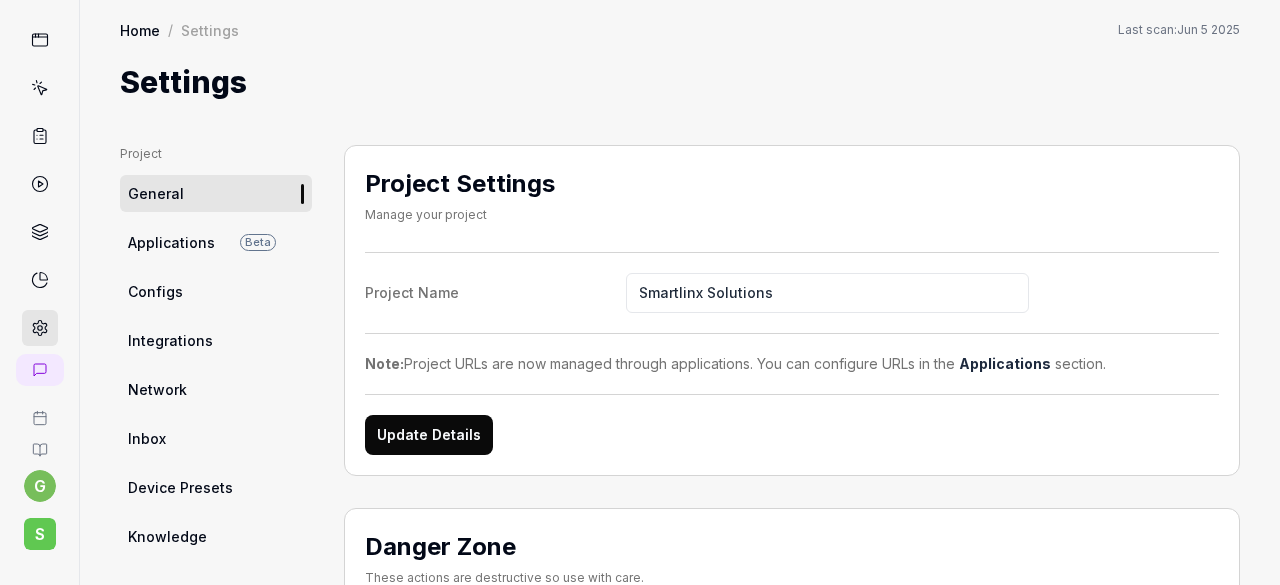 click on "Applications" at bounding box center [171, 242] 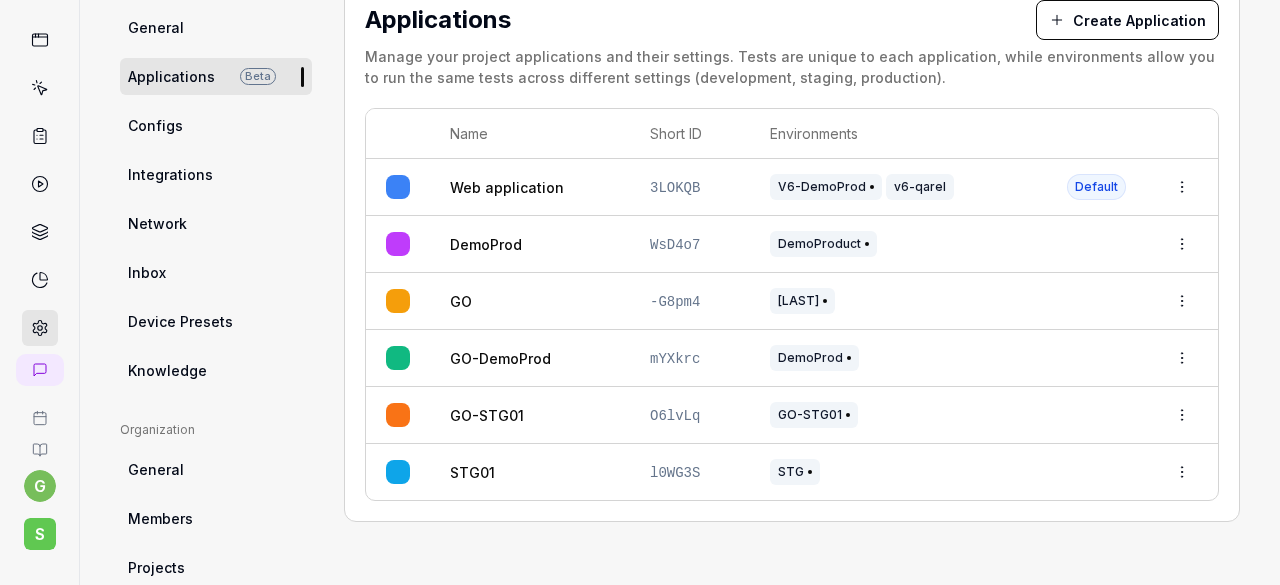 scroll, scrollTop: 164, scrollLeft: 0, axis: vertical 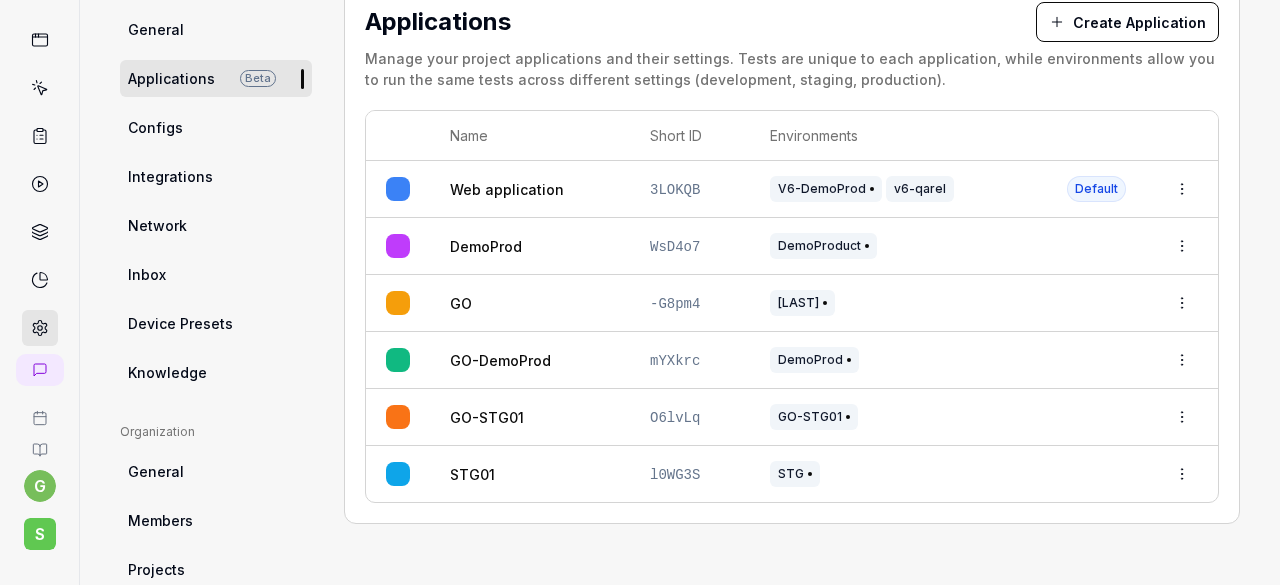 click on "Configs" at bounding box center (155, 127) 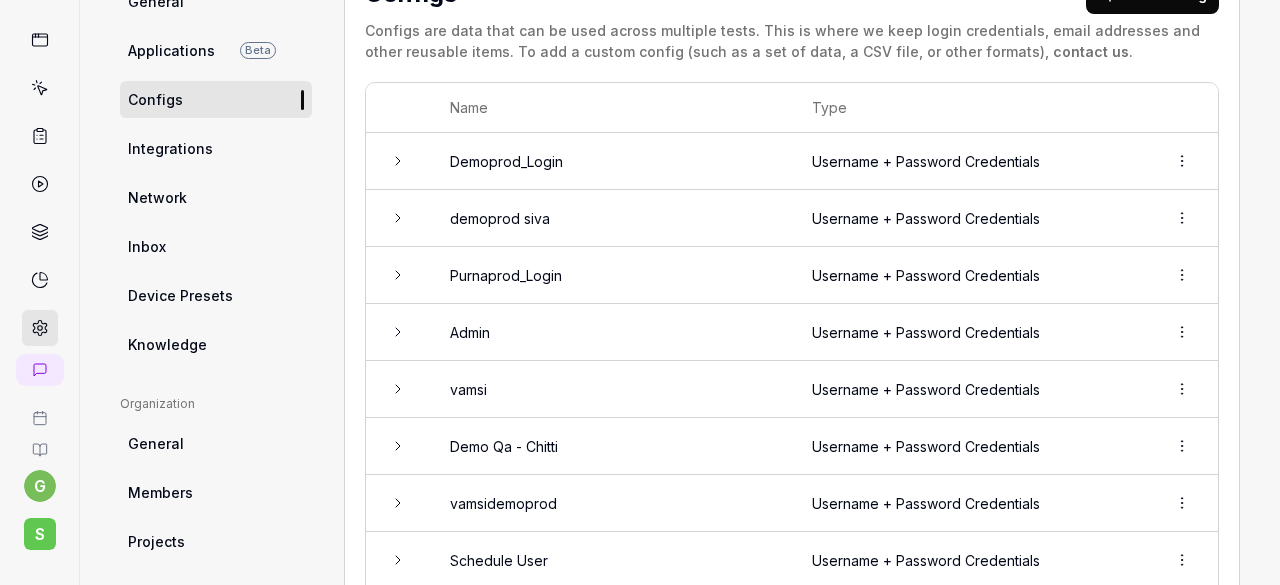 scroll, scrollTop: 0, scrollLeft: 0, axis: both 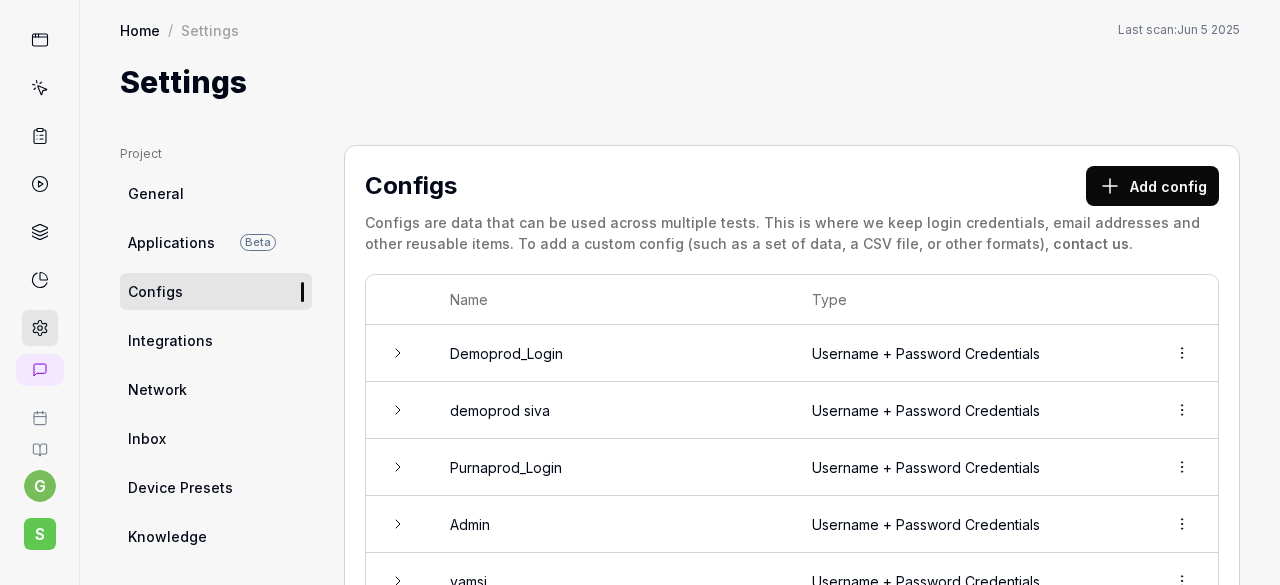 click on "Add config" at bounding box center [1152, 186] 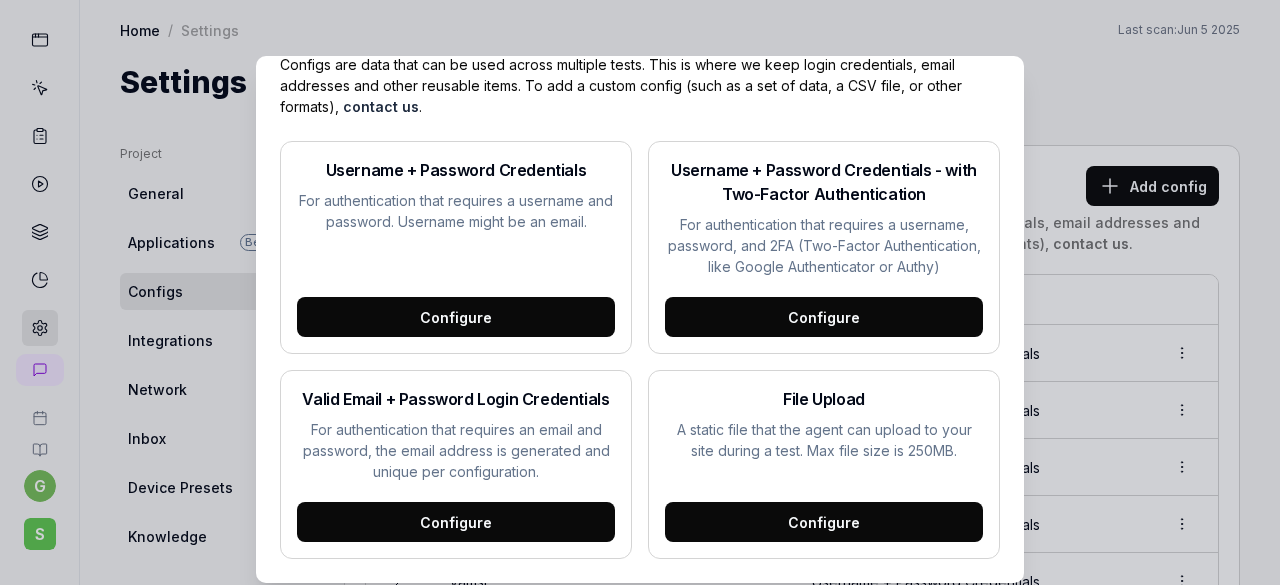 scroll, scrollTop: 0, scrollLeft: 0, axis: both 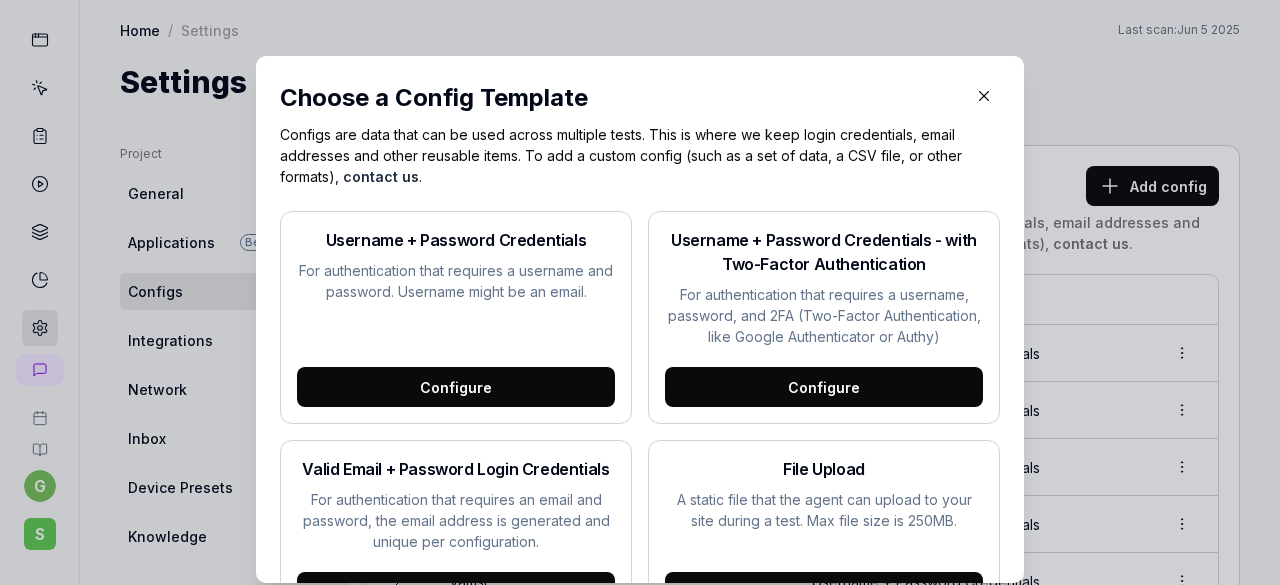 click on "Configure" at bounding box center [456, 387] 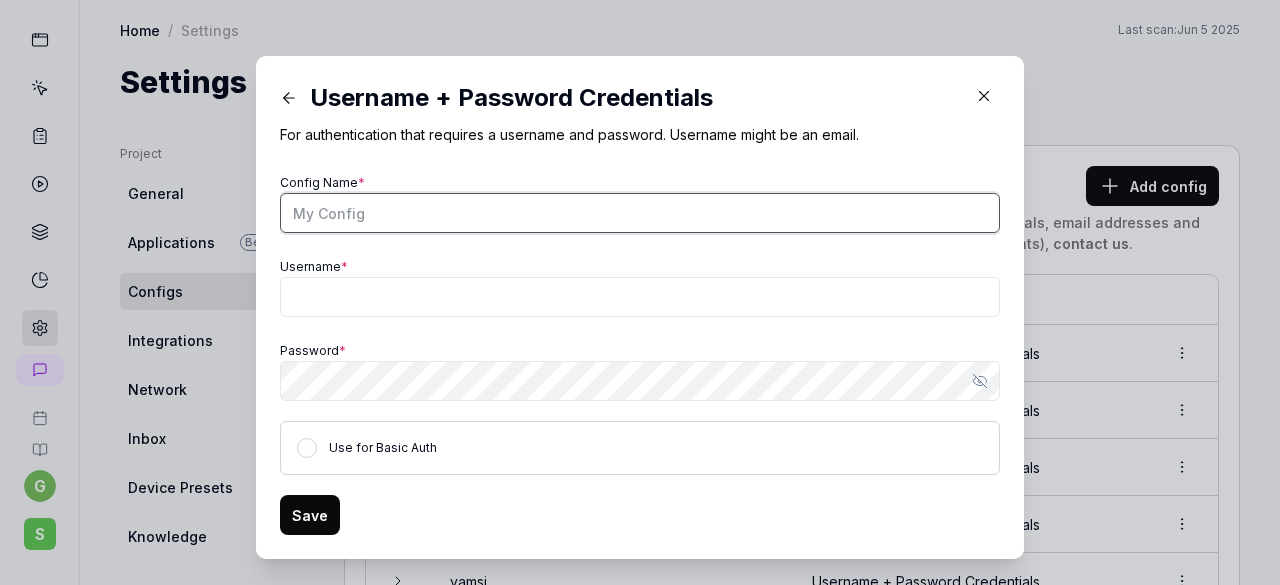 click on "Config Name  *" at bounding box center (640, 213) 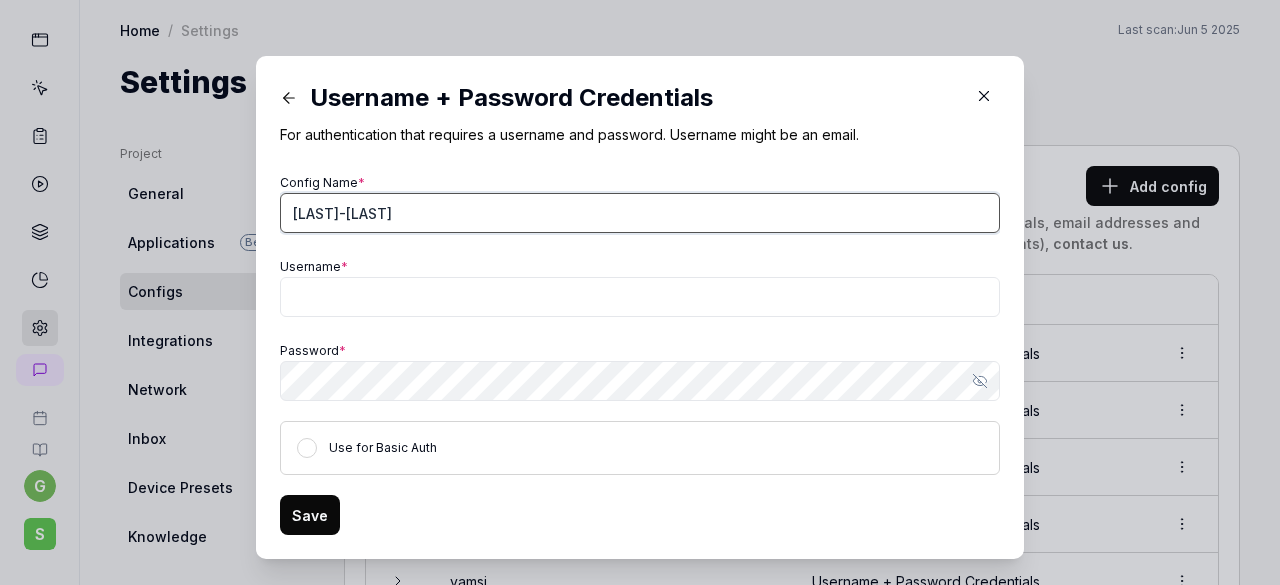 type on "Gowri-Dynstg" 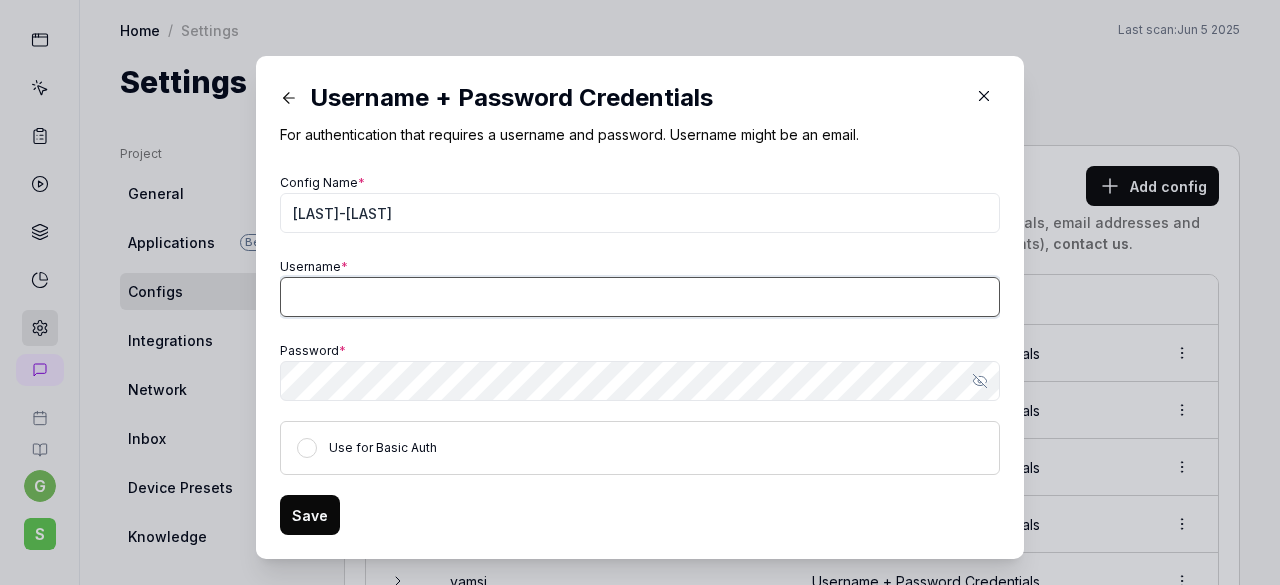 click on "Username  *" at bounding box center [640, 297] 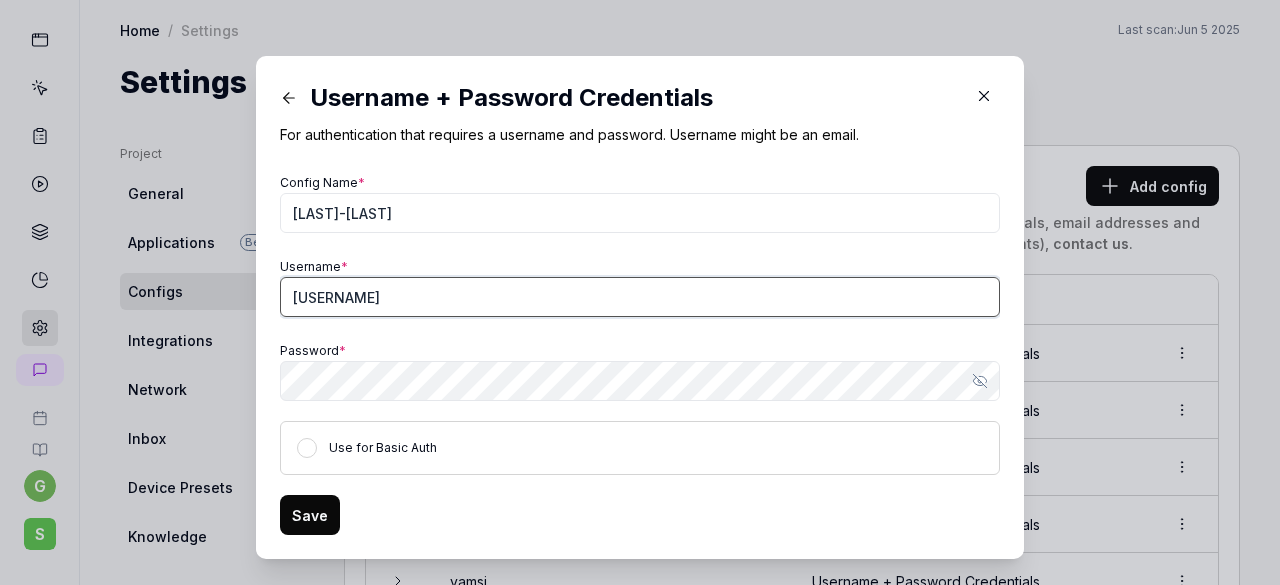 type on "test8@bhsstg" 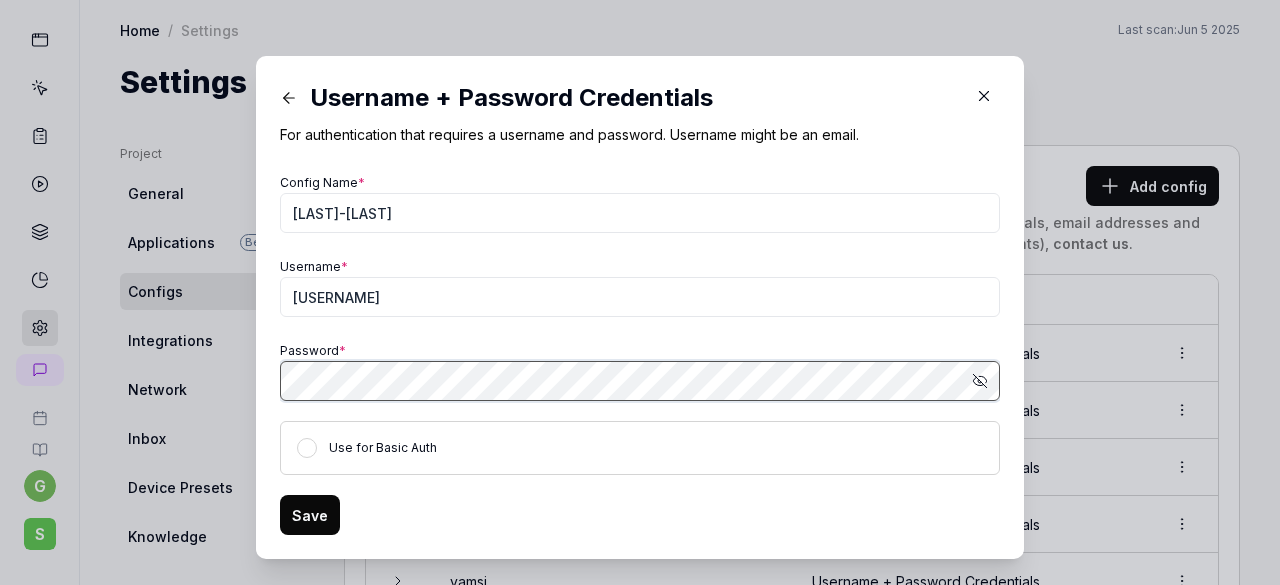 scroll, scrollTop: 29, scrollLeft: 0, axis: vertical 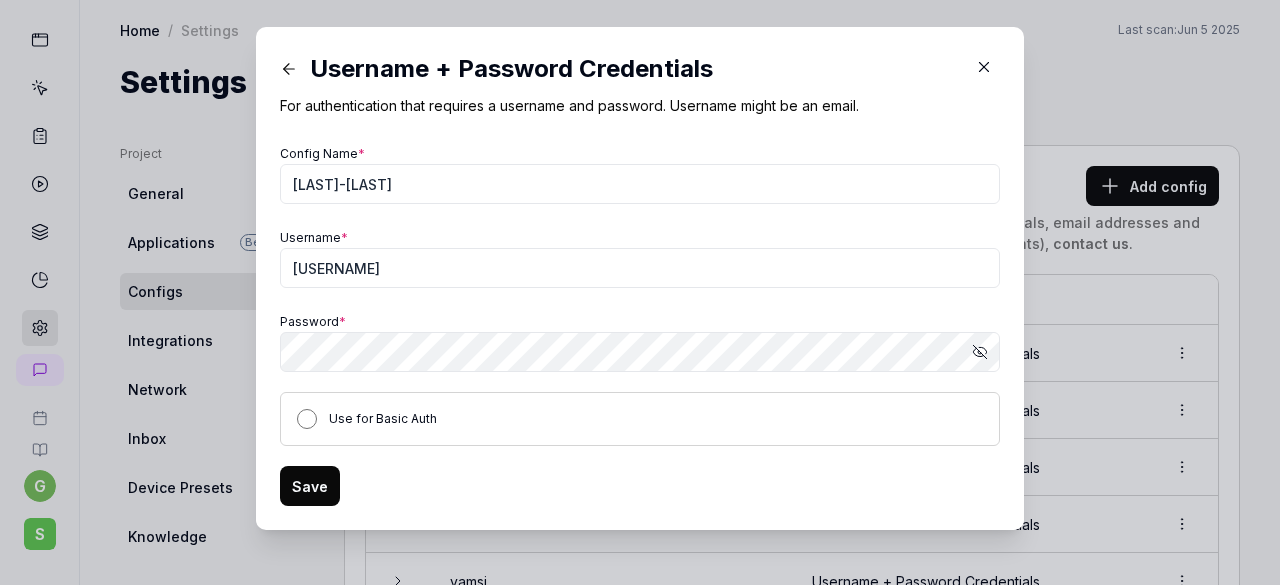 click on "Use for Basic Auth" at bounding box center (307, 419) 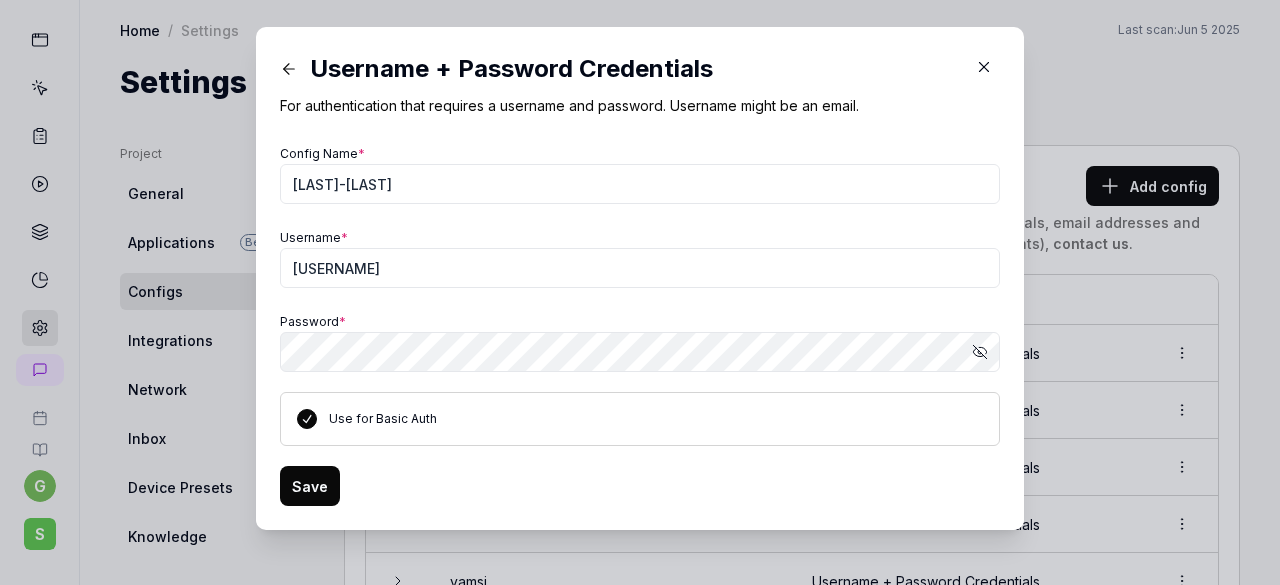 click on "Use for Basic Auth" at bounding box center [307, 419] 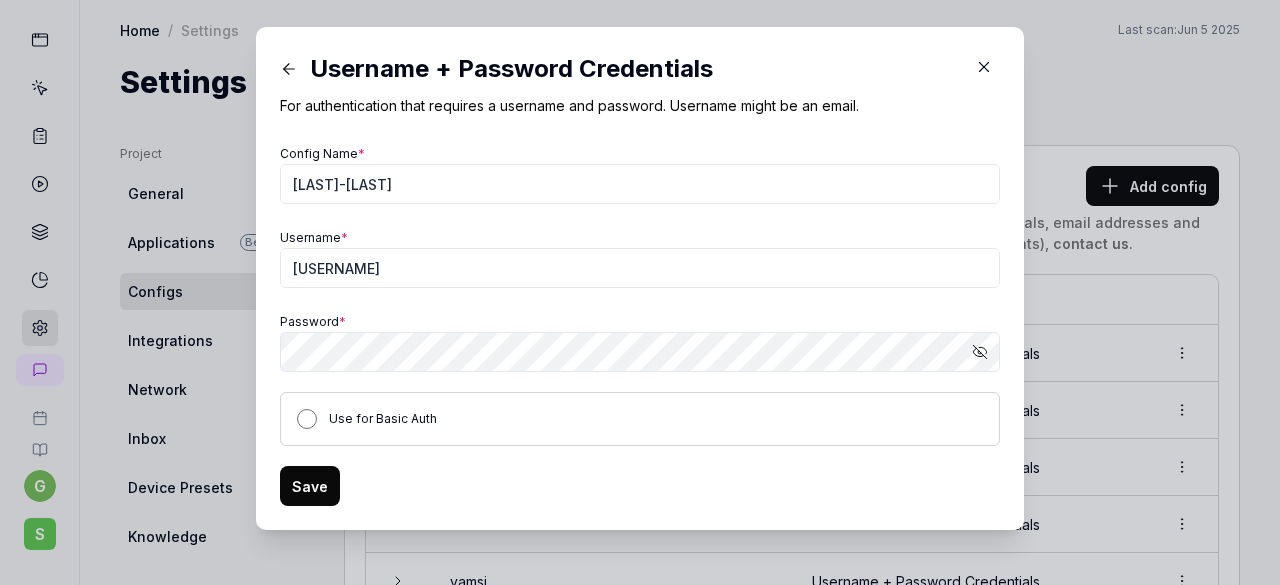 click on "Use for Basic Auth" at bounding box center (307, 419) 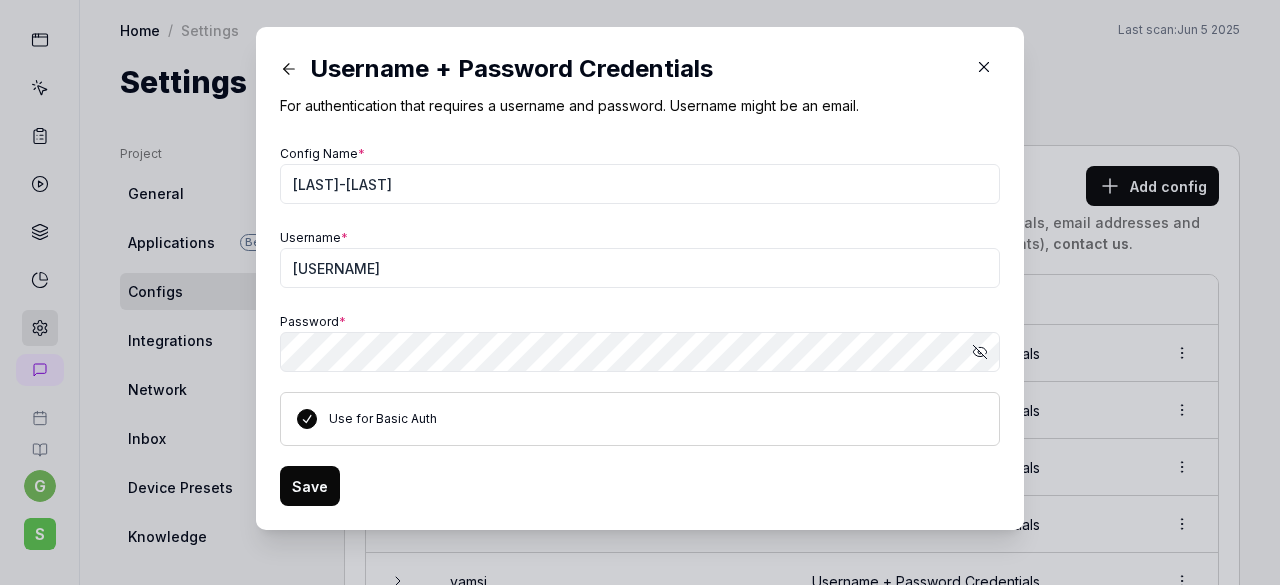 click 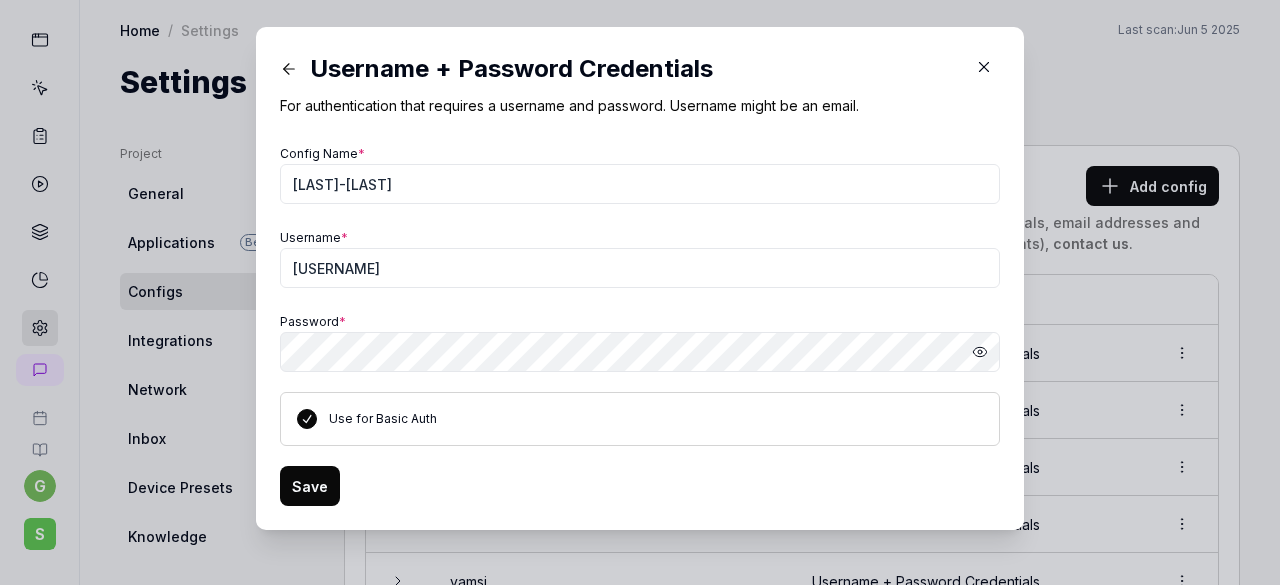 click 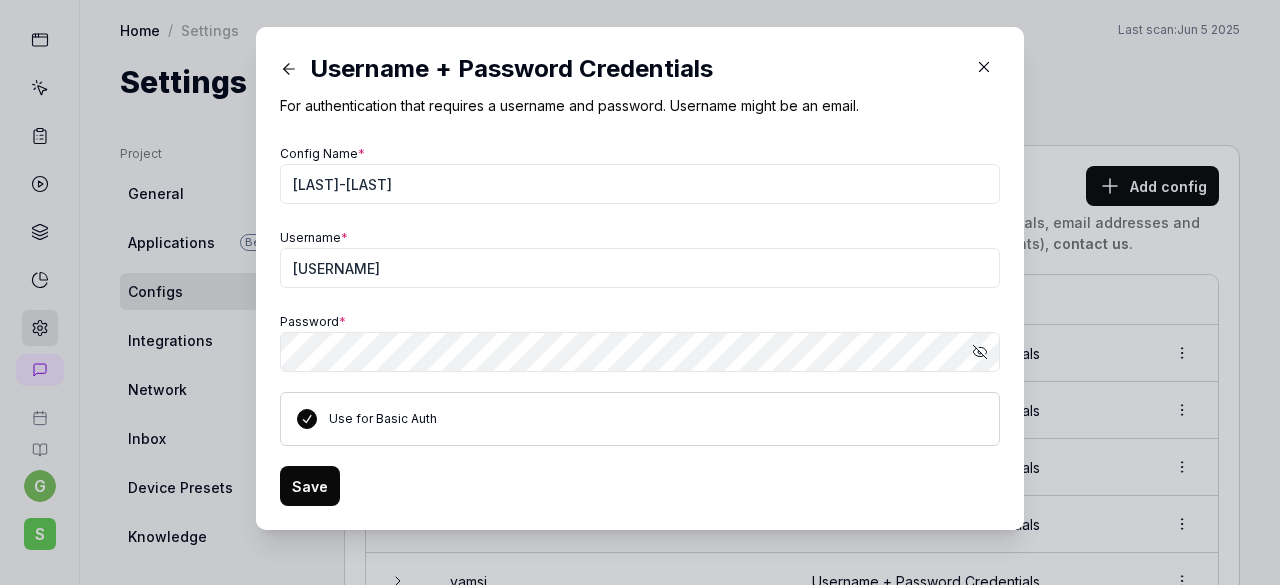 click on "Save" at bounding box center [310, 486] 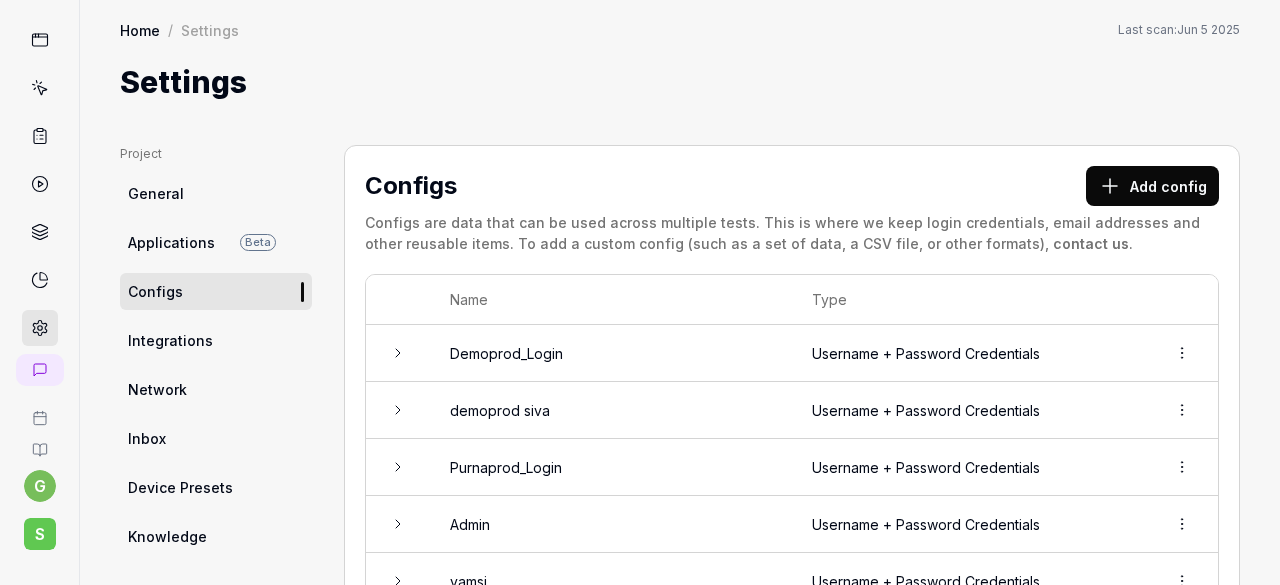 click 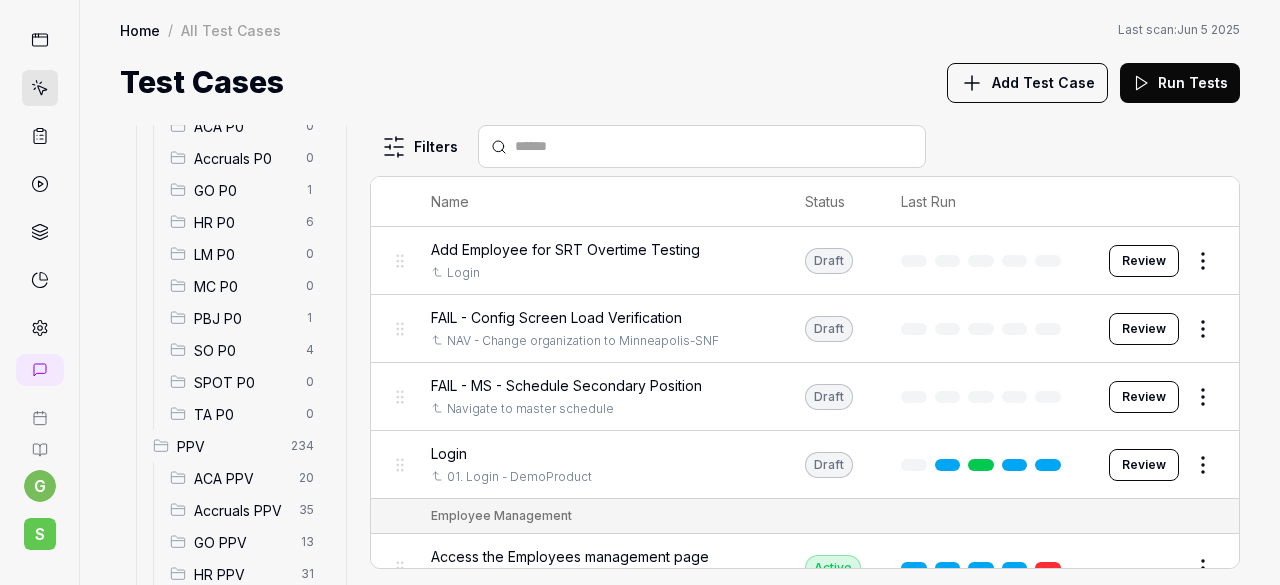 scroll, scrollTop: 254, scrollLeft: 0, axis: vertical 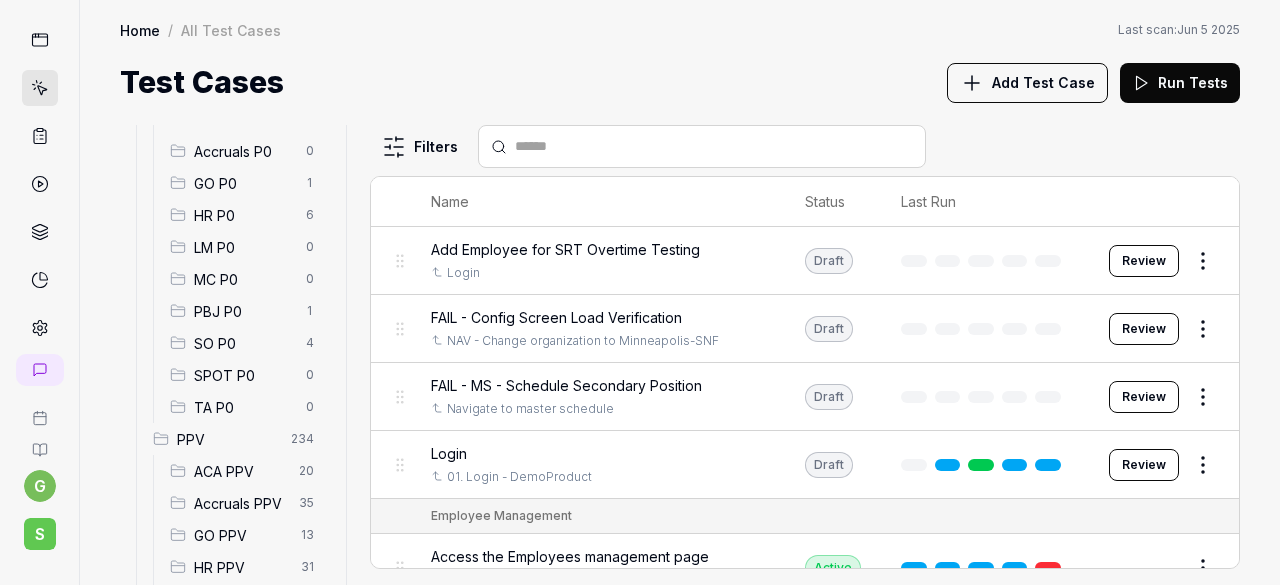 click on "SO P0 4" at bounding box center (246, 343) 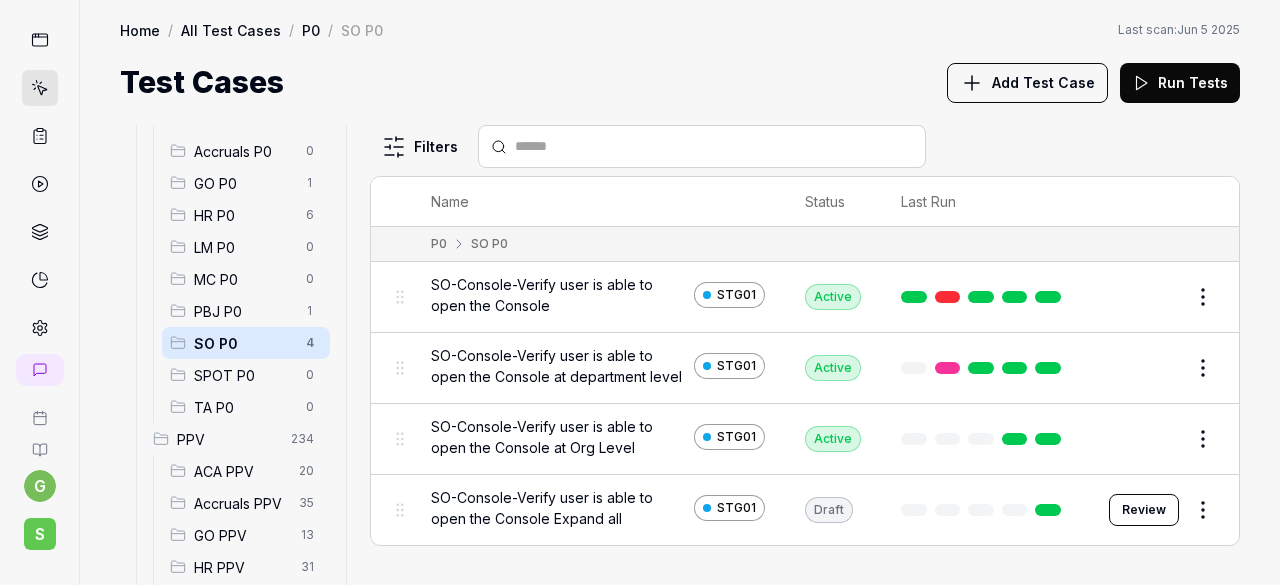 click on "Add Test Case" at bounding box center [1043, 82] 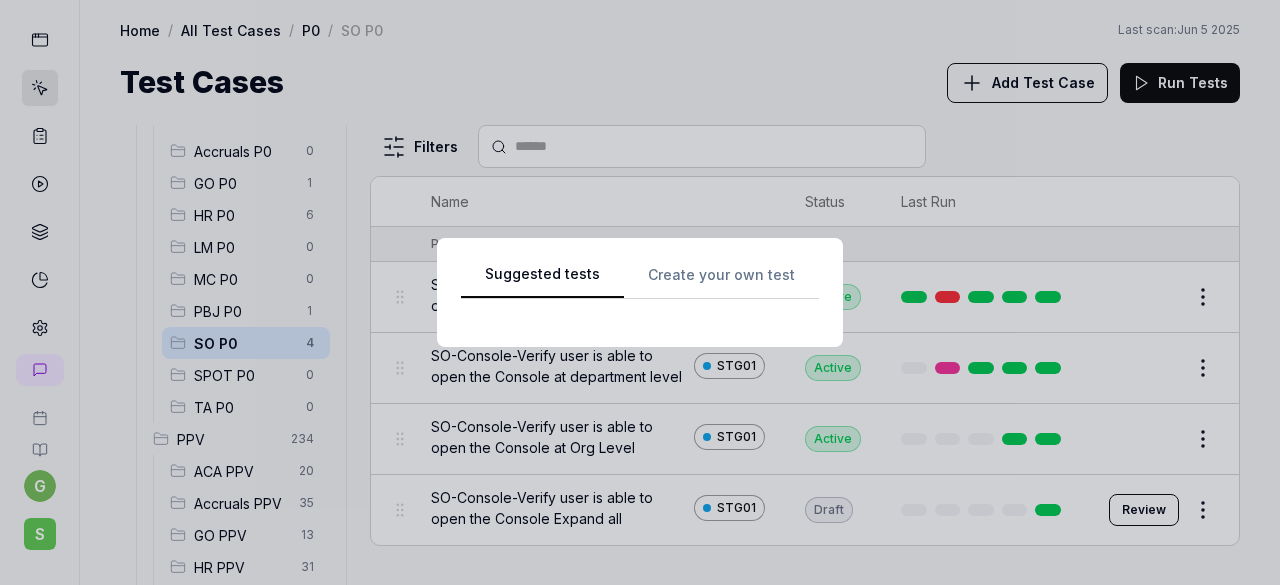 scroll, scrollTop: 0, scrollLeft: 0, axis: both 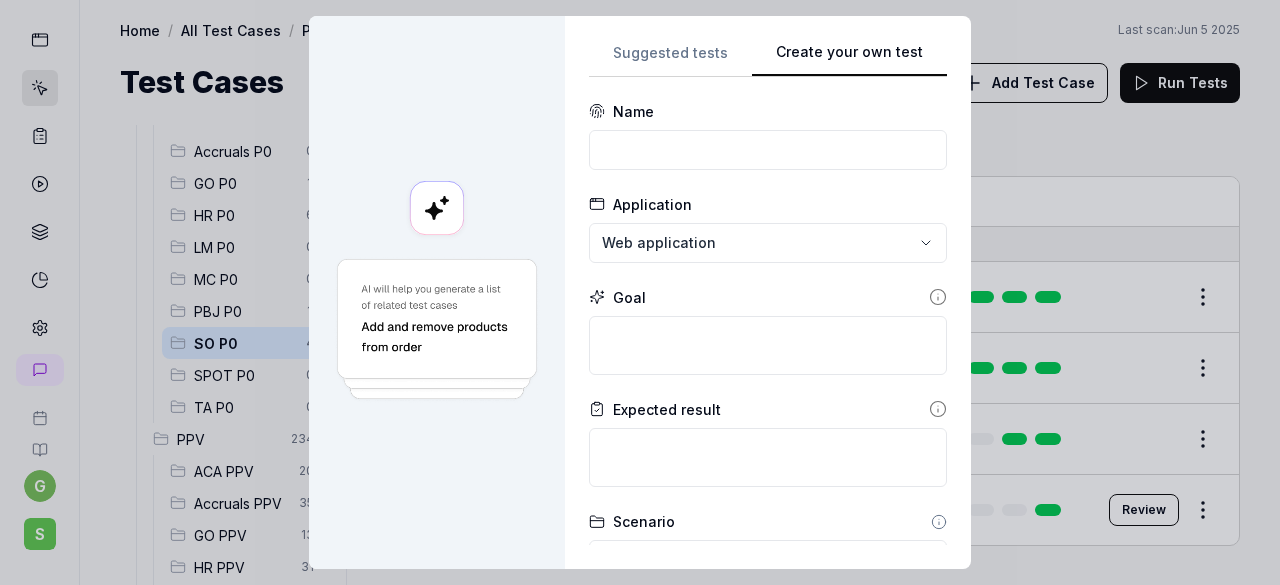 click on "**********" at bounding box center (768, 292) 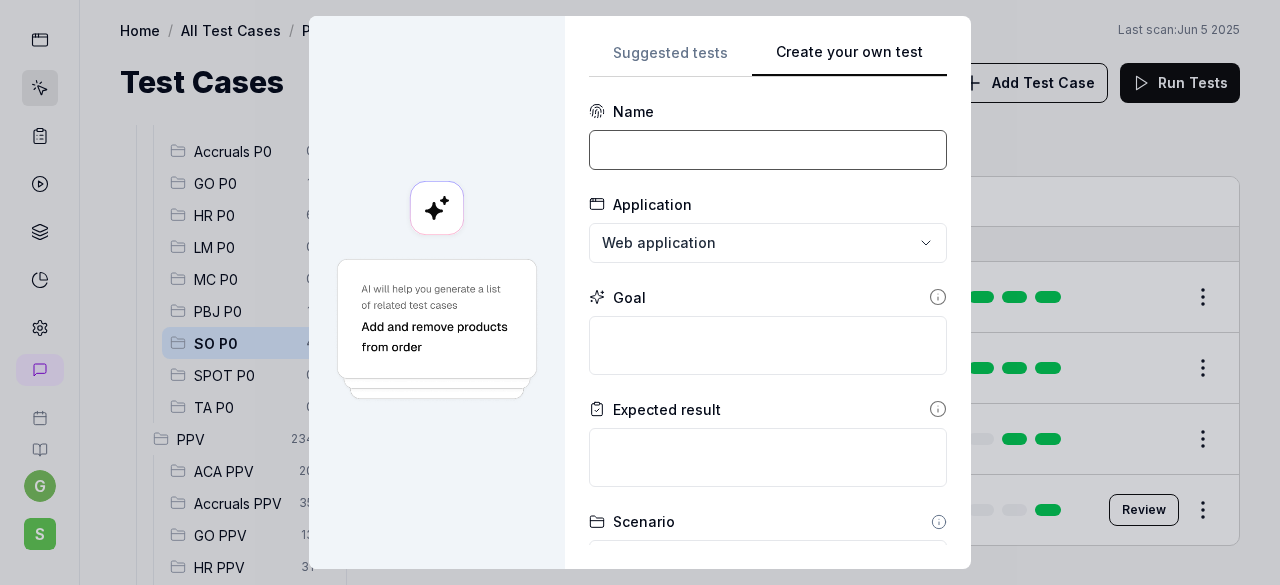 click at bounding box center [768, 150] 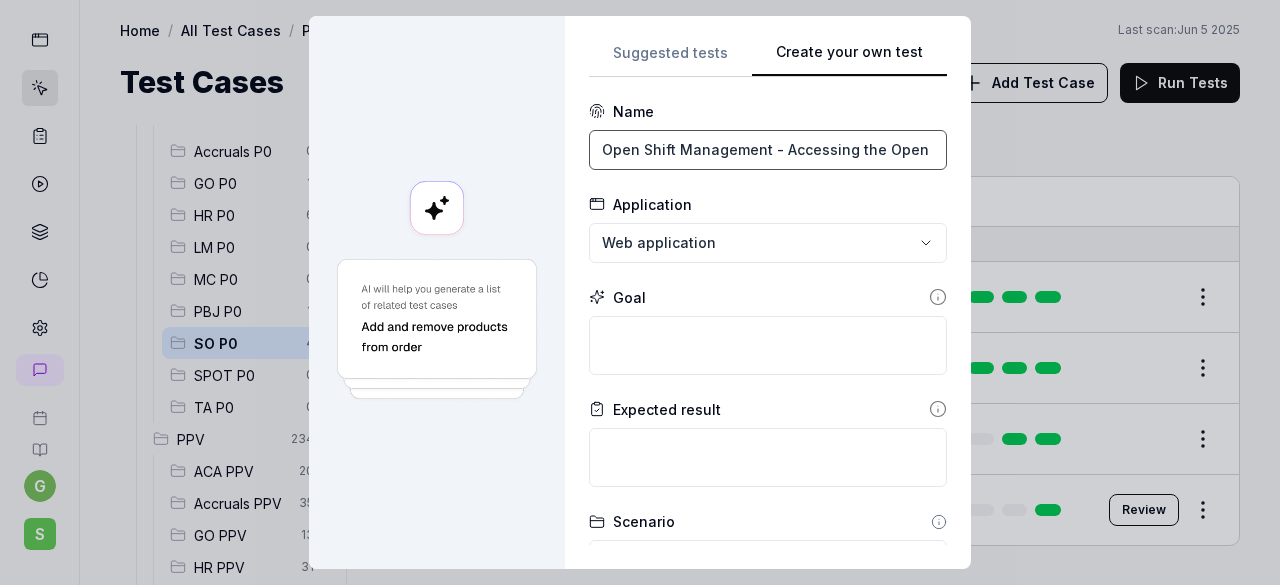 scroll, scrollTop: 0, scrollLeft: 155, axis: horizontal 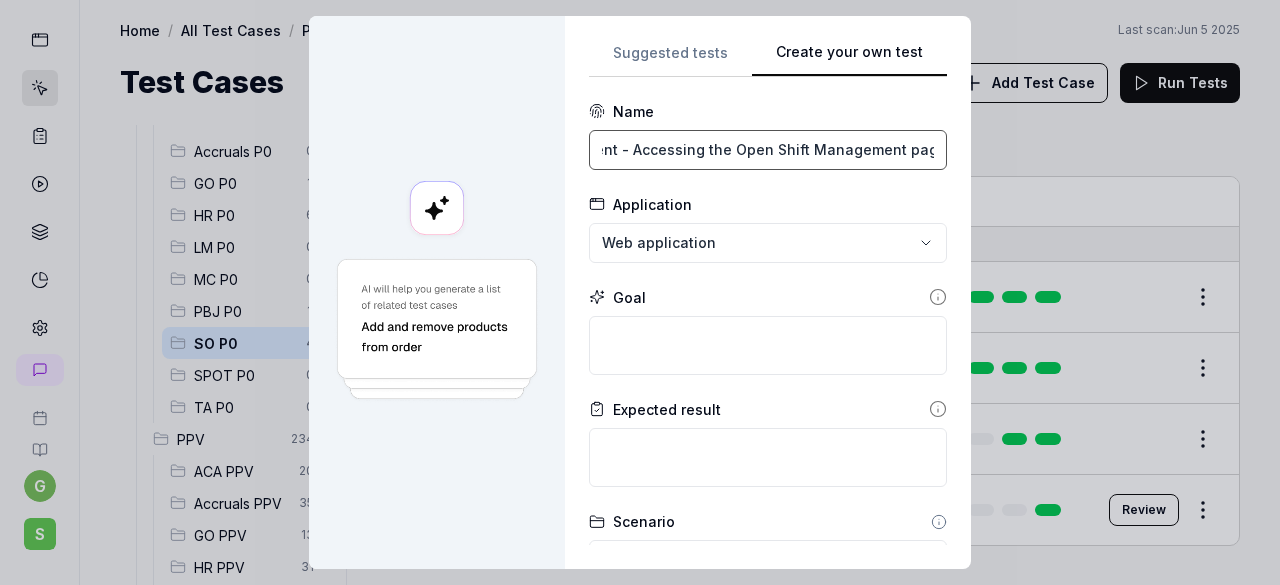 type on "Open Shift Management - Accessing the Open Shift Management page" 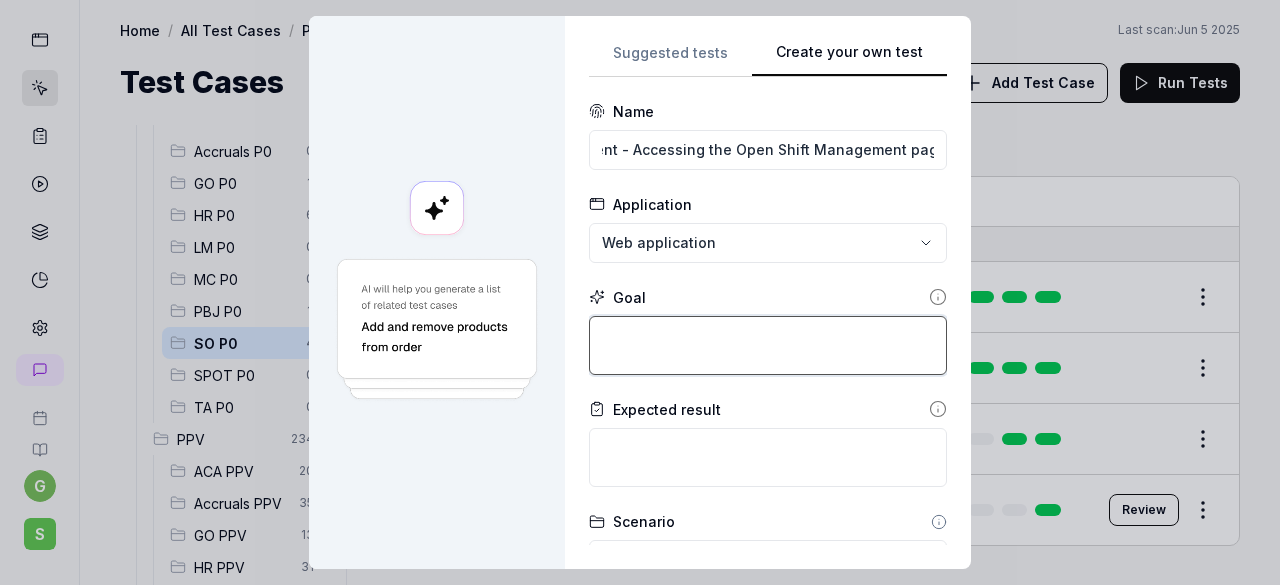 scroll, scrollTop: 0, scrollLeft: 0, axis: both 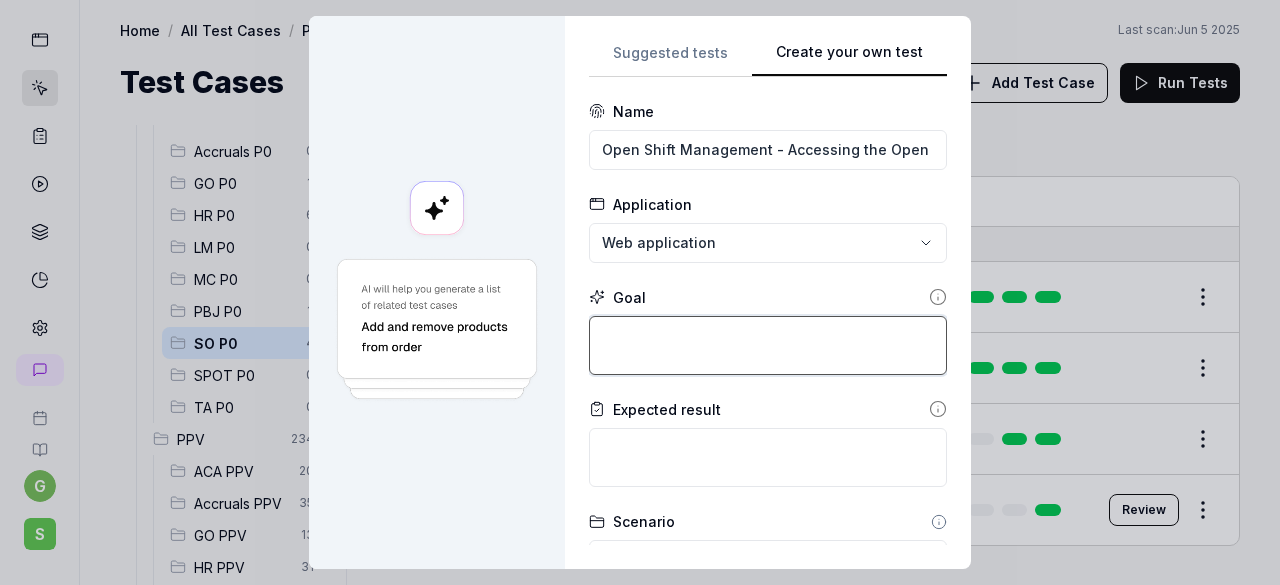 click at bounding box center (768, 345) 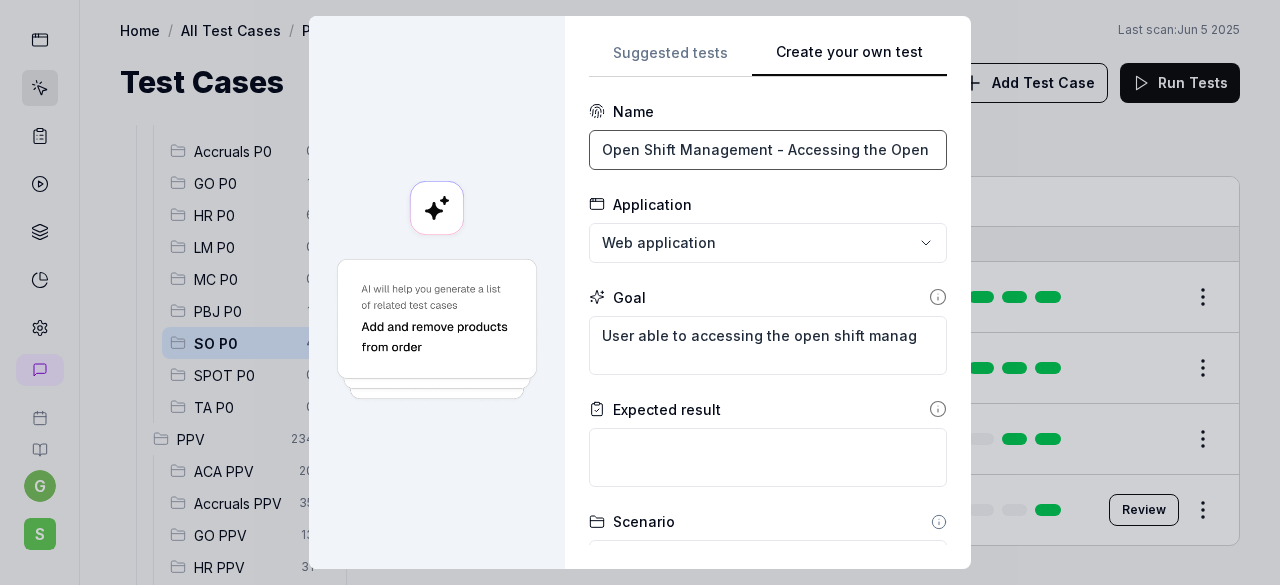 click on "Open Shift Management - Accessing the Open Shift Management page" at bounding box center [768, 150] 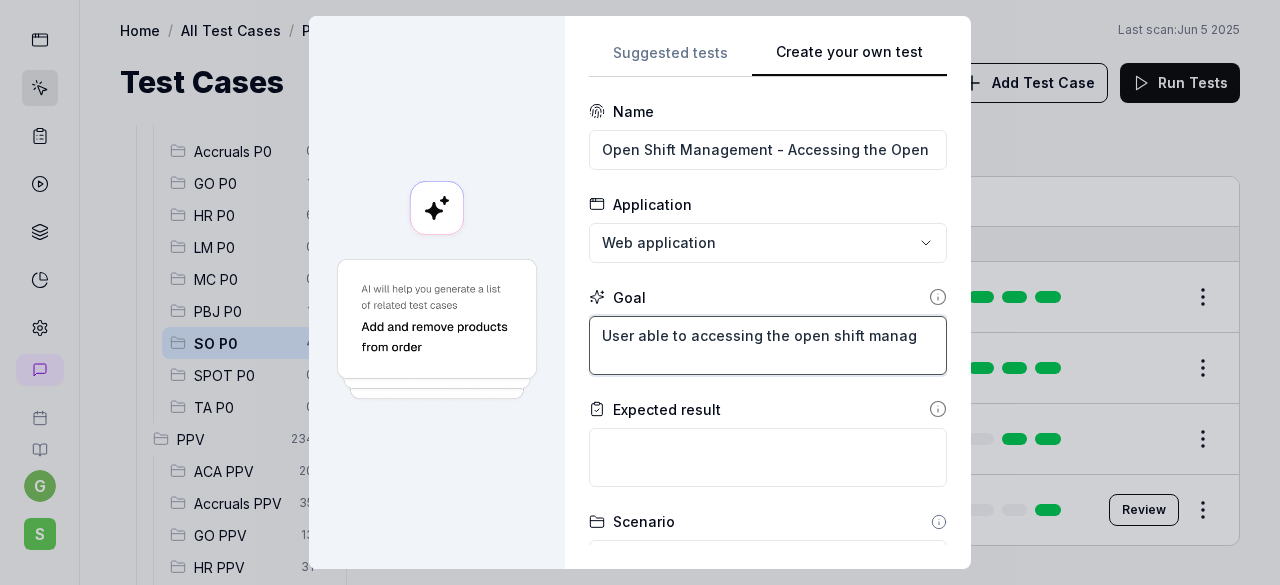 click on "User able to accessing the open shift manag" at bounding box center [768, 345] 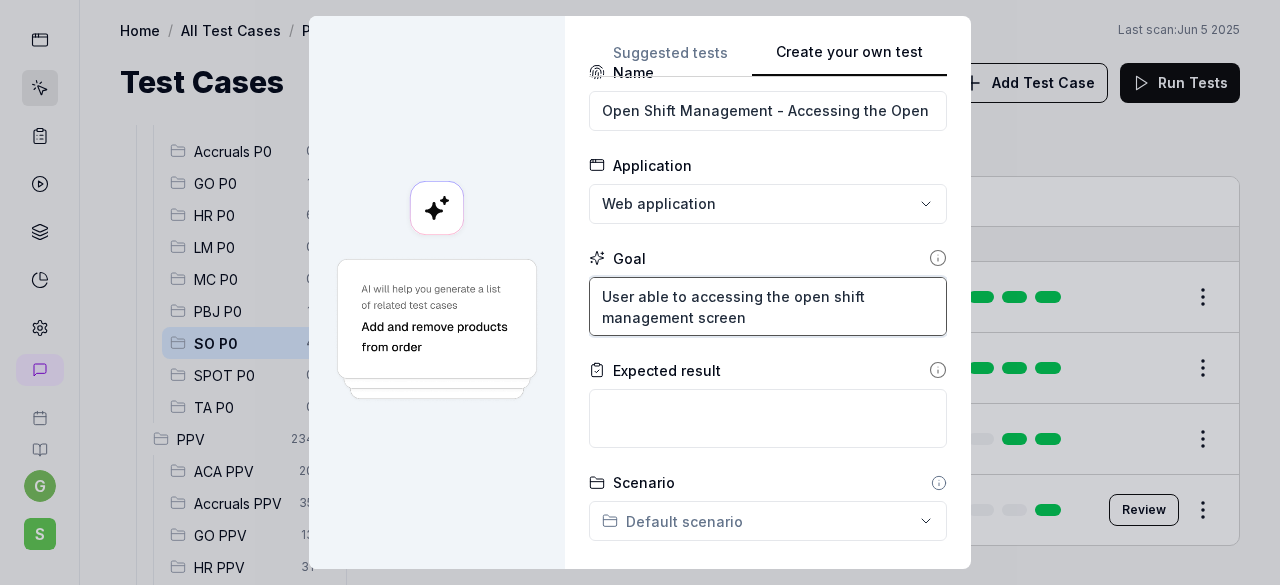 scroll, scrollTop: 44, scrollLeft: 0, axis: vertical 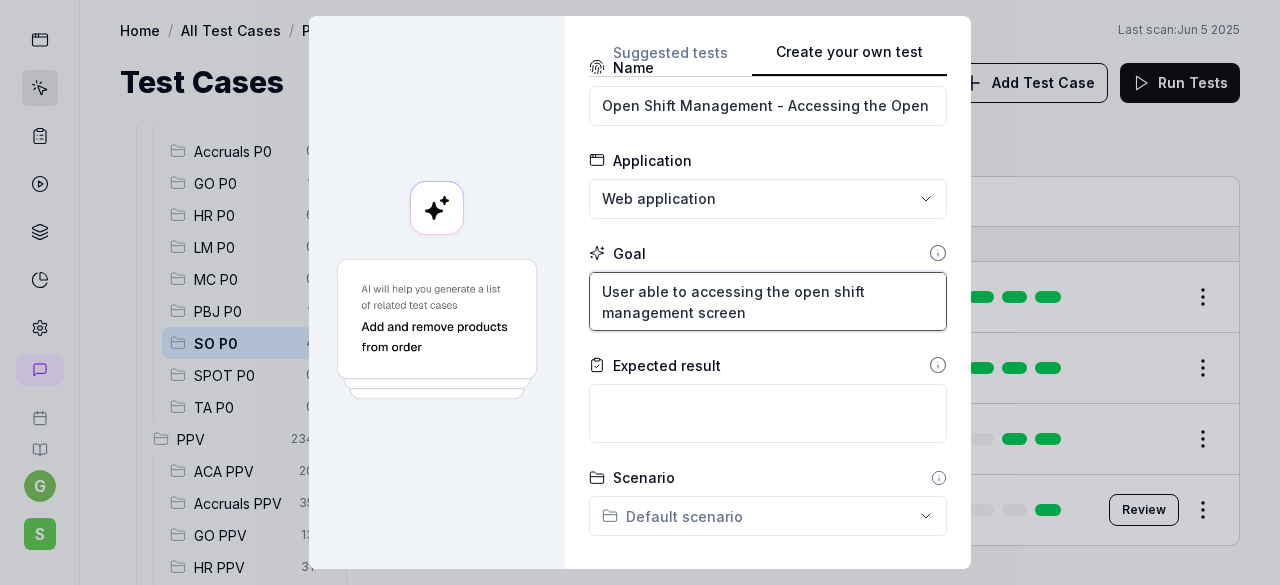 type on "User able to accessing the open shift management screen" 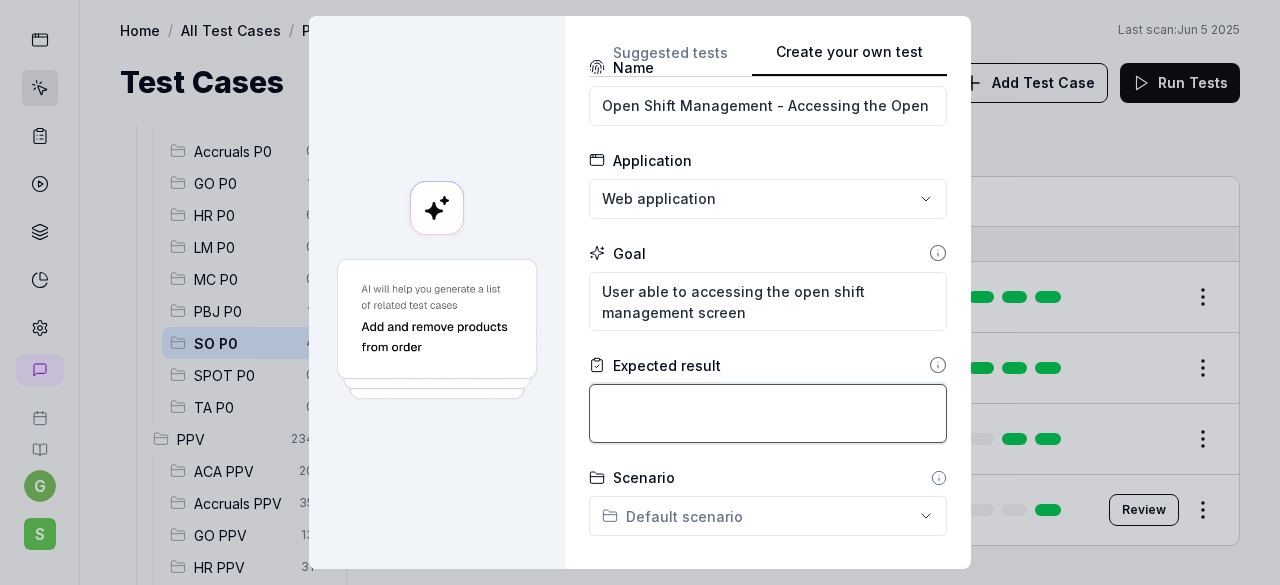 click at bounding box center (768, 413) 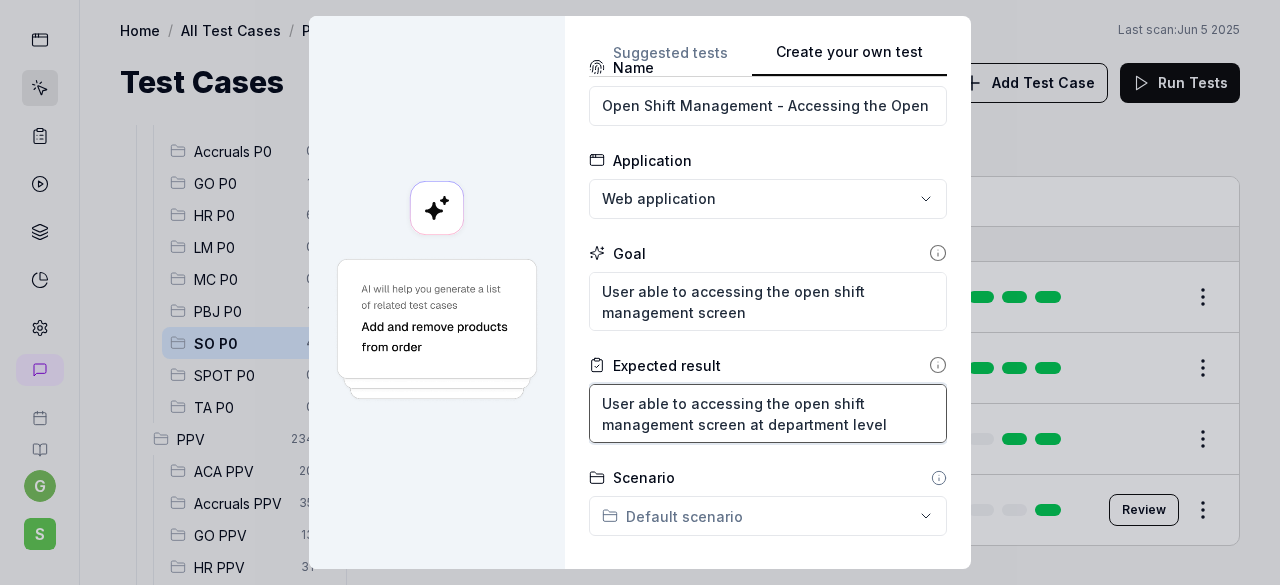 type on "User able to accessing the open shift management screen at department level" 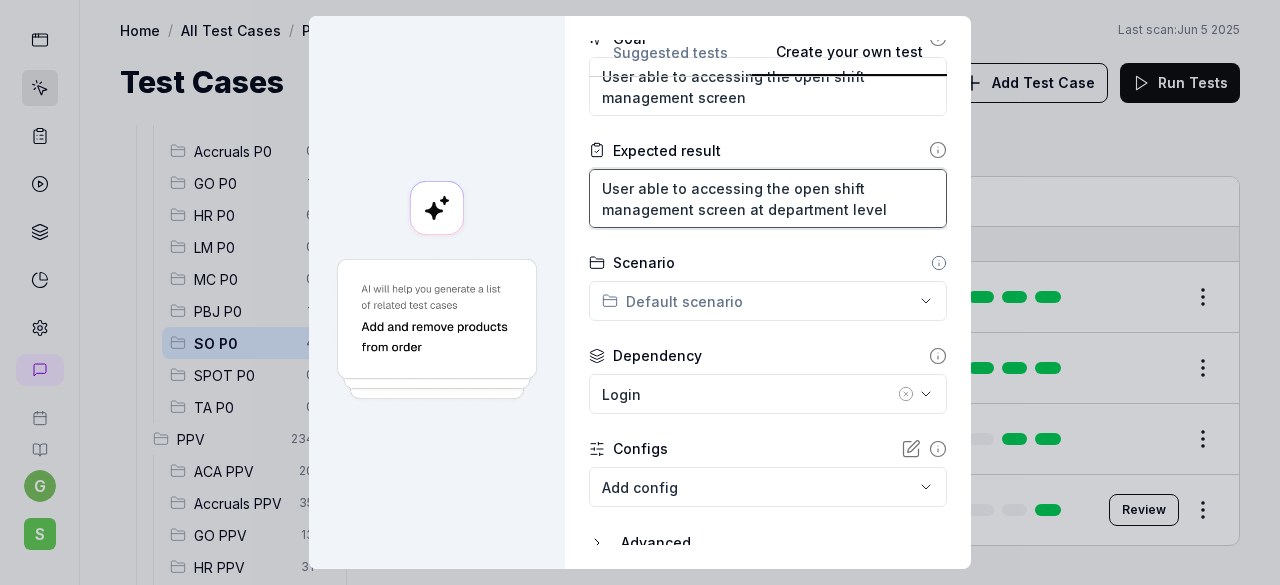 scroll, scrollTop: 267, scrollLeft: 0, axis: vertical 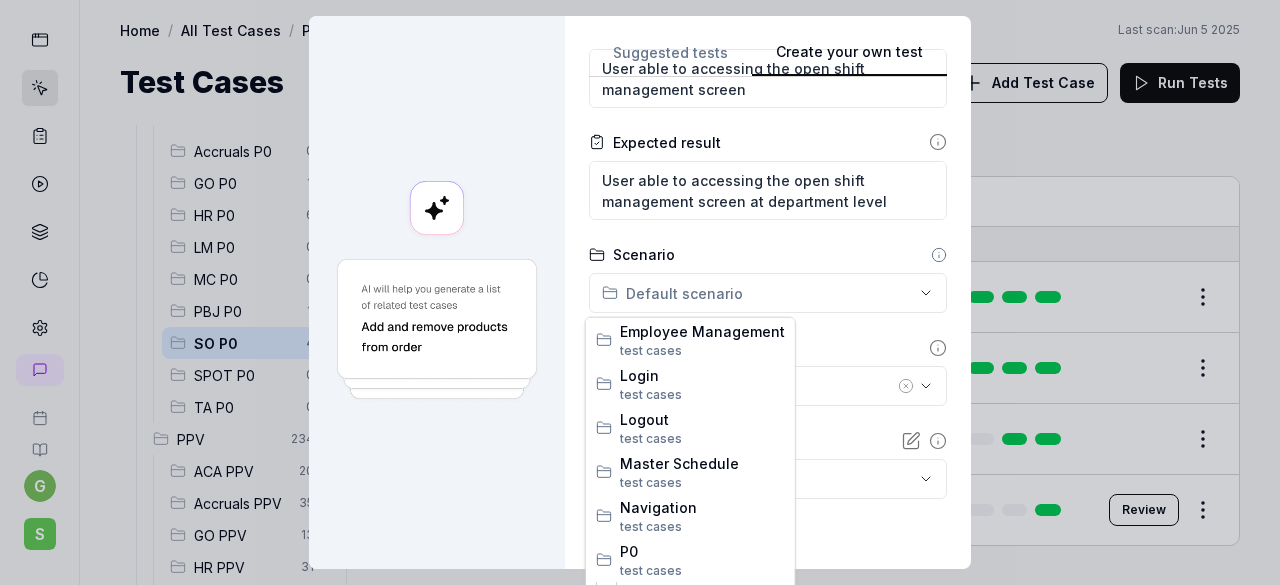click on "**********" at bounding box center [640, 292] 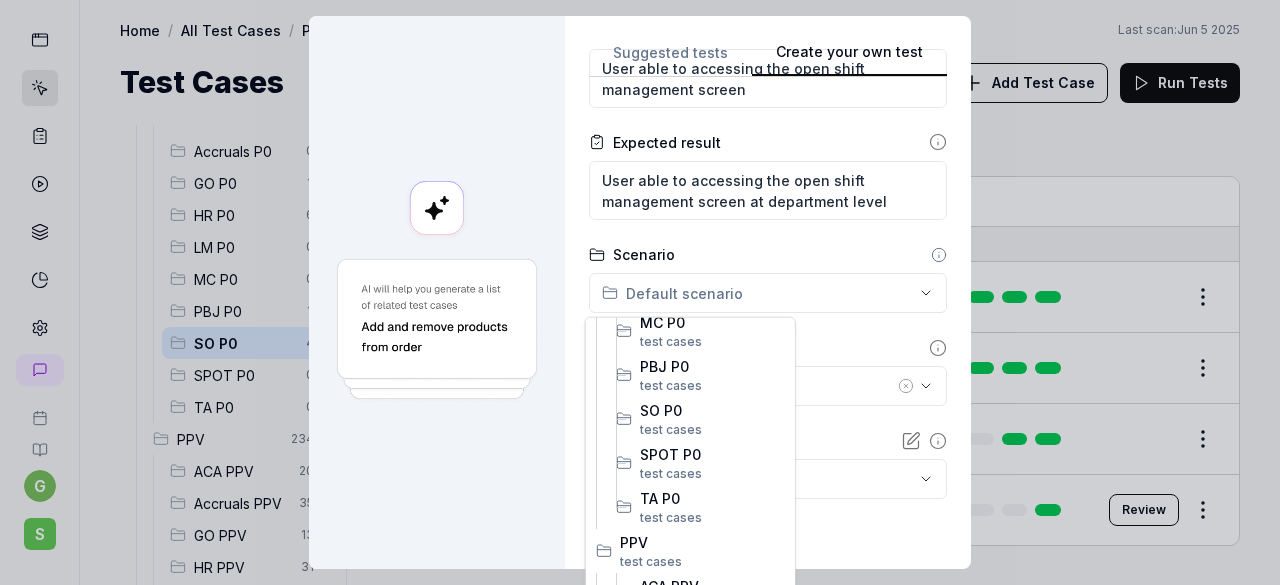 scroll, scrollTop: 499, scrollLeft: 0, axis: vertical 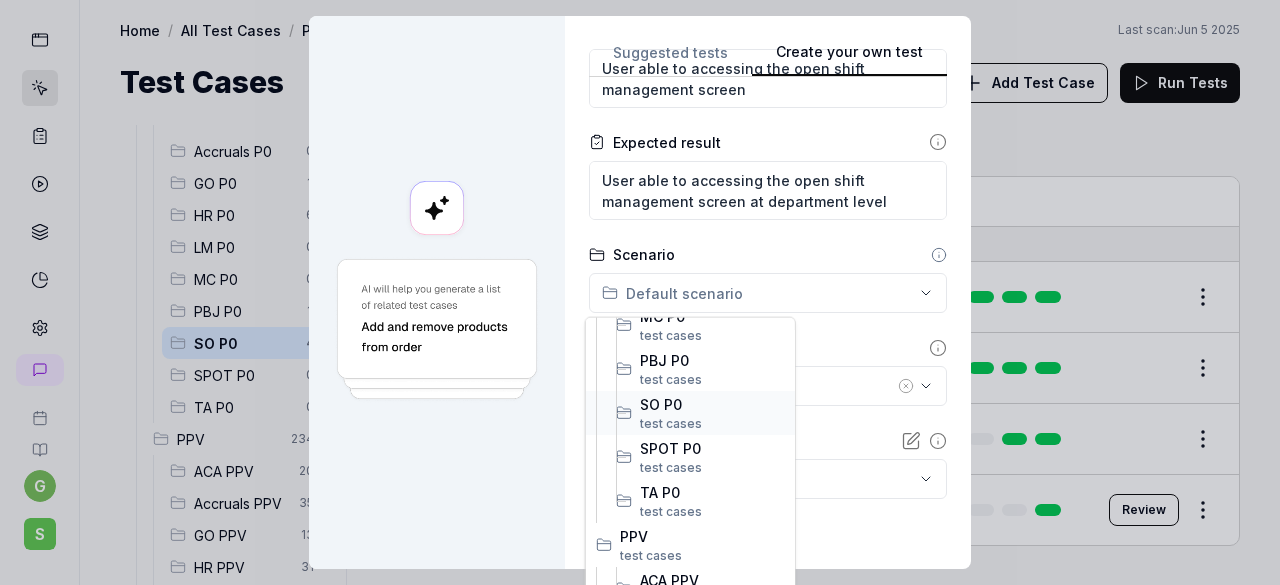 click on "SO P0" at bounding box center [712, 403] 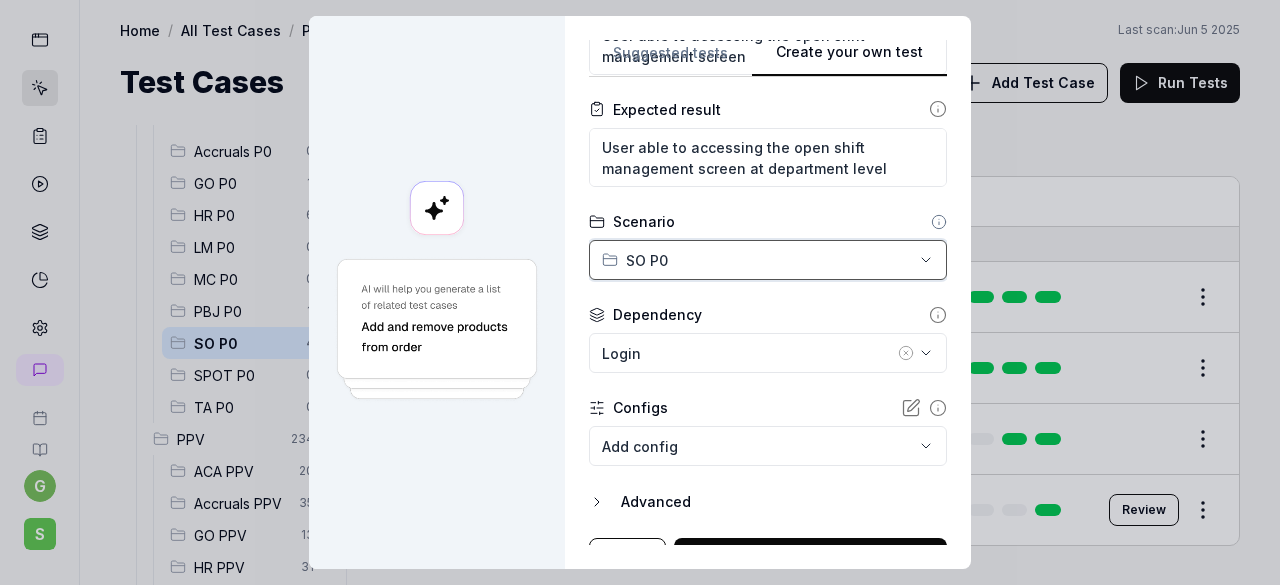 scroll, scrollTop: 303, scrollLeft: 0, axis: vertical 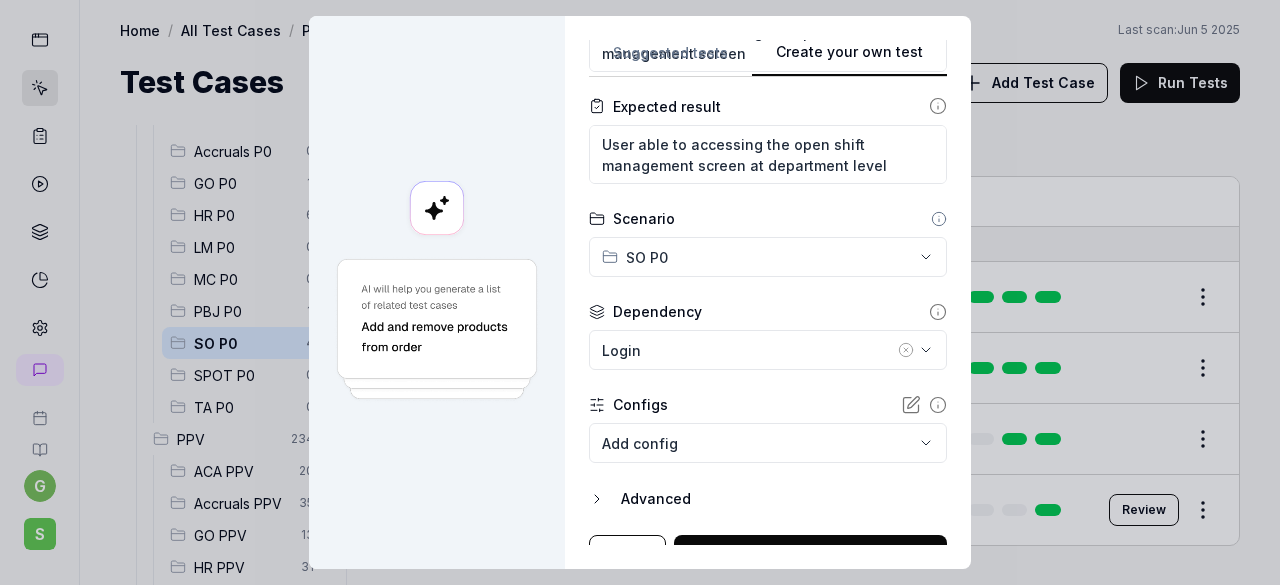 click 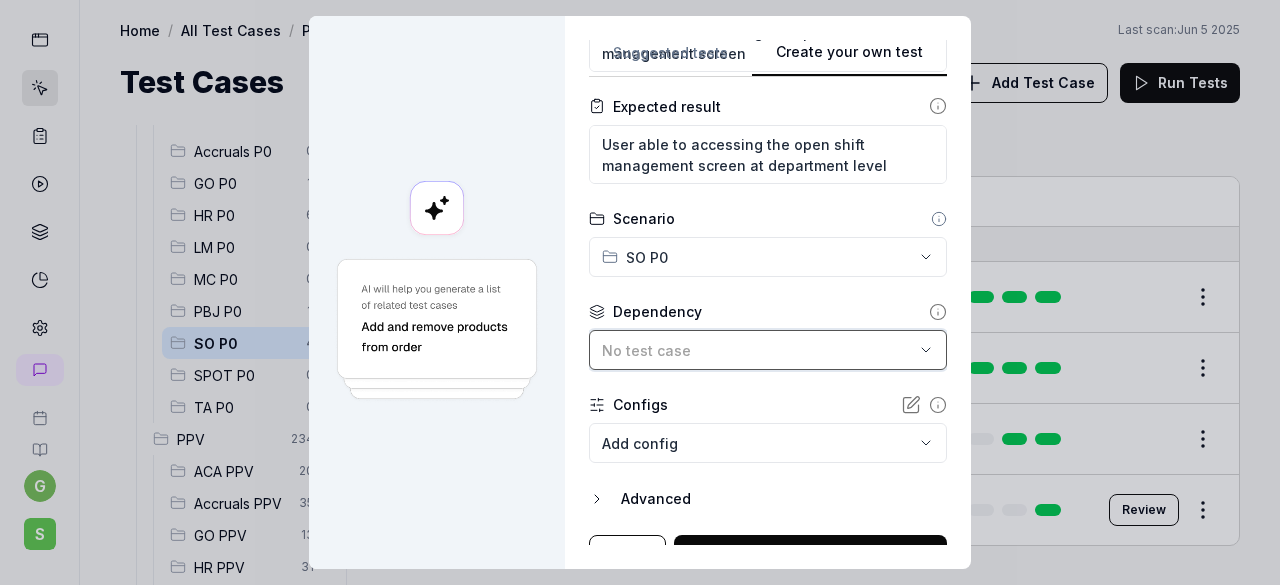 scroll, scrollTop: 332, scrollLeft: 0, axis: vertical 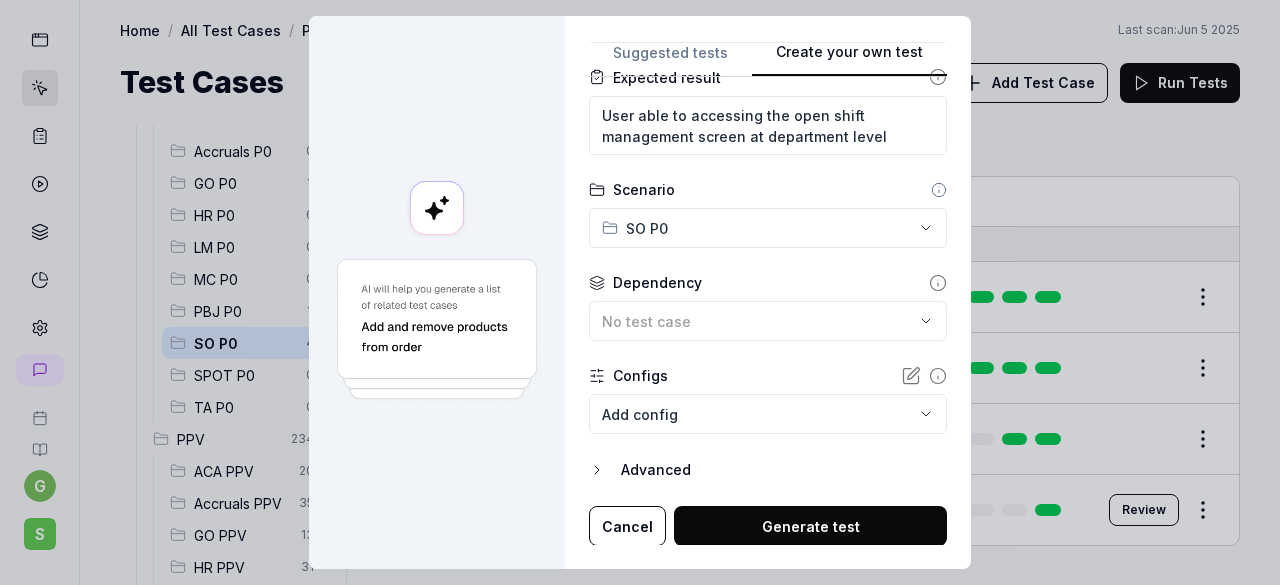 click on "g S Home / All Test Cases / P0 / SO P0 Home / All Test Cases / P0 / SO P0 Last scan:  Jun 5 2025 Test Cases Add Test Case Run Tests All Test Cases 297 Employee Management 10 Login 7 Logout 1 Master Schedule 9 Navigation 3 P0 12 ACA P0 0 Accruals P0 0 GO P0 1 HR P0 6 LM P0 0 MC P0 0 PBJ P0 1 SO P0 4 SPOT P0 0 TA P0 0 PPV 234 ACA PPV 20 Accruals PPV 35 GO PPV 13 HR PPV 31 LM PPV 7 MC PPV 7 PBJ PPV 22 SO PPV 56 Spotlight PPV 3 TA PPV 40 Reporting 3 Schedule Optimizer 1 Screen Loads 7 Time & Attendance 6 Filters Name Status Last Run P0 SO P0 SO-Console-Verify user is able to open the Console STG01 Active Edit SO-Console-Verify user is able to open the Console at department level STG01 Active Edit SO-Console-Verify user is able to open the Console at Org Level STG01 Active Edit SO-Console-Verify user is able to open the Console Expand all STG01 Draft Review
* Create your own test Suggested tests Create your own test Name Open Shift Management - Accessing the Open Shift Management page Application Goal SO P0" at bounding box center (640, 292) 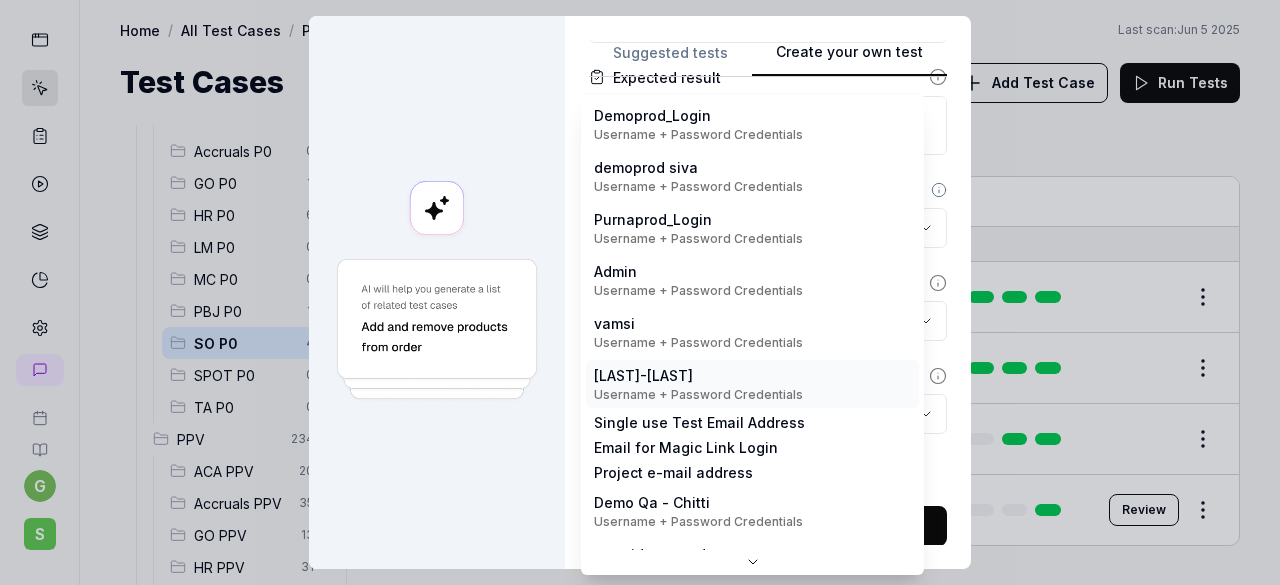 scroll, scrollTop: 0, scrollLeft: 0, axis: both 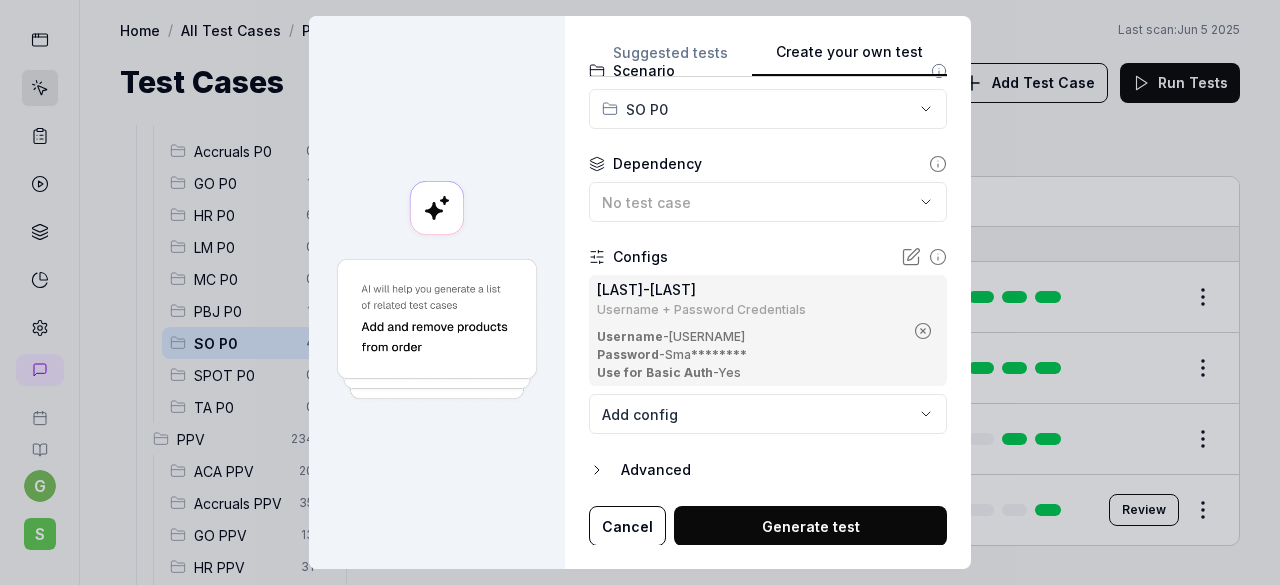click on "Generate test" at bounding box center (810, 526) 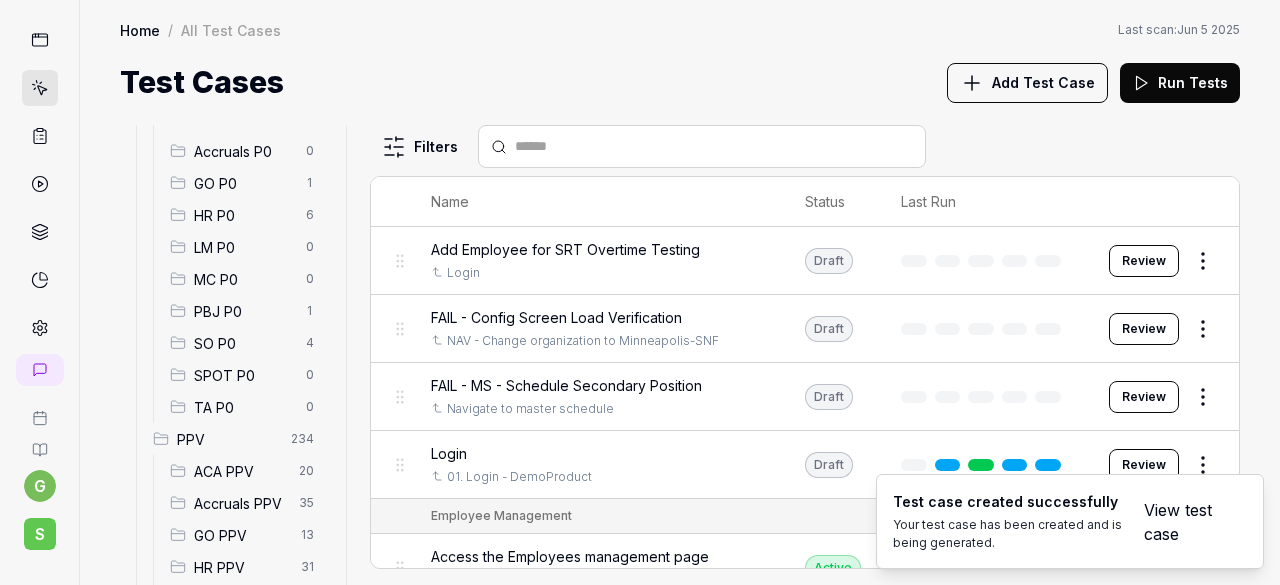 click on "View test case" at bounding box center (1183, 522) 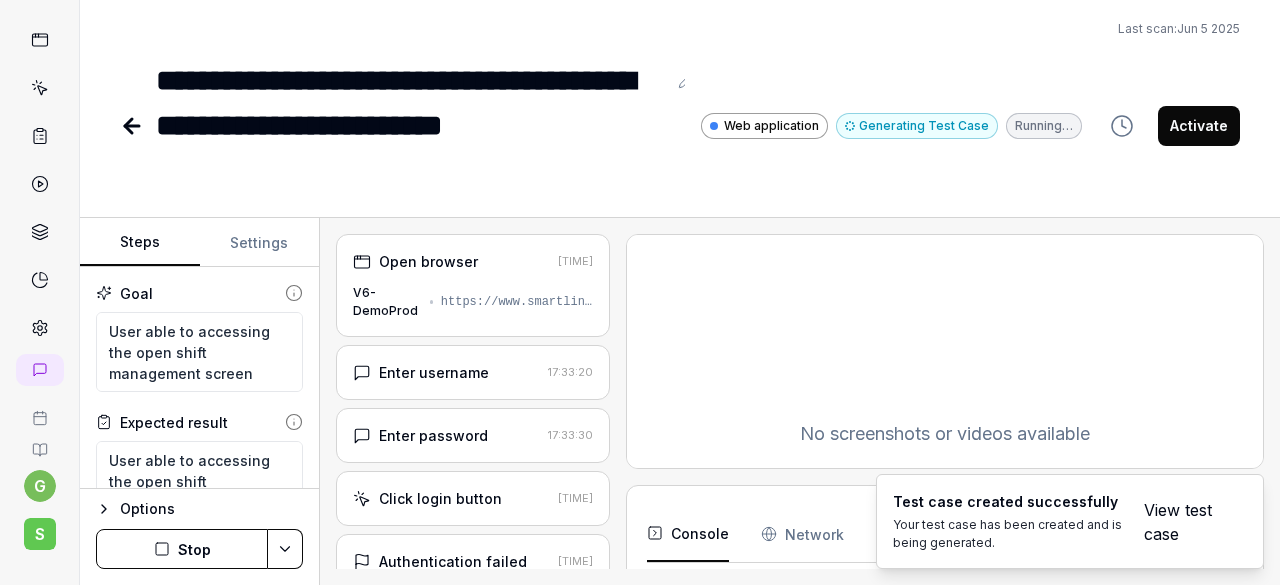 scroll, scrollTop: 80, scrollLeft: 0, axis: vertical 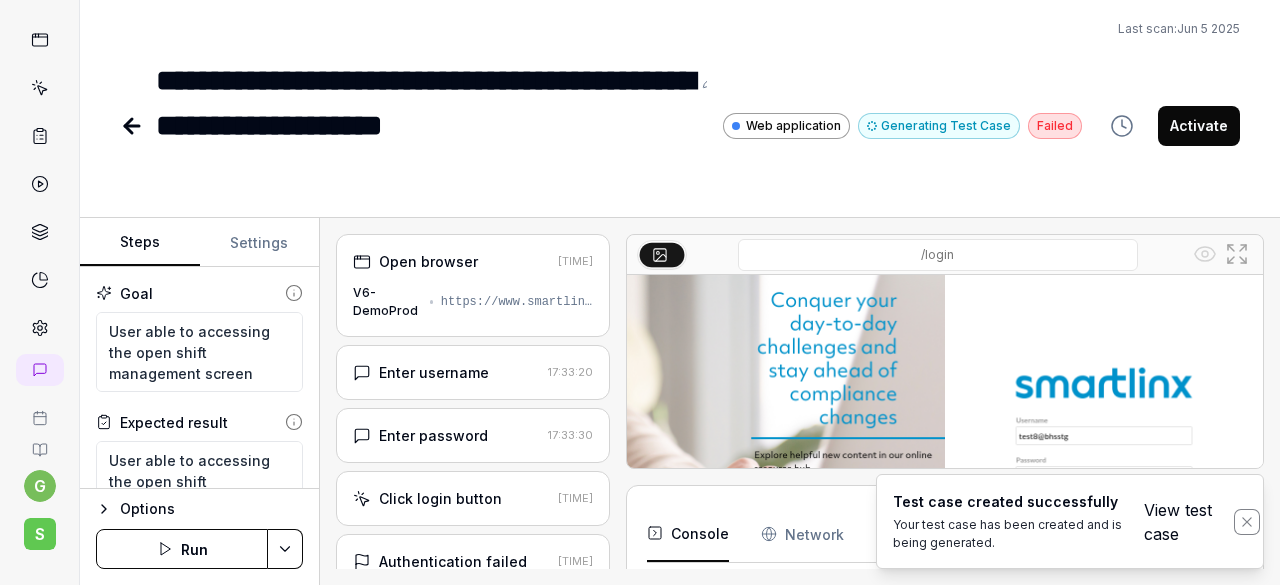 click 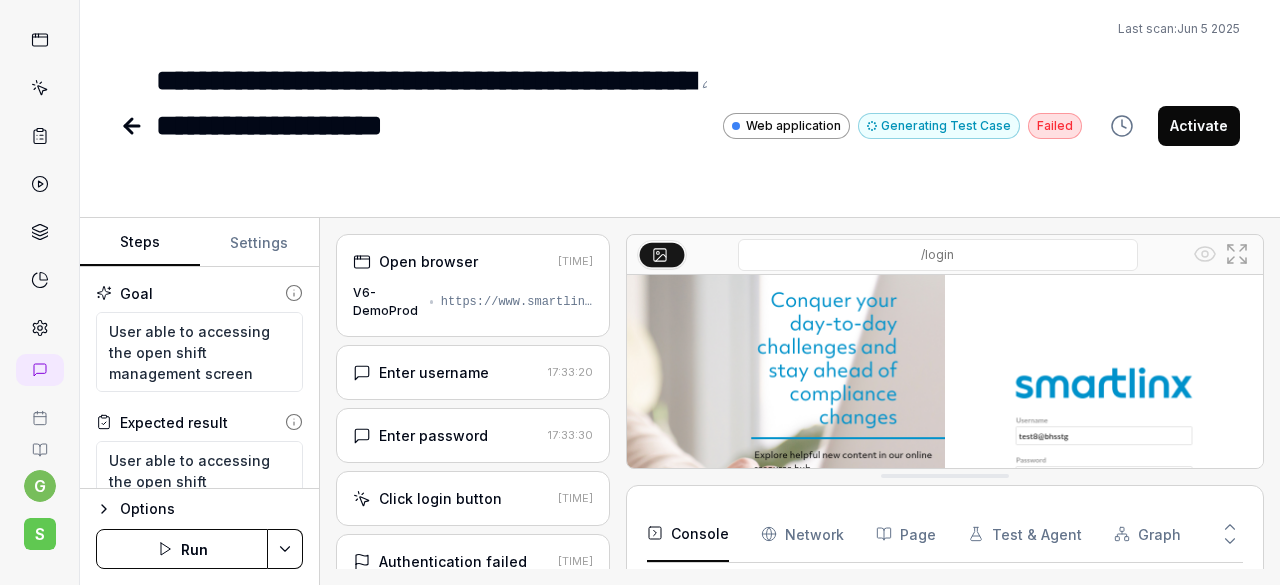 click on "Open browser" at bounding box center [428, 261] 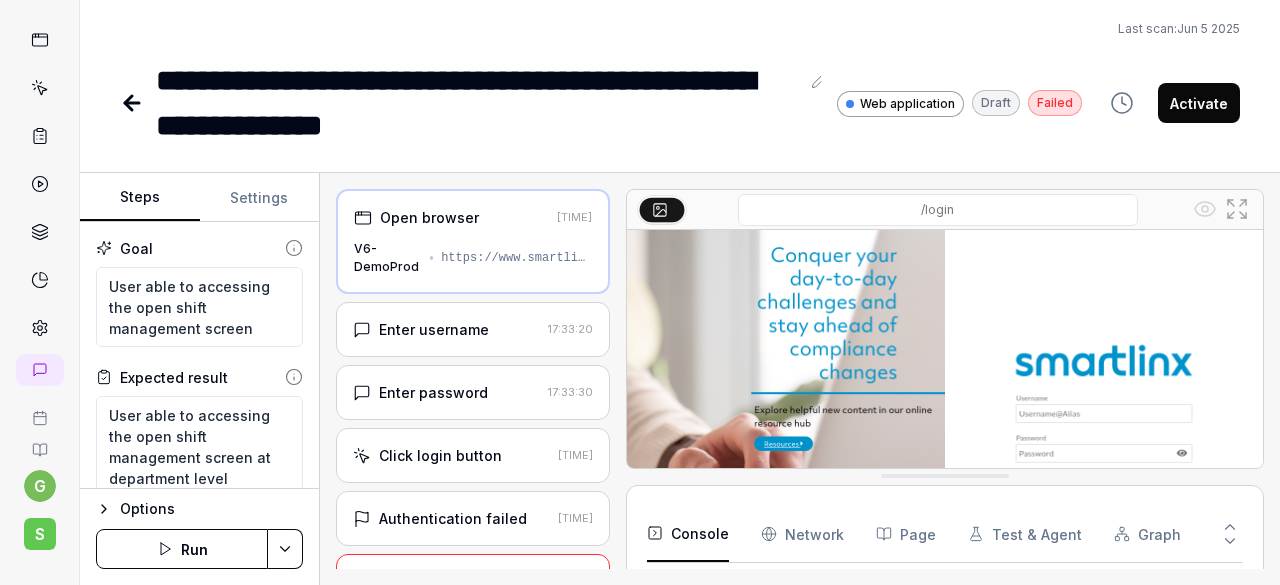 click on "https://www.smartlinx6.com/" at bounding box center [516, 258] 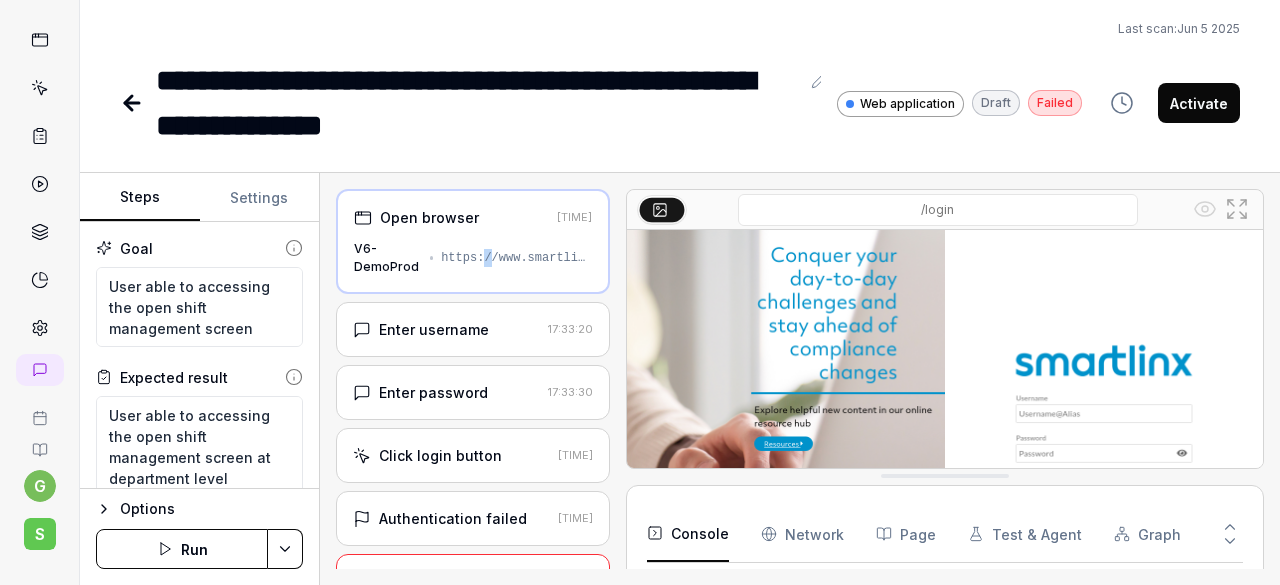 click on "https://www.smartlinx6.com/" at bounding box center [516, 258] 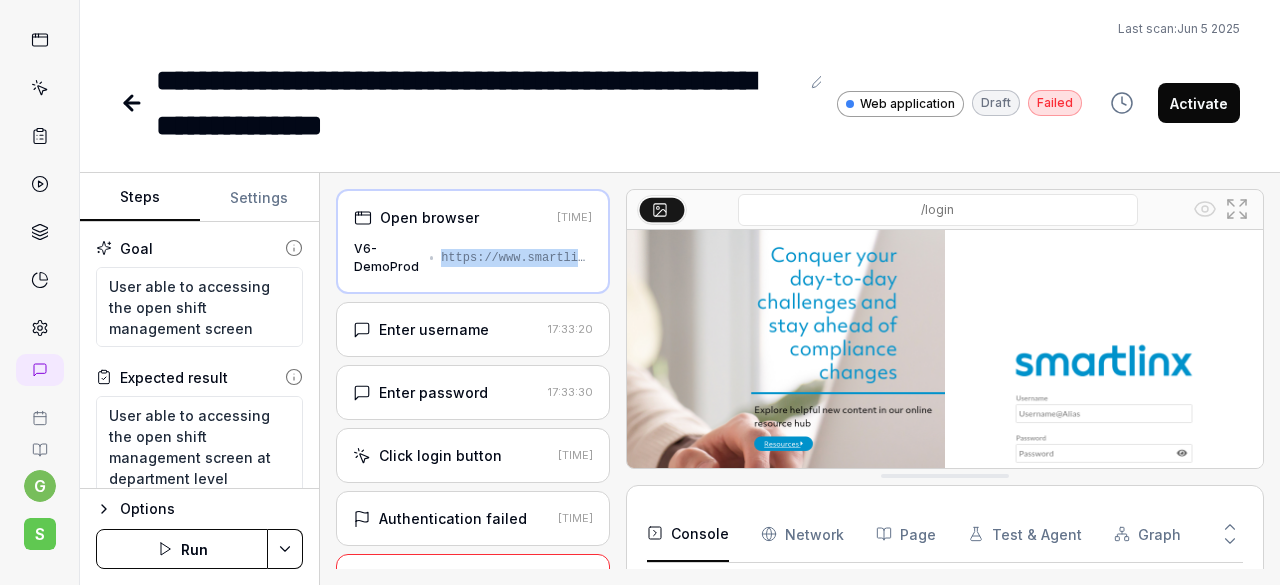 click on "https://www.smartlinx6.com/" at bounding box center [516, 258] 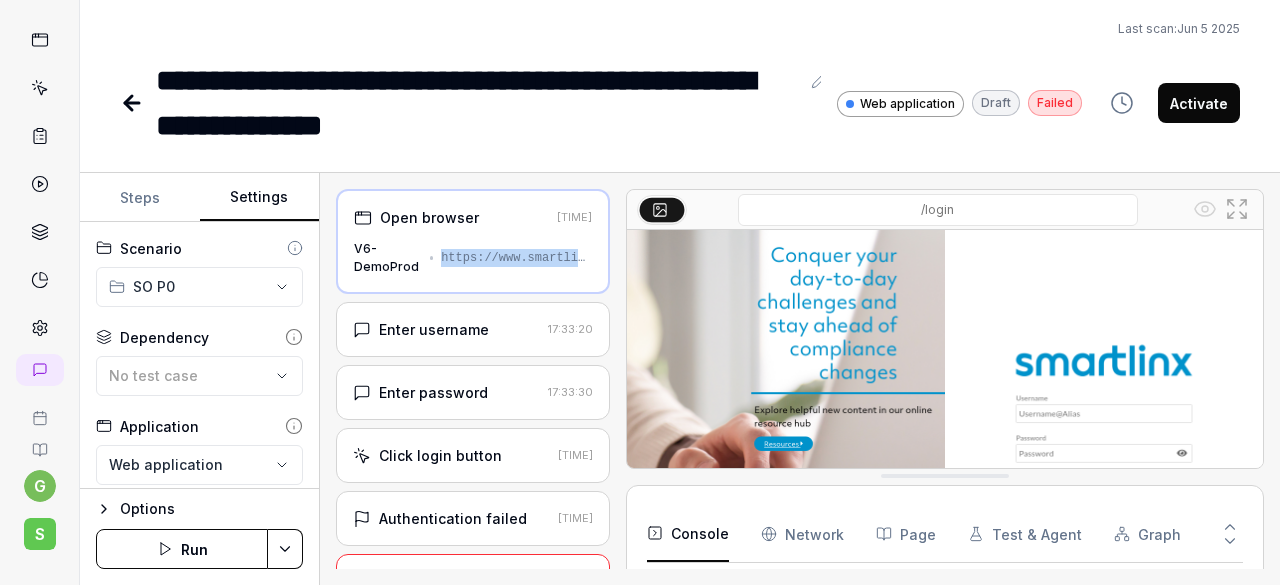 click on "Settings" at bounding box center [260, 198] 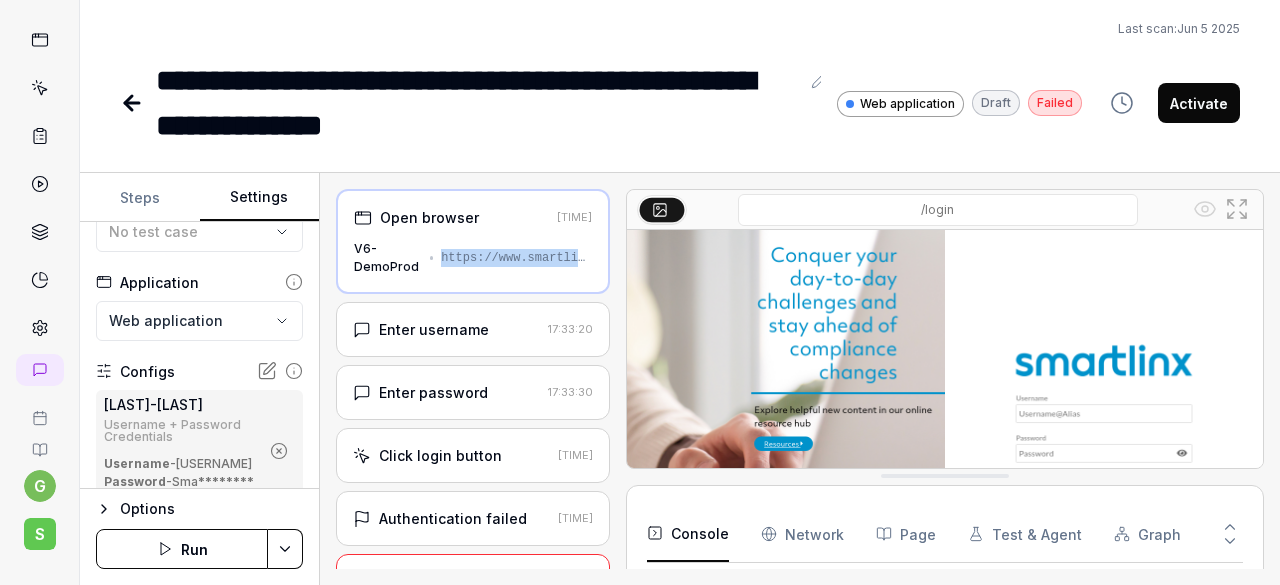 scroll, scrollTop: 146, scrollLeft: 0, axis: vertical 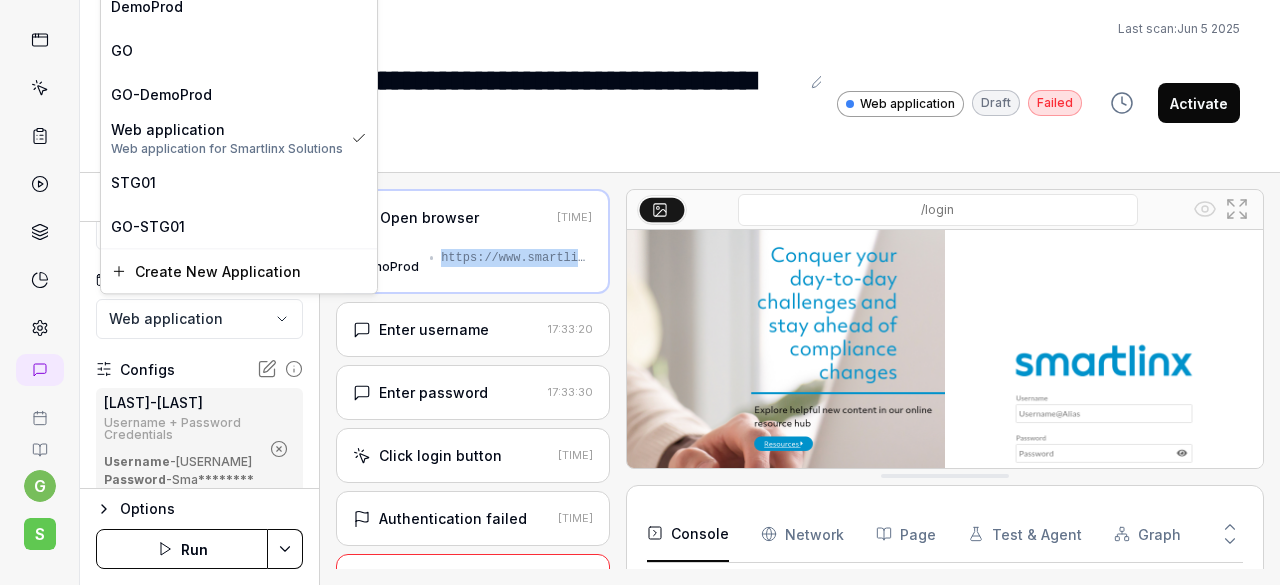 click on "**********" at bounding box center [640, 292] 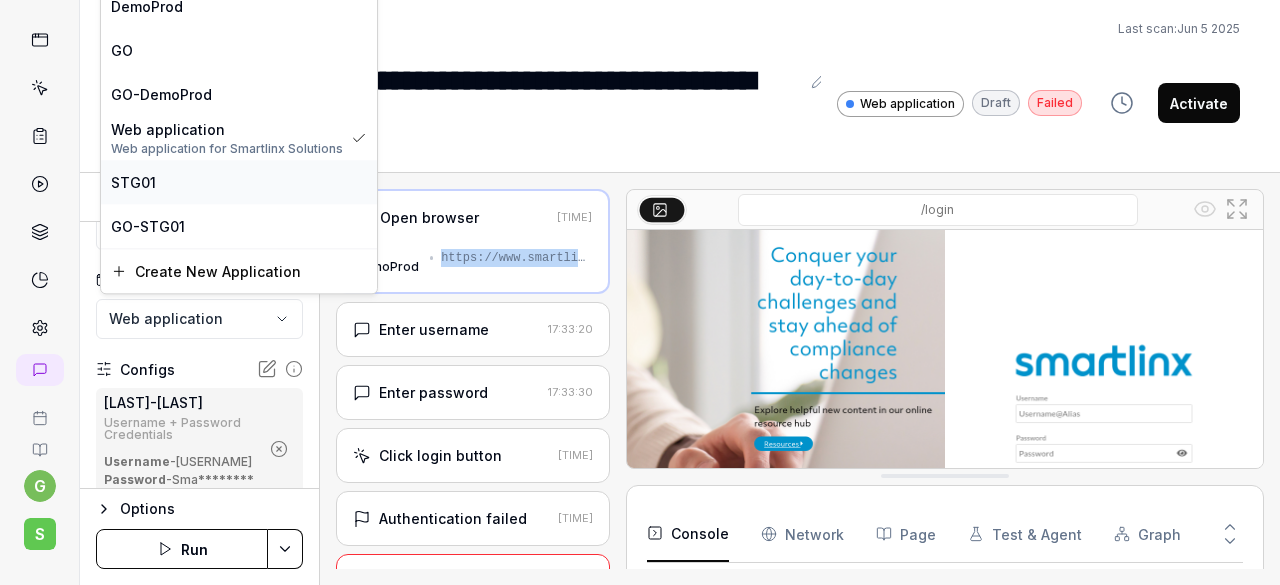 click on "STG01" at bounding box center [239, 182] 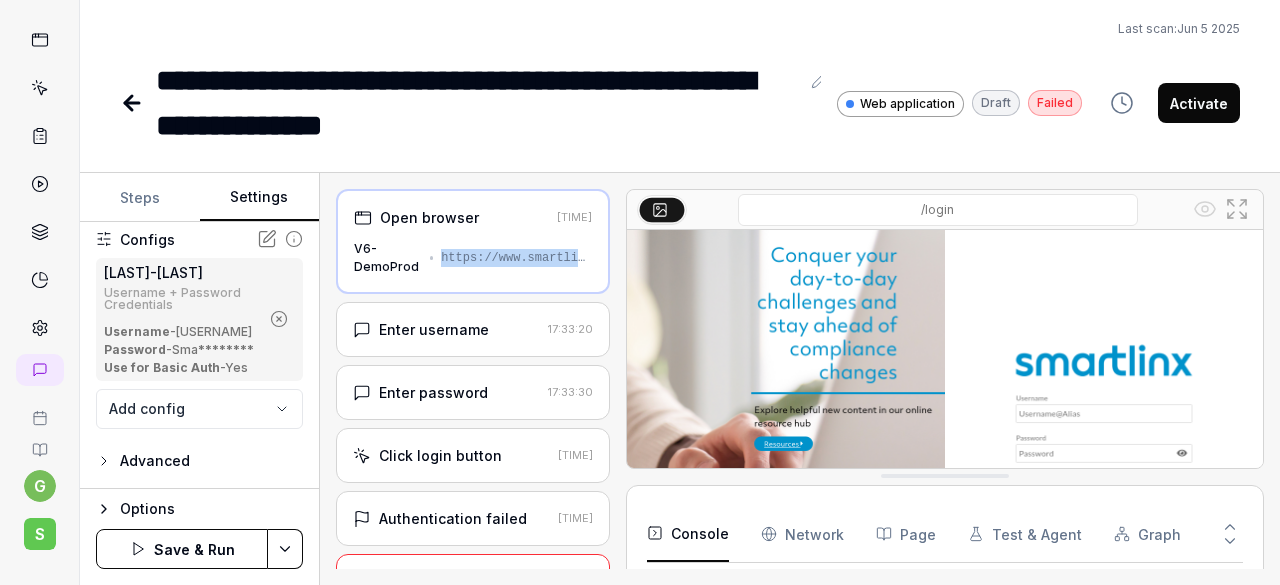 scroll, scrollTop: 329, scrollLeft: 0, axis: vertical 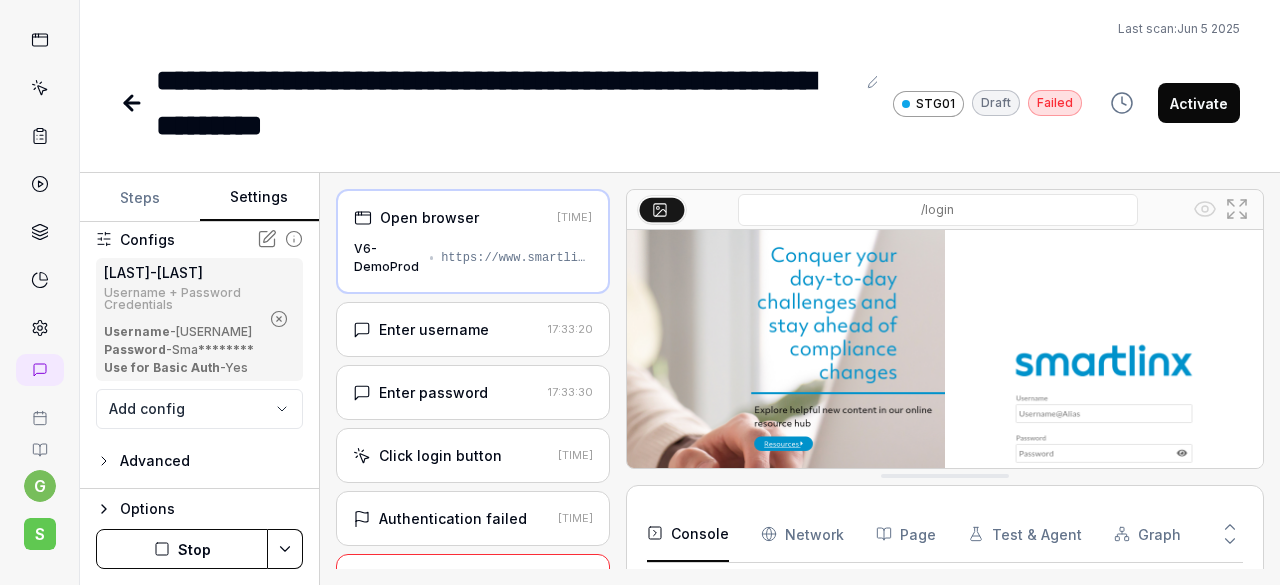 click on "**********" at bounding box center (680, 74) 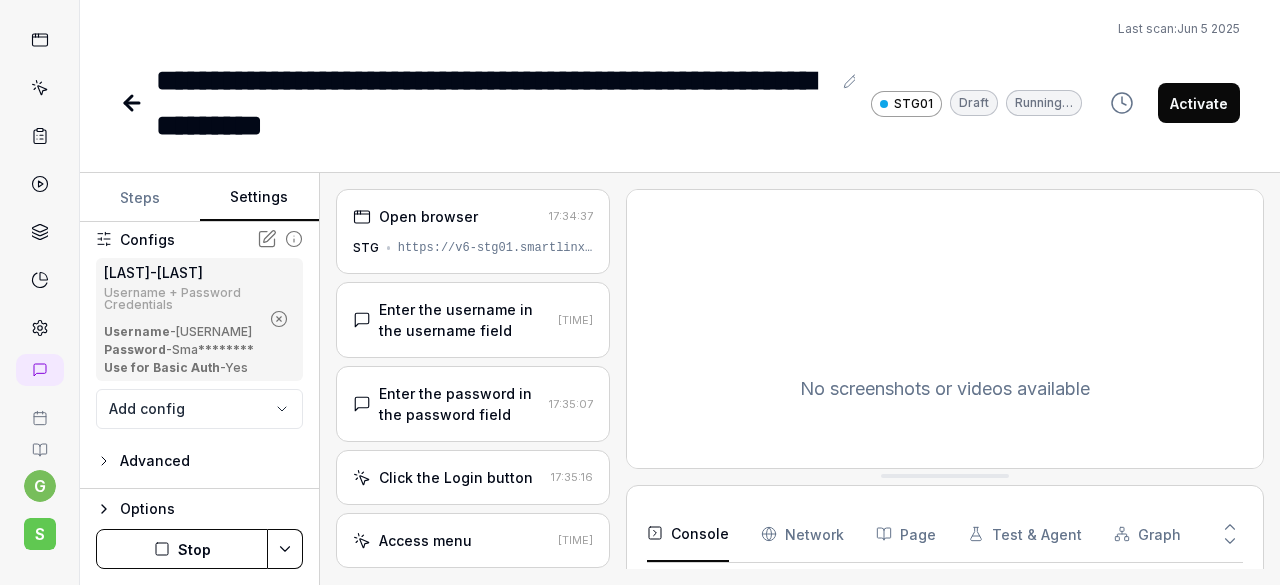 scroll, scrollTop: 208, scrollLeft: 0, axis: vertical 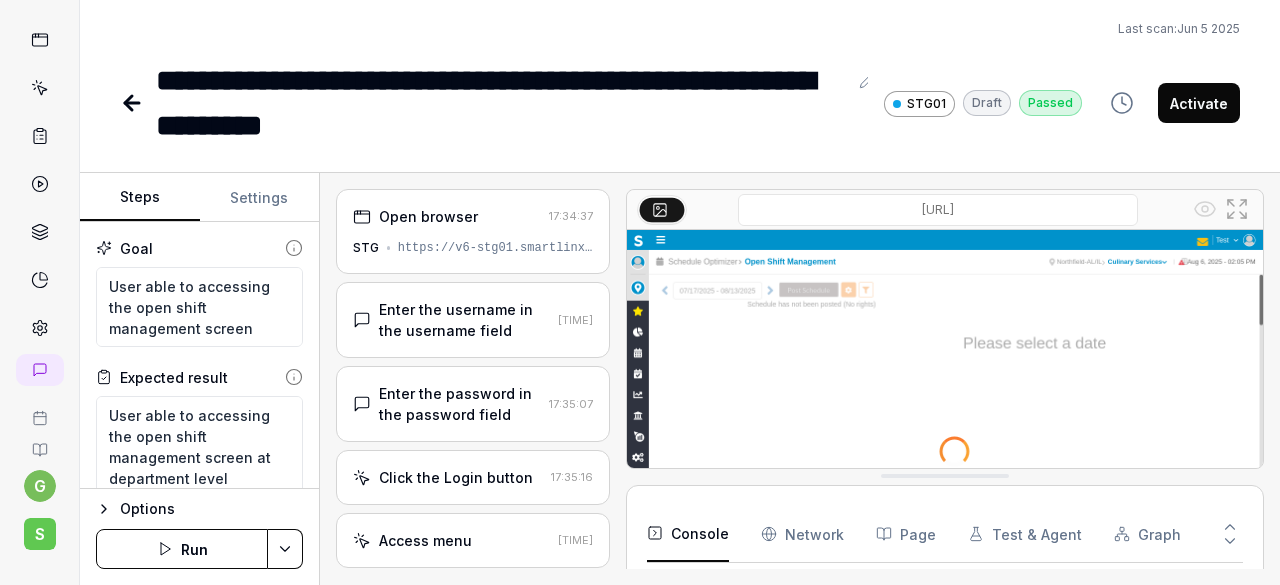 click on "Steps" at bounding box center (140, 198) 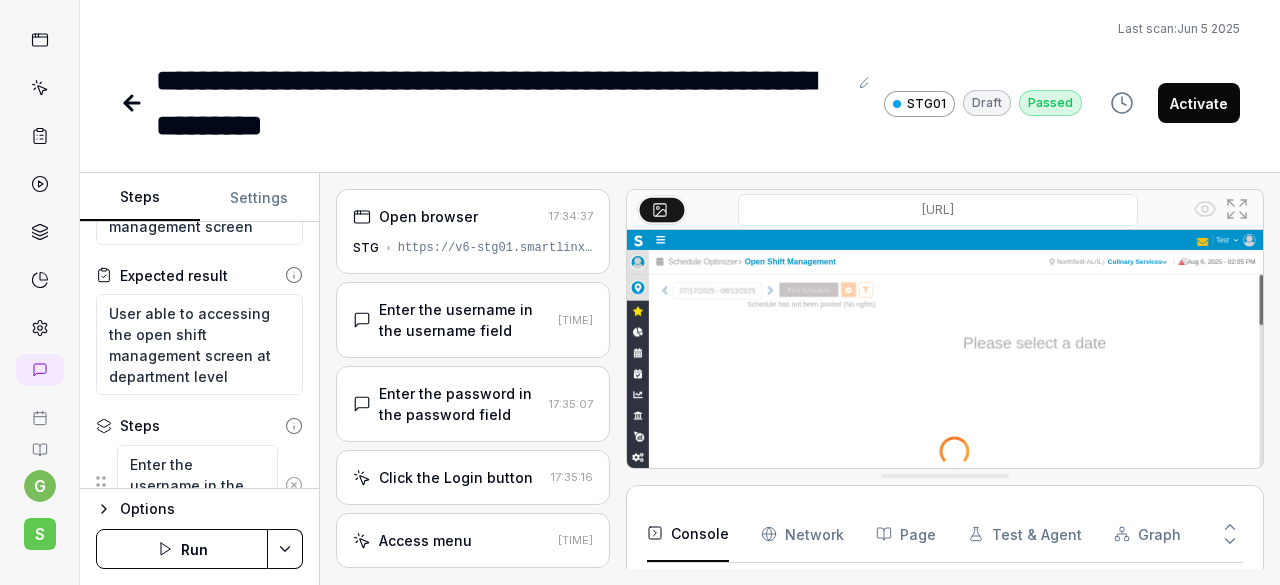 scroll, scrollTop: 0, scrollLeft: 0, axis: both 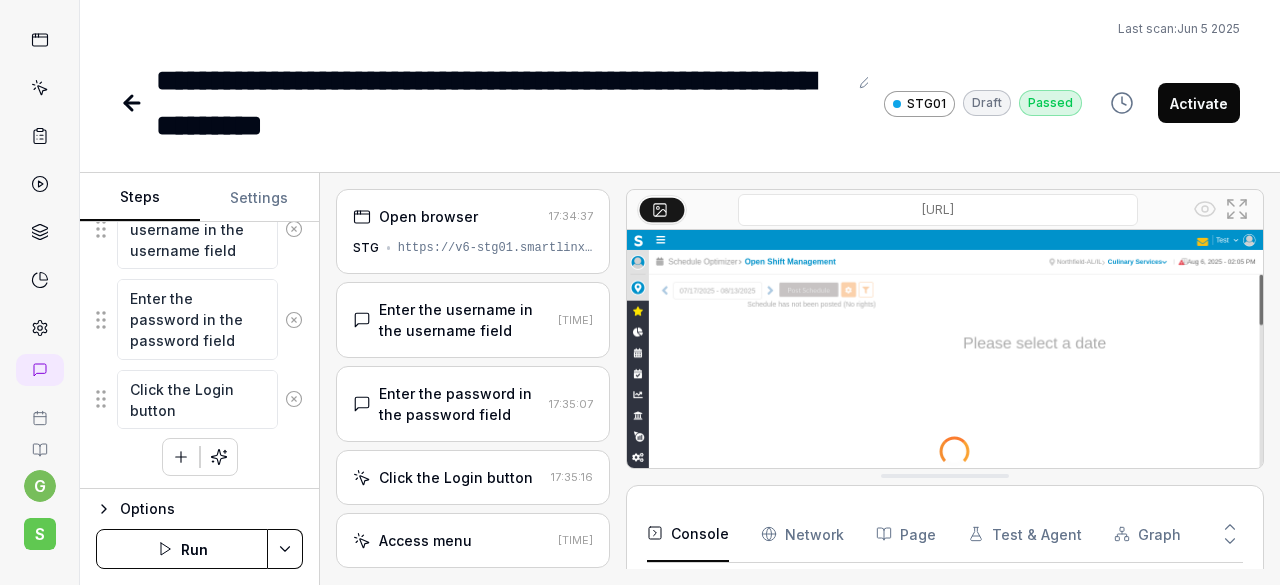 click 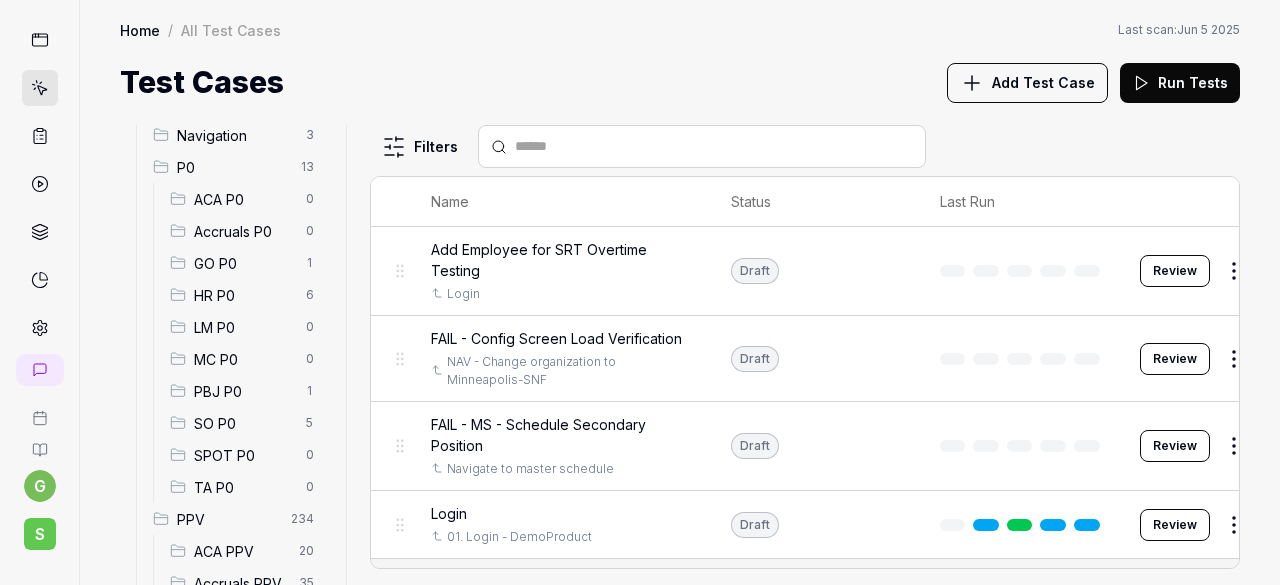 scroll, scrollTop: 178, scrollLeft: 0, axis: vertical 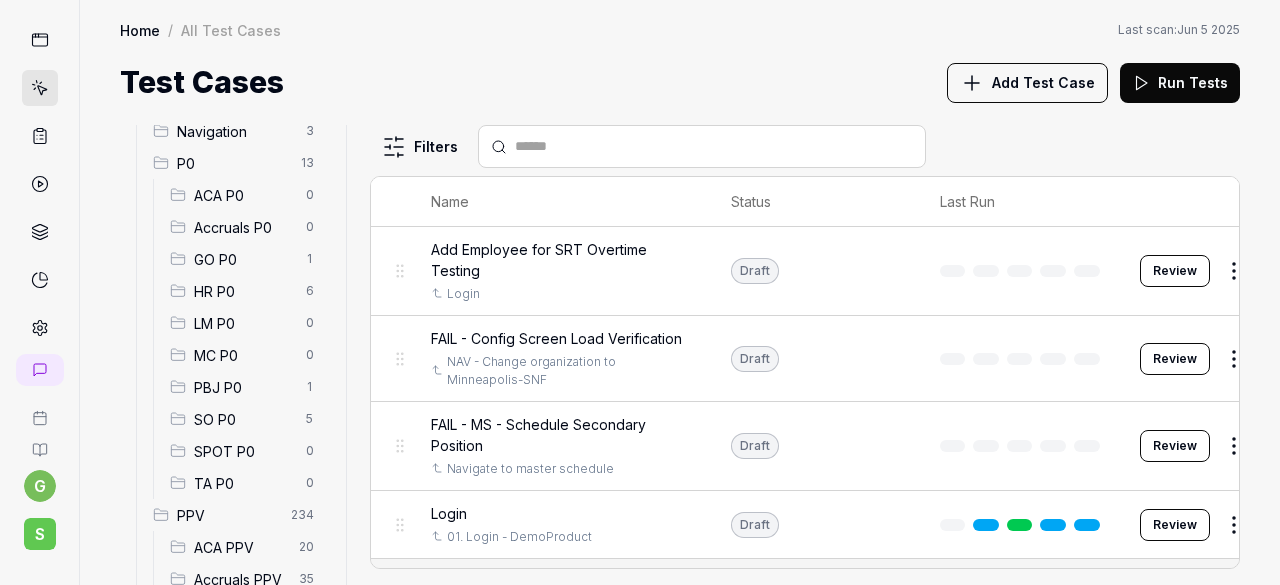 drag, startPoint x: 213, startPoint y: 423, endPoint x: 570, endPoint y: 369, distance: 361.06094 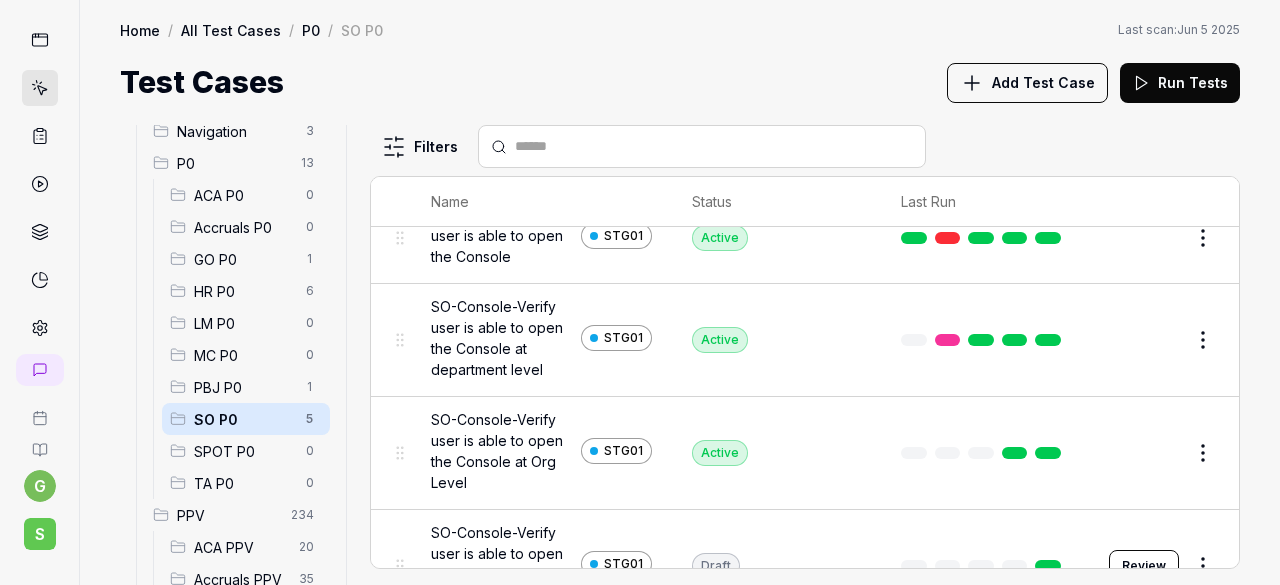scroll, scrollTop: 0, scrollLeft: 0, axis: both 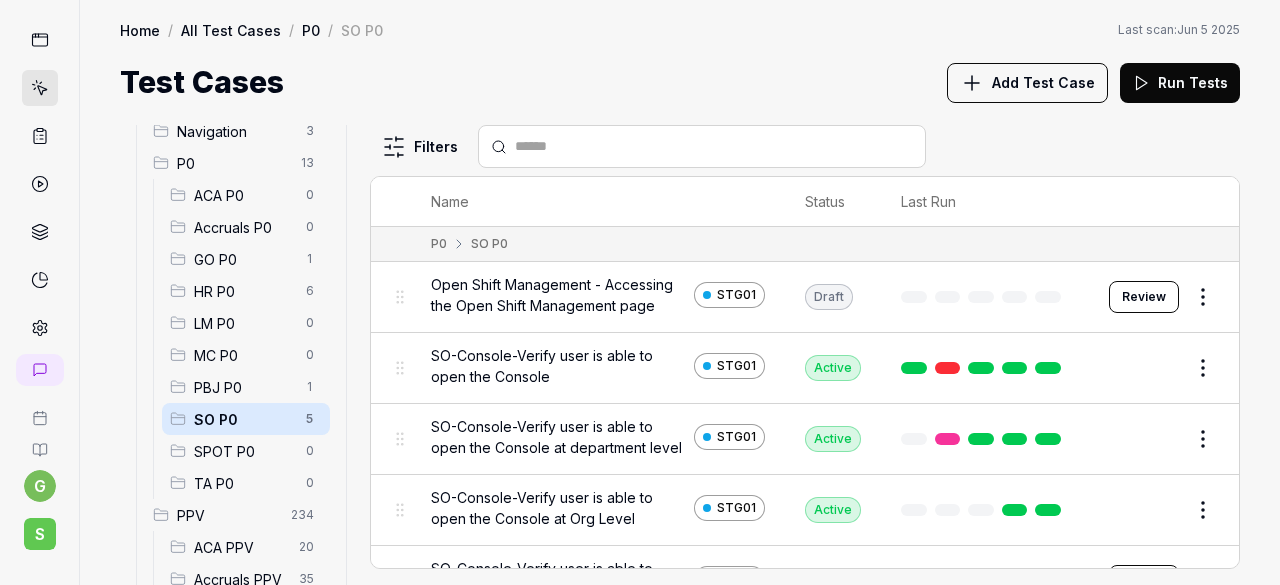 click on "Review" at bounding box center [1144, 297] 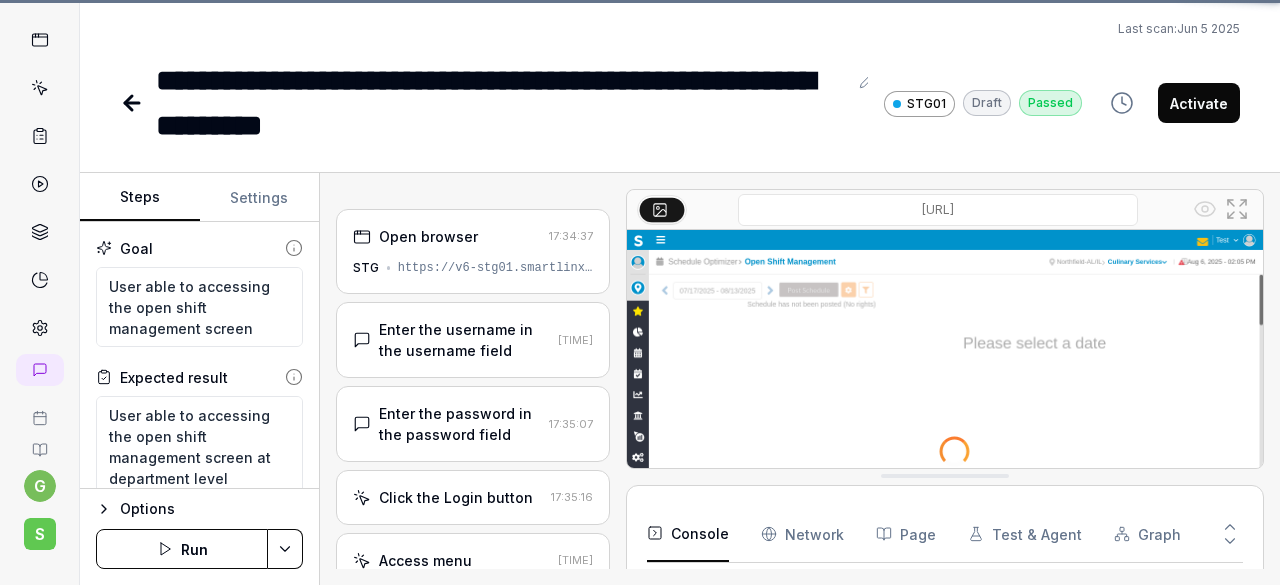 scroll, scrollTop: 301, scrollLeft: 0, axis: vertical 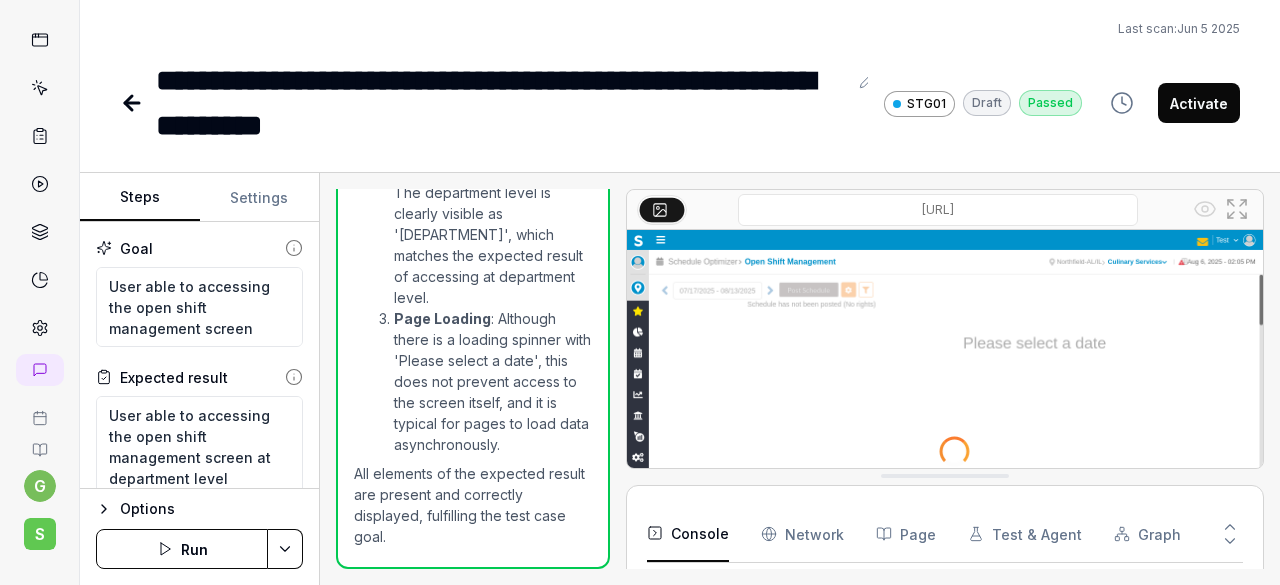 click 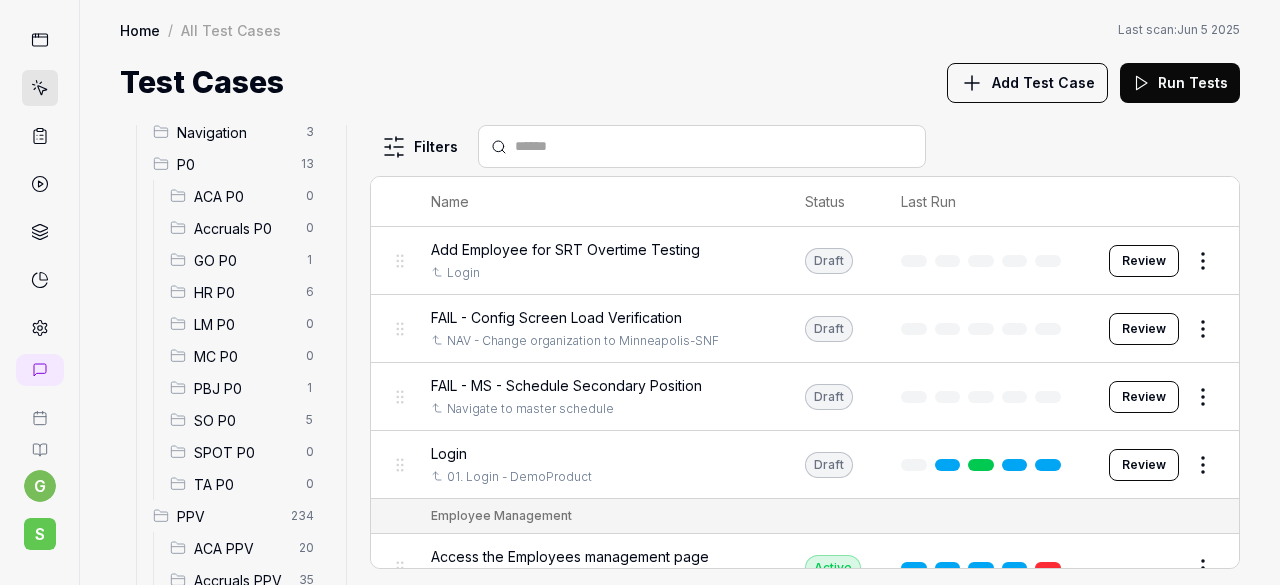 scroll, scrollTop: 178, scrollLeft: 0, axis: vertical 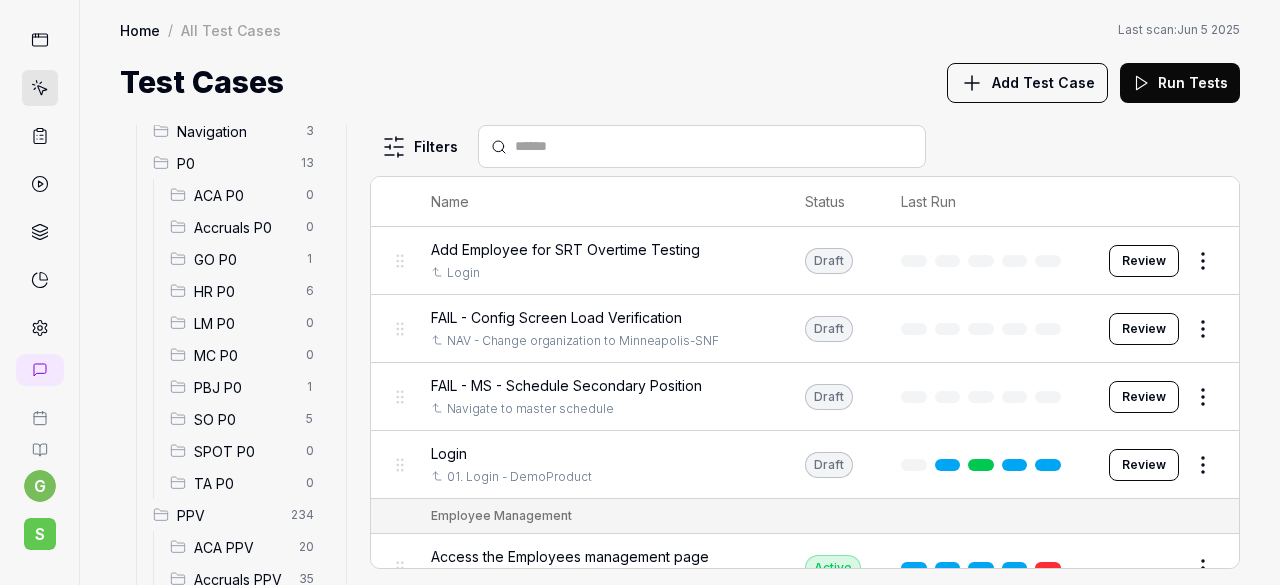 click on "SO P0" at bounding box center (244, 419) 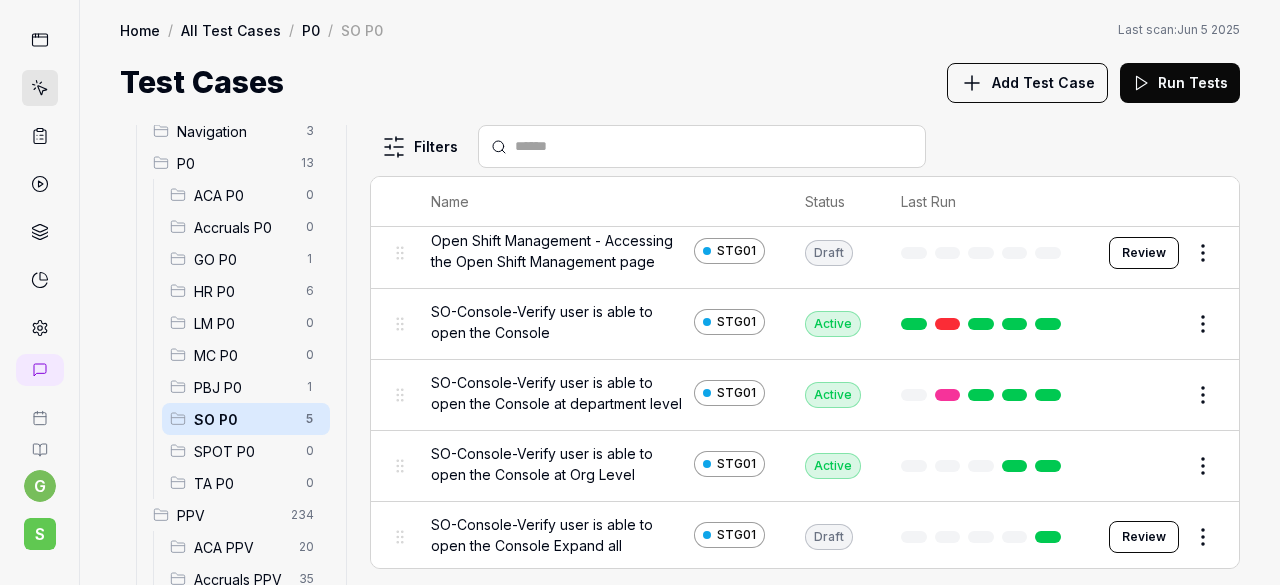scroll, scrollTop: 0, scrollLeft: 0, axis: both 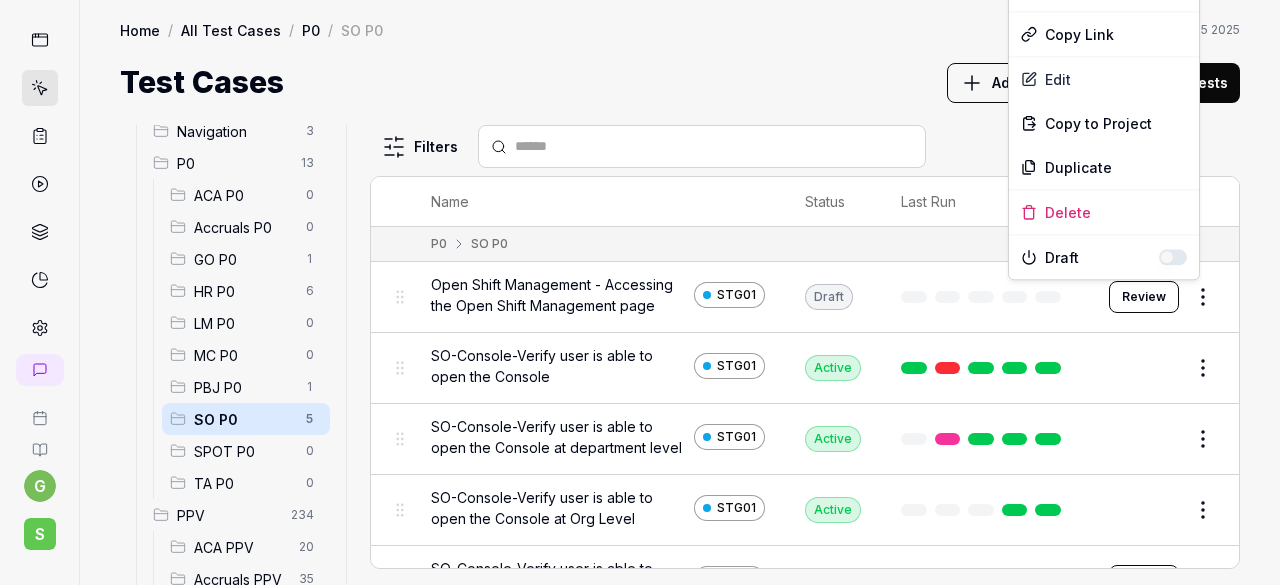 click on "g S Home / All Test Cases / P0 / SO P0 Home / All Test Cases / P0 / SO P0 Last scan:  Jun 5 2025 Test Cases Add Test Case Run Tests All Test Cases 298 Employee Management 10 Login 7 Logout 1 Master Schedule 9 Navigation 3 P0 13 ACA P0 0 Accruals P0 0 GO P0 1 HR P0 6 LM P0 0 MC P0 0 PBJ P0 1 SO P0 5 SPOT P0 0 TA P0 0 PPV 234 ACA PPV 20 Accruals PPV 35 GO PPV 13 HR PPV 31 LM PPV 7 MC PPV 7 PBJ PPV 22 SO PPV 56 Spotlight PPV 3 TA PPV 40 Reporting 3 Schedule Optimizer 1 Screen Loads 7 Time & Attendance 6 Filters Name Status Last Run P0 SO P0 Open Shift Management - Accessing the Open Shift Management page STG01 Draft Review SO-Console-Verify user is able to open the Console STG01 Active Edit SO-Console-Verify user is able to open the Console at department level STG01 Active Edit SO-Console-Verify user is able to open the Console at Org Level STG01 Active Edit SO-Console-Verify user is able to open the Console Expand all STG01 Draft Review
* Options Run Test Copy Link Edit Copy to Project Duplicate Delete" at bounding box center (640, 292) 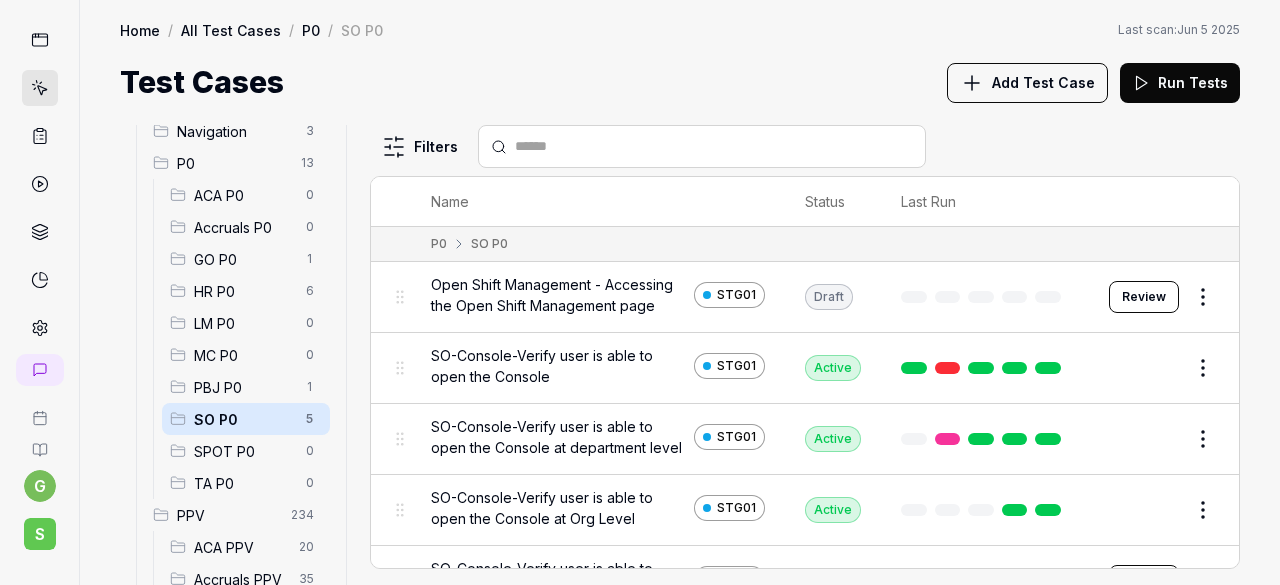 click on "g S Home / All Test Cases / P0 / SO P0 Home / All Test Cases / P0 / SO P0 Last scan:  Jun 5 2025 Test Cases Add Test Case Run Tests All Test Cases 298 Employee Management 10 Login 7 Logout 1 Master Schedule 9 Navigation 3 P0 13 ACA P0 0 Accruals P0 0 GO P0 1 HR P0 6 LM P0 0 MC P0 0 PBJ P0 1 SO P0 5 SPOT P0 0 TA P0 0 PPV 234 ACA PPV 20 Accruals PPV 35 GO PPV 13 HR PPV 31 LM PPV 7 MC PPV 7 PBJ PPV 22 SO PPV 56 Spotlight PPV 3 TA PPV 40 Reporting 3 Schedule Optimizer 1 Screen Loads 7 Time & Attendance 6 Filters Name Status Last Run P0 SO P0 Open Shift Management - Accessing the Open Shift Management page STG01 Draft Review SO-Console-Verify user is able to open the Console STG01 Active Edit SO-Console-Verify user is able to open the Console at department level STG01 Active Edit SO-Console-Verify user is able to open the Console at Org Level STG01 Active Edit SO-Console-Verify user is able to open the Console Expand all STG01 Draft Review
*" at bounding box center [640, 292] 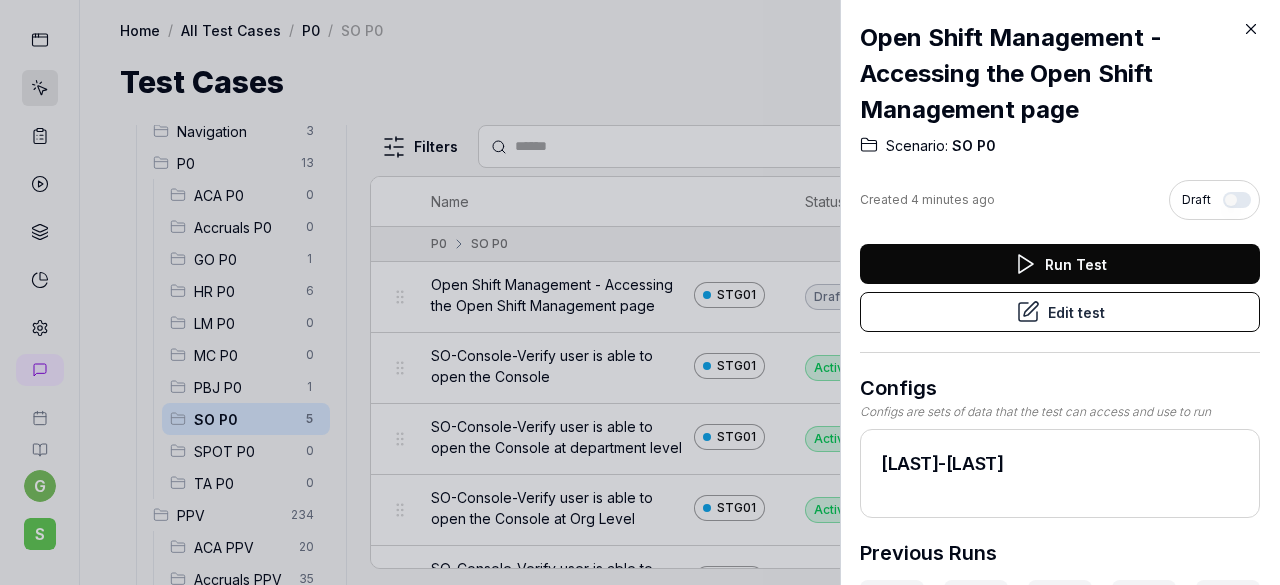 click on "Run Test" at bounding box center (1060, 264) 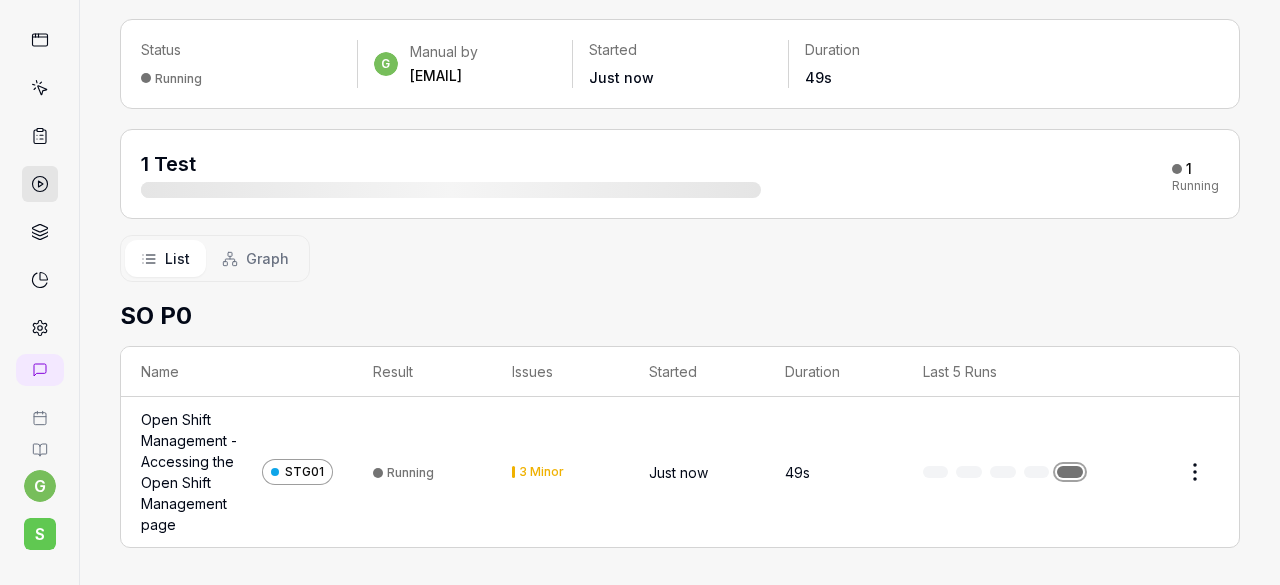 scroll, scrollTop: 0, scrollLeft: 0, axis: both 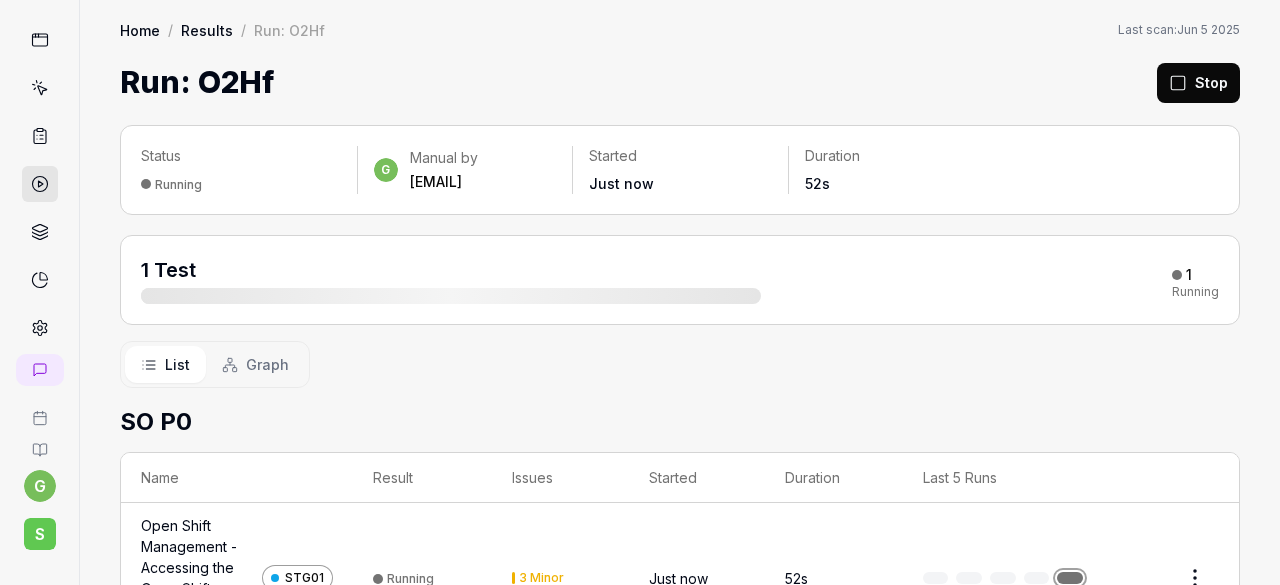 click 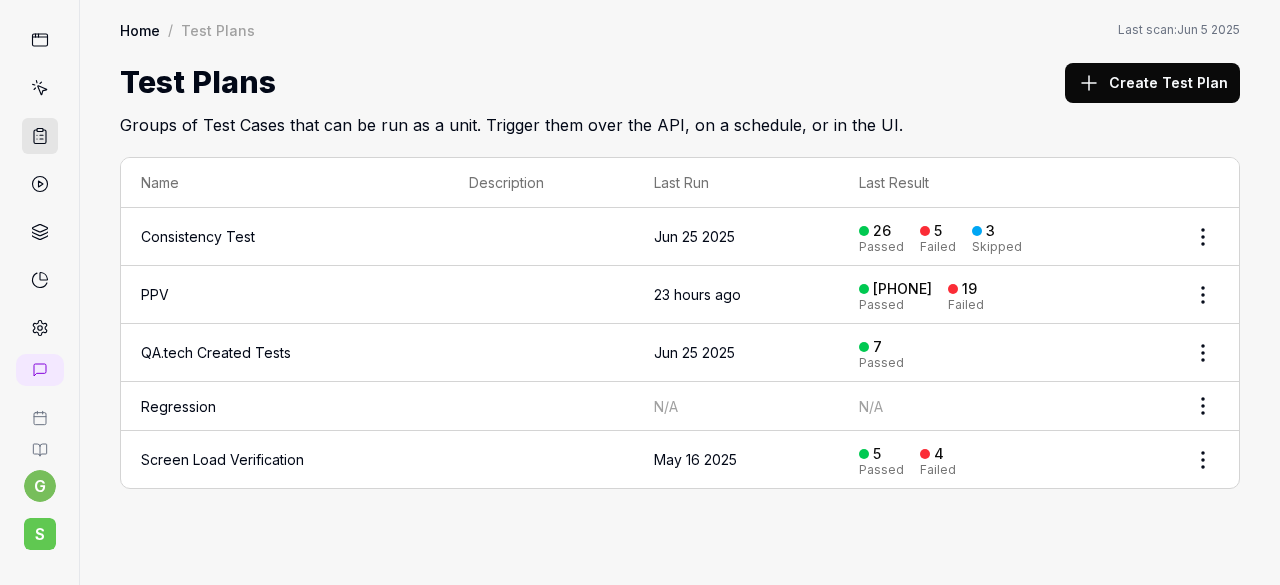 click 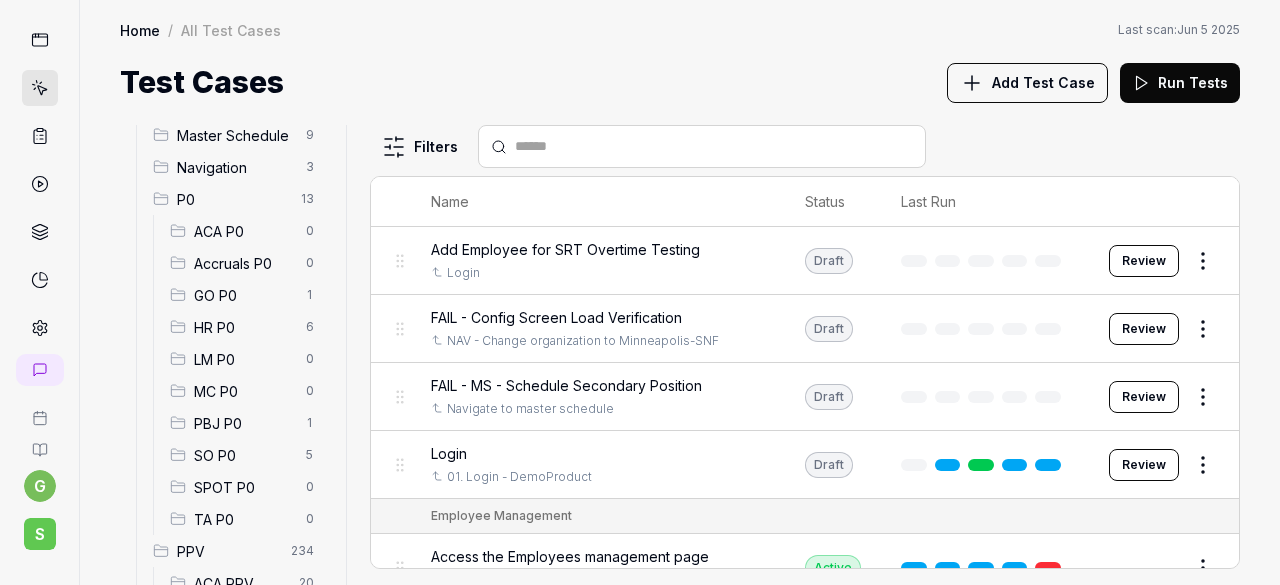 scroll, scrollTop: 144, scrollLeft: 0, axis: vertical 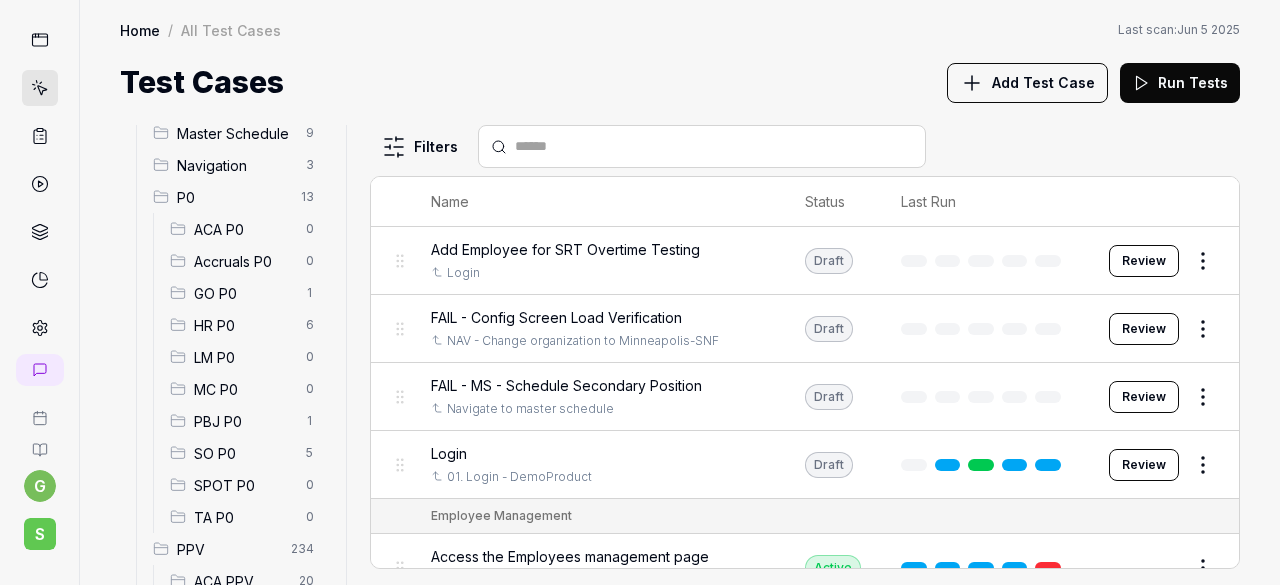click on "SO P0" at bounding box center (244, 453) 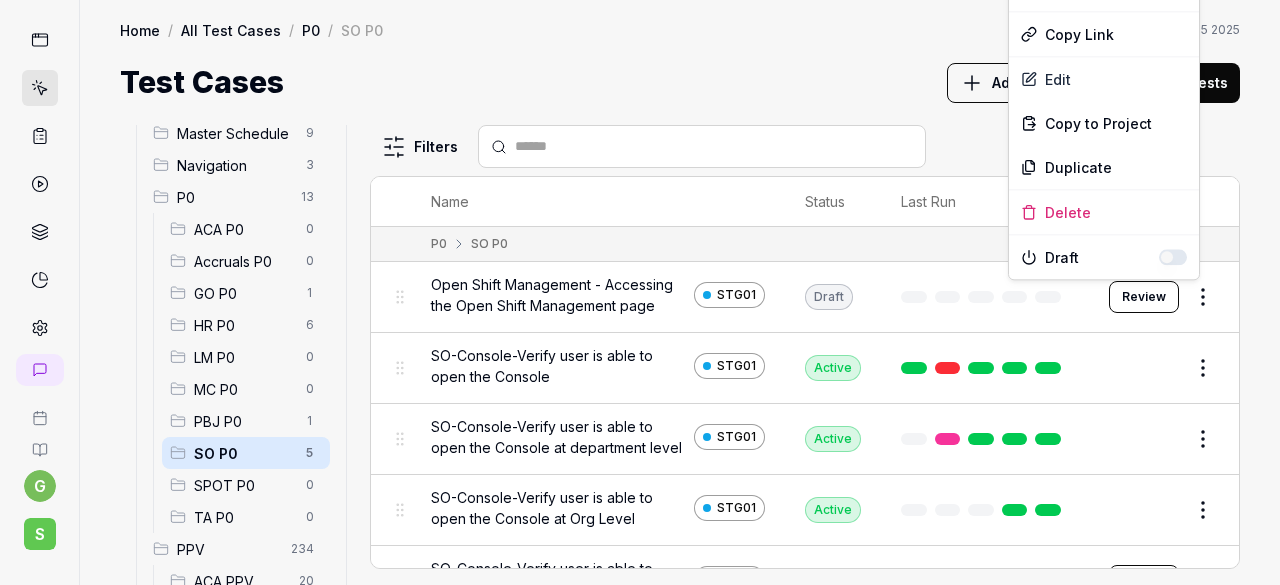 click on "g S Home / All Test Cases / P0 / SO P0 Home / All Test Cases / P0 / SO P0 Last scan:  Jun 5 2025 Test Cases Add Test Case Run Tests All Test Cases 298 Employee Management 10 Login 7 Logout 1 Master Schedule 9 Navigation 3 P0 13 ACA P0 0 Accruals P0 0 GO P0 1 HR P0 6 LM P0 0 MC P0 0 PBJ P0 1 SO P0 5 SPOT P0 0 TA P0 0 PPV 234 ACA PPV 20 Accruals PPV 35 GO PPV 13 HR PPV 31 LM PPV 7 MC PPV 7 PBJ PPV 22 SO PPV 56 Spotlight PPV 3 TA PPV 40 Reporting 3 Schedule Optimizer 1 Screen Loads 7 Time & Attendance 6 Filters Name Status Last Run P0 SO P0 Open Shift Management - Accessing the Open Shift Management page STG01 Draft Review SO-Console-Verify user is able to open the Console STG01 Active Edit SO-Console-Verify user is able to open the Console at department level STG01 Active Edit SO-Console-Verify user is able to open the Console at Org Level STG01 Active Edit SO-Console-Verify user is able to open the Console Expand all STG01 Draft Review
* Options Run Test Copy Link Edit Copy to Project Duplicate Delete" at bounding box center [640, 292] 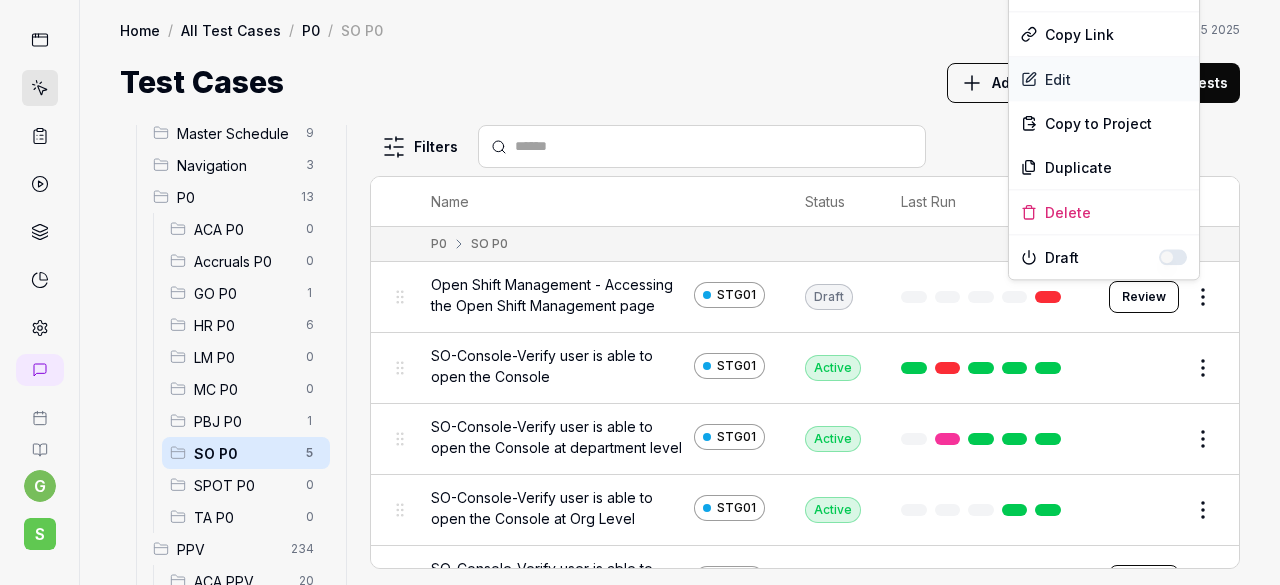 click on "Edit" at bounding box center [1104, 79] 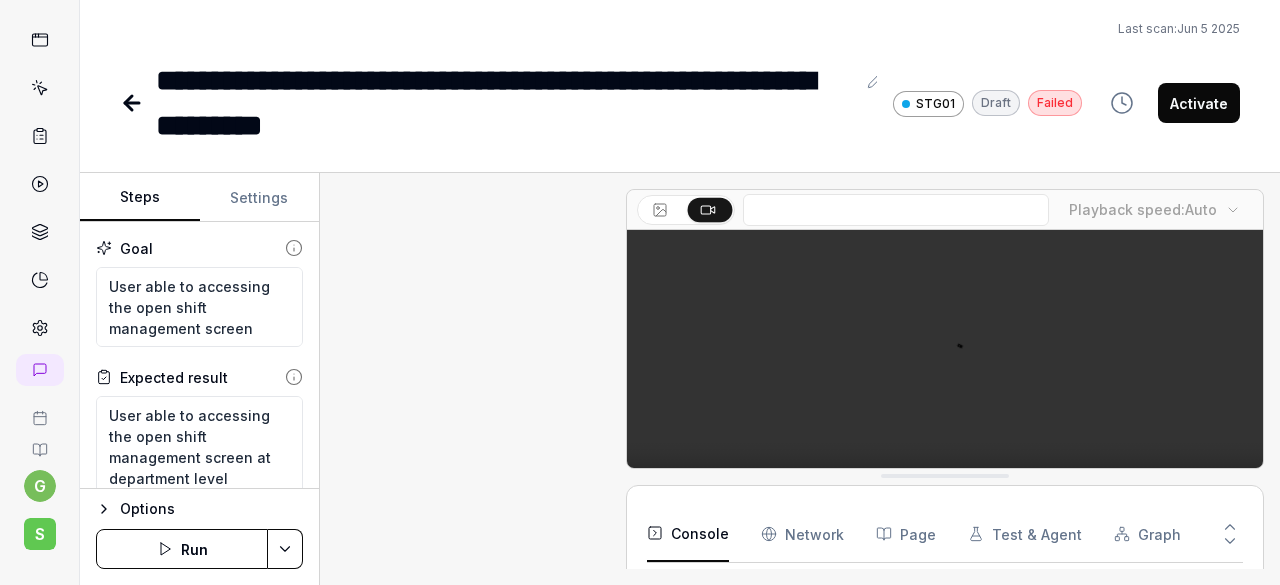 scroll, scrollTop: 1186, scrollLeft: 0, axis: vertical 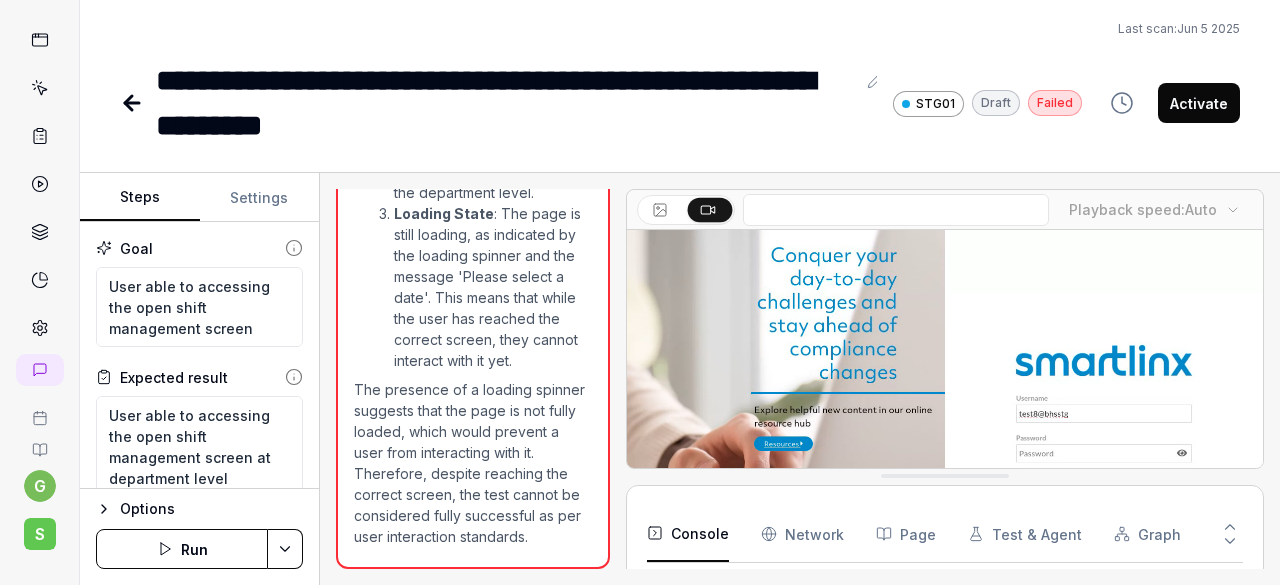 click on "Activate" at bounding box center (1199, 103) 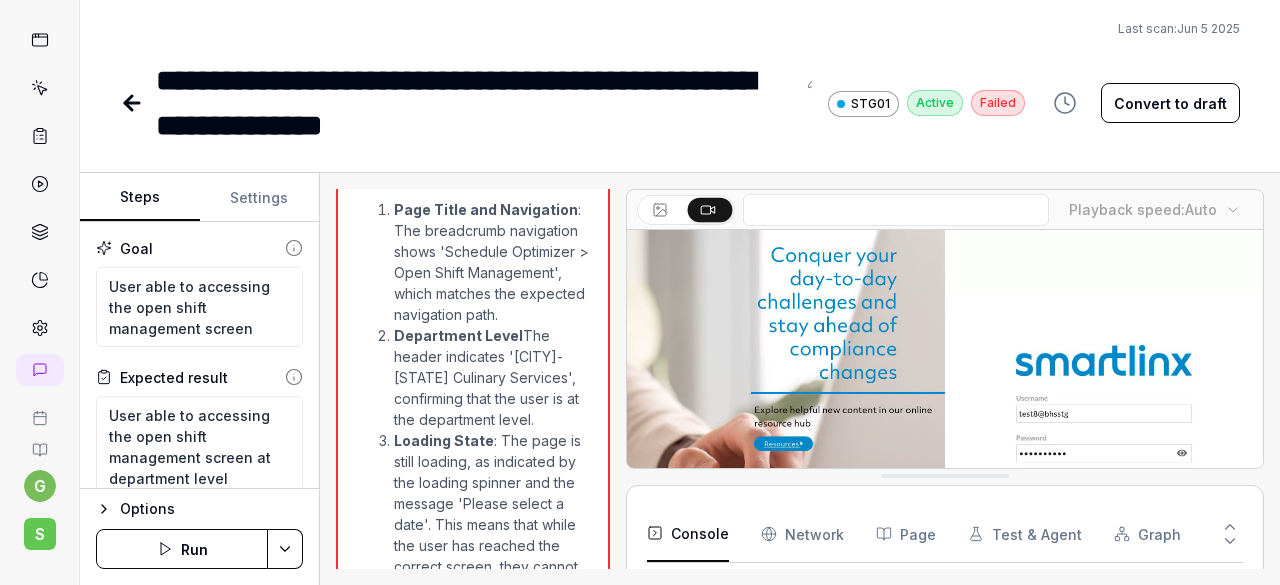 scroll, scrollTop: 870, scrollLeft: 0, axis: vertical 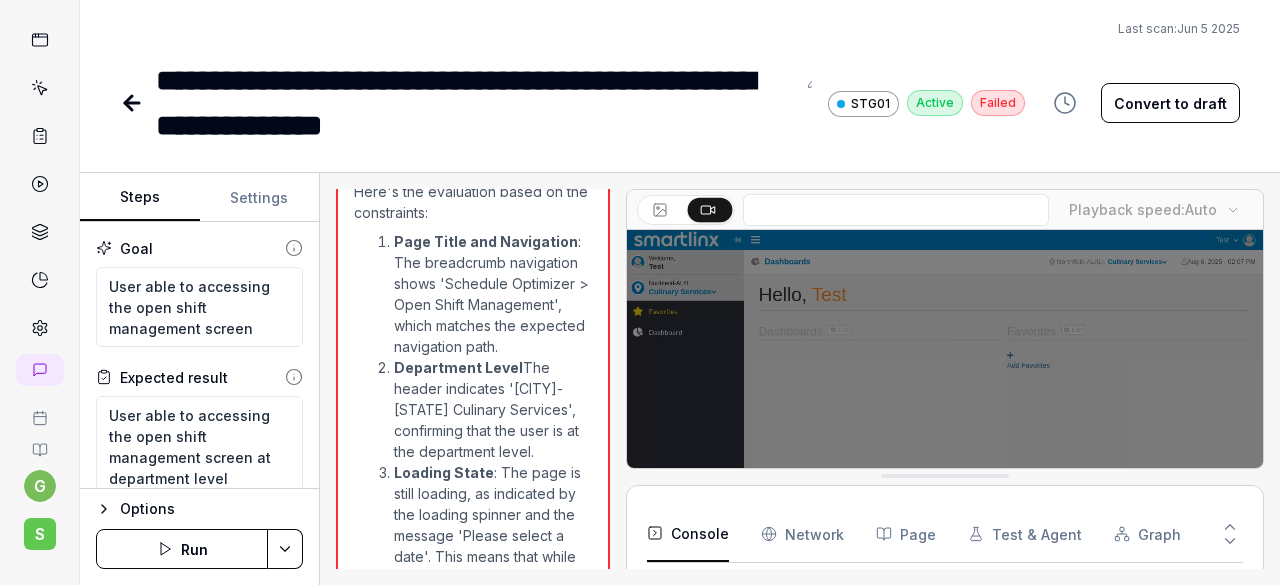 click on "Run" at bounding box center (182, 549) 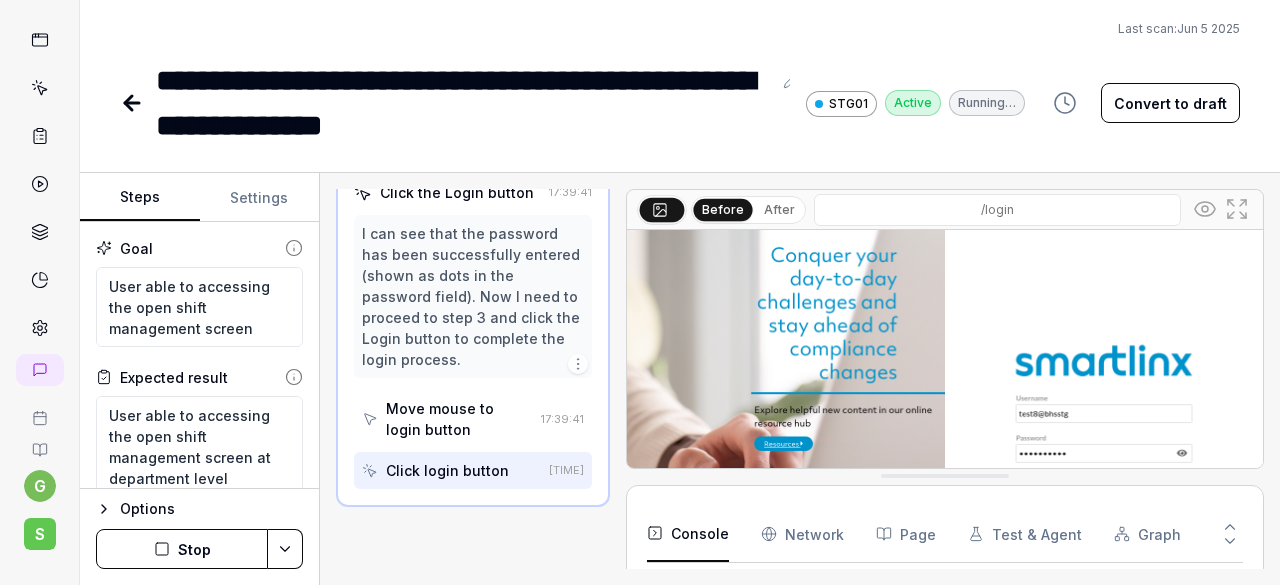 scroll, scrollTop: 285, scrollLeft: 0, axis: vertical 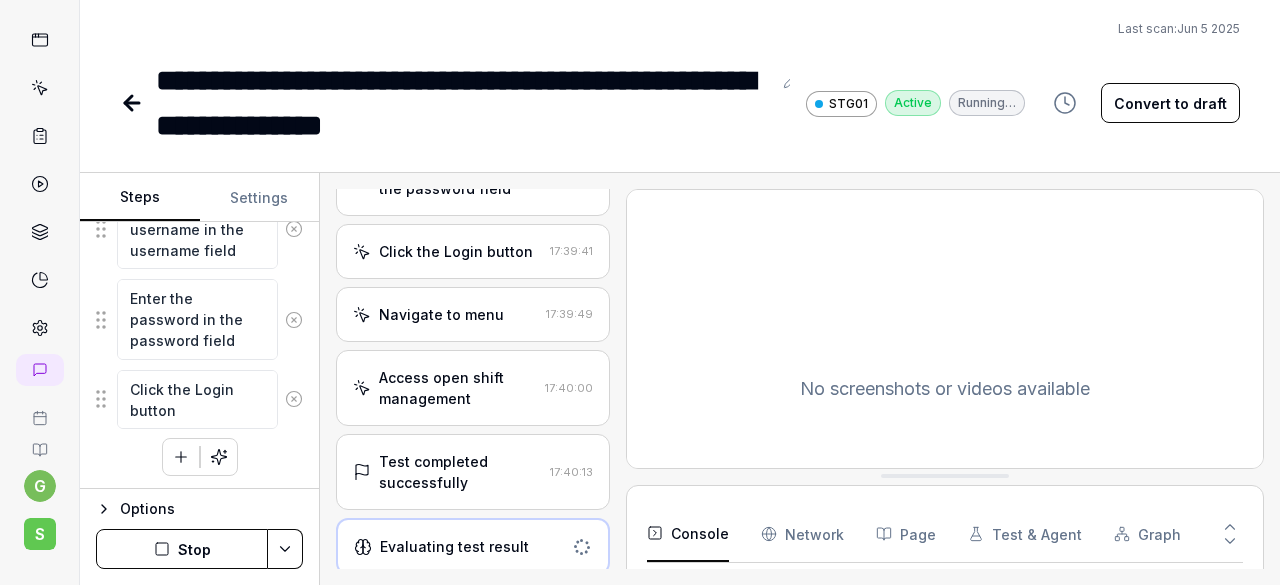click 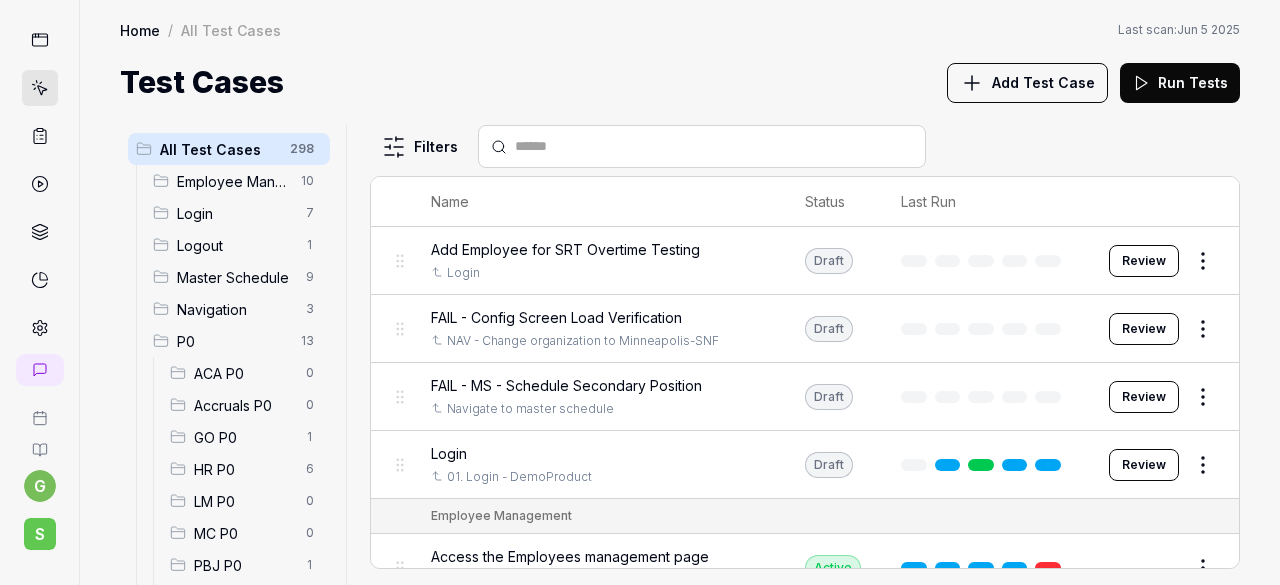 click on "ACA P0" at bounding box center [244, 373] 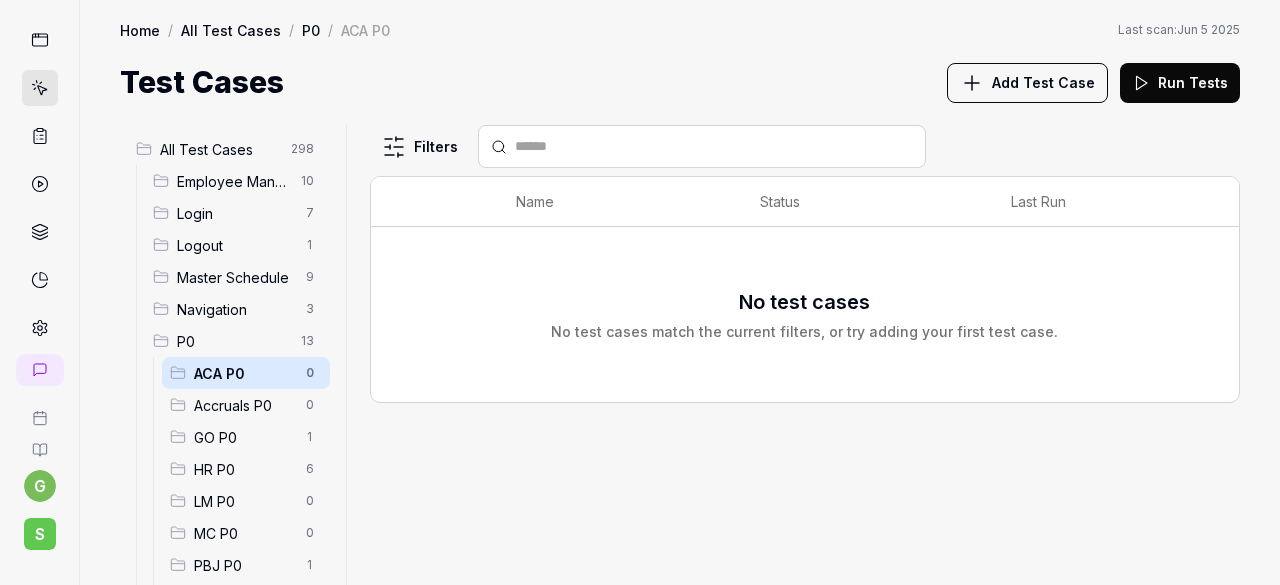scroll, scrollTop: 233, scrollLeft: 0, axis: vertical 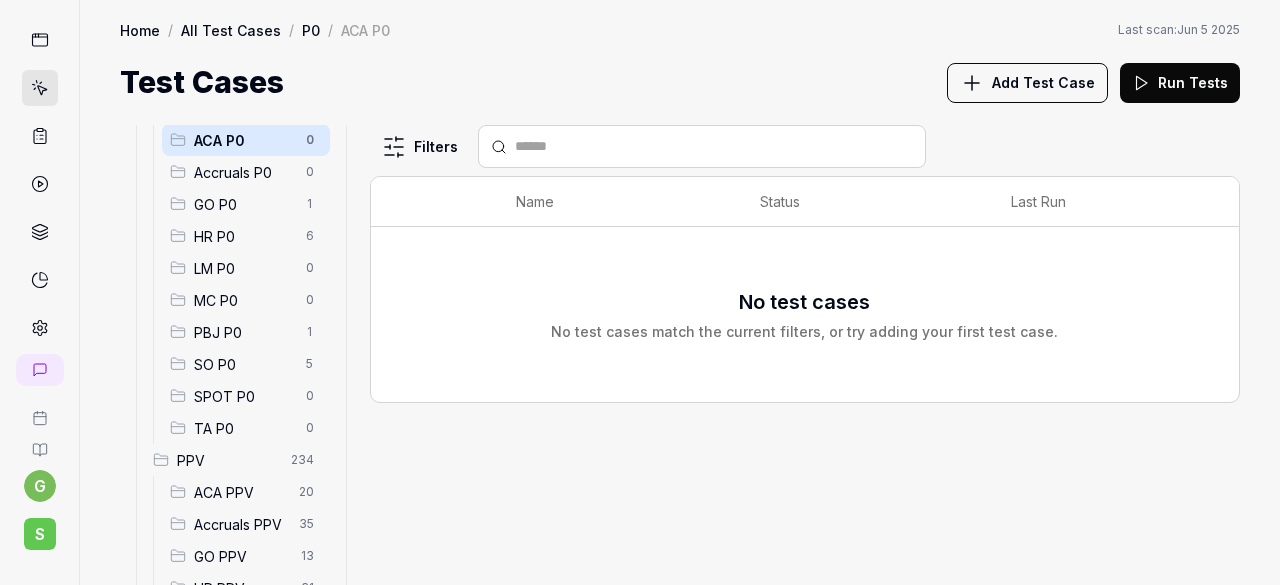 click on "SO P0" at bounding box center (244, 364) 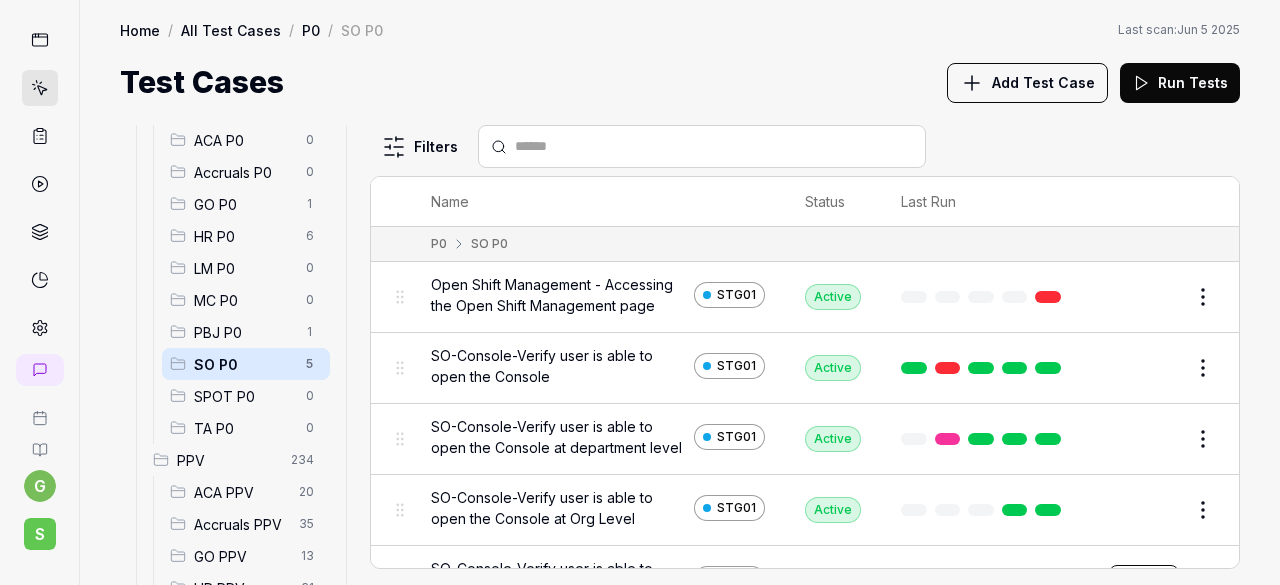 click on "Edit" at bounding box center (1155, 297) 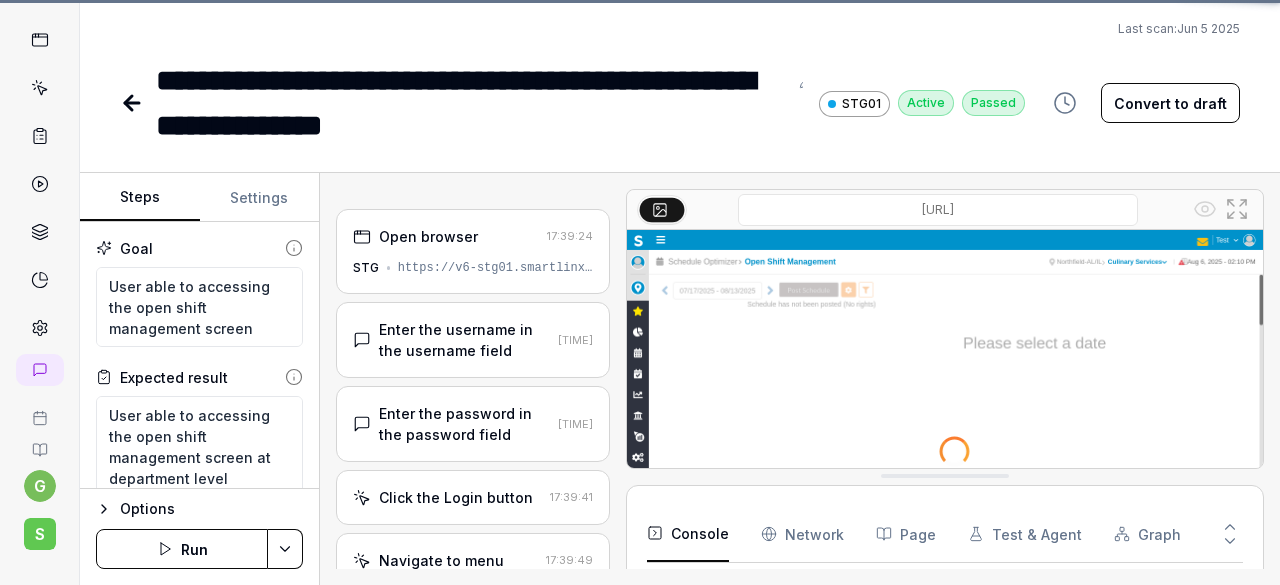 scroll, scrollTop: 110, scrollLeft: 0, axis: vertical 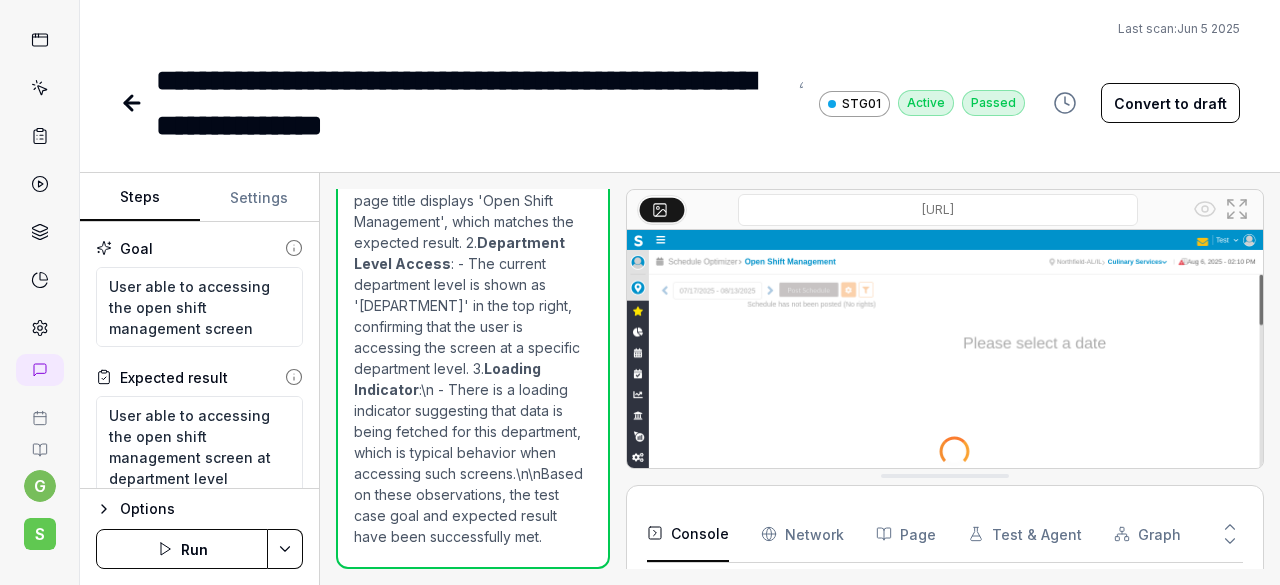 click on "Convert to draft" at bounding box center (1170, 103) 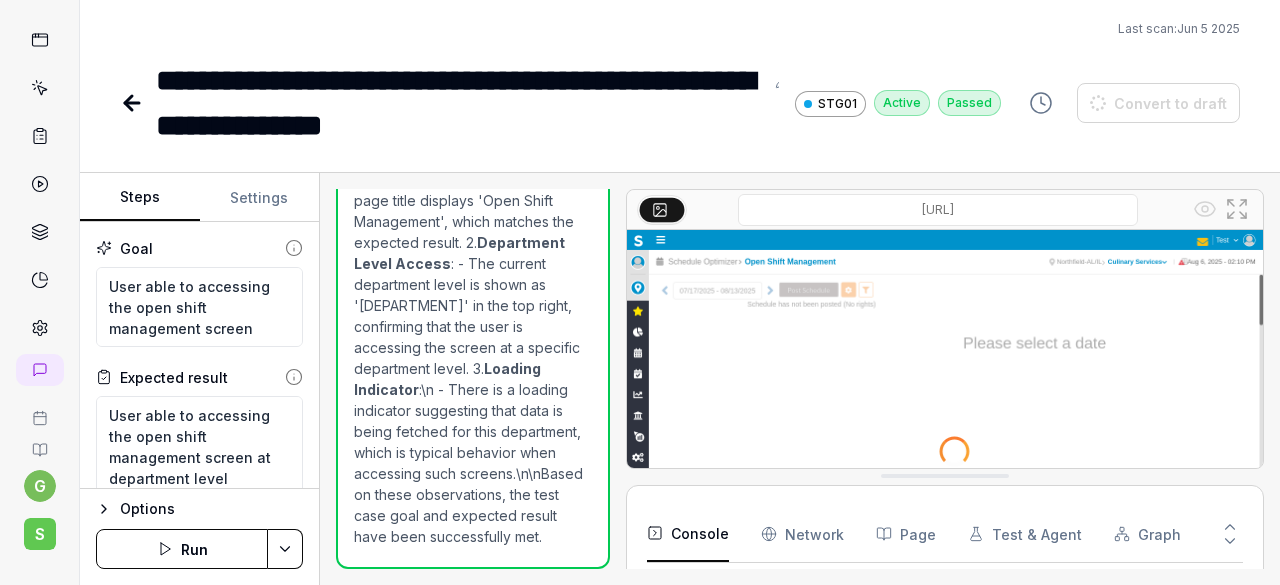 scroll, scrollTop: 20, scrollLeft: 0, axis: vertical 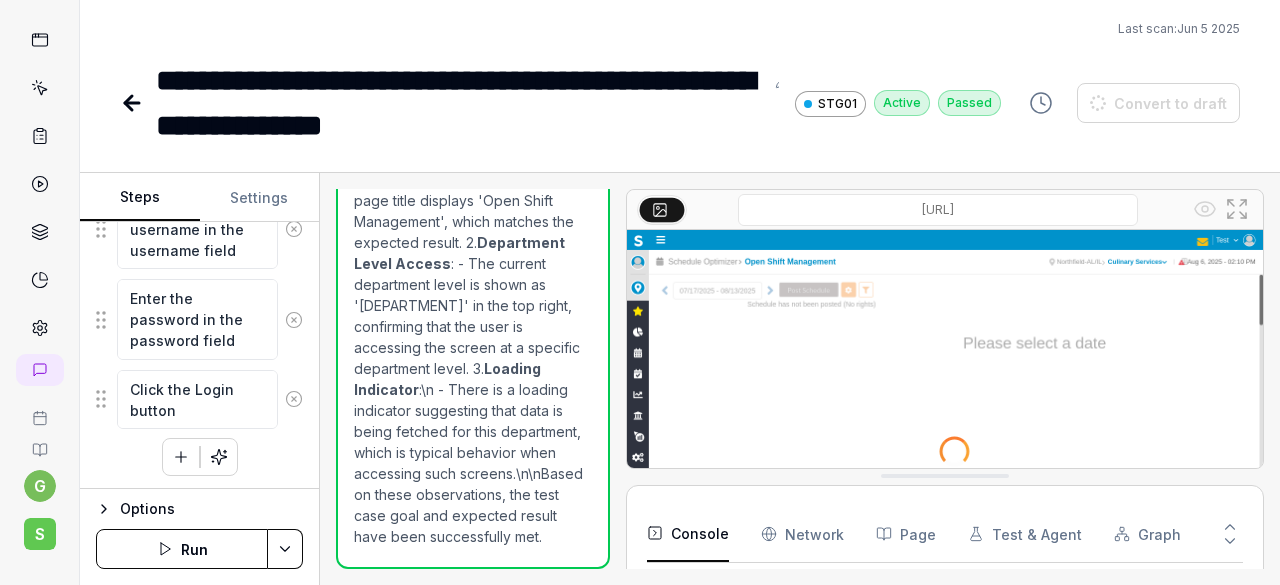 click 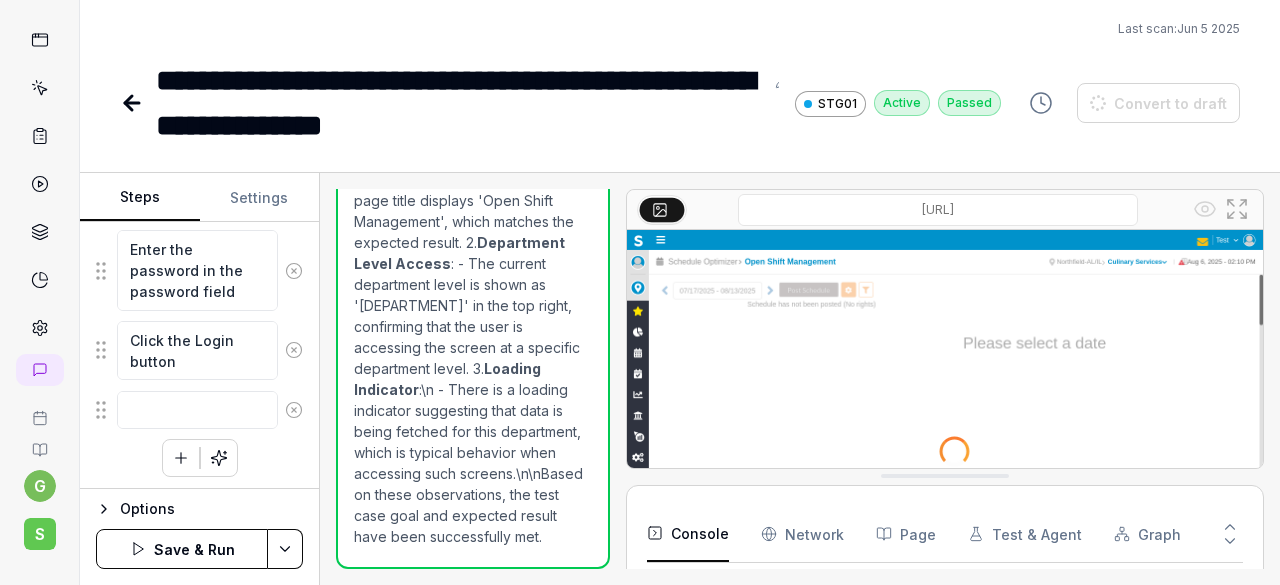 click on "**********" at bounding box center [680, 74] 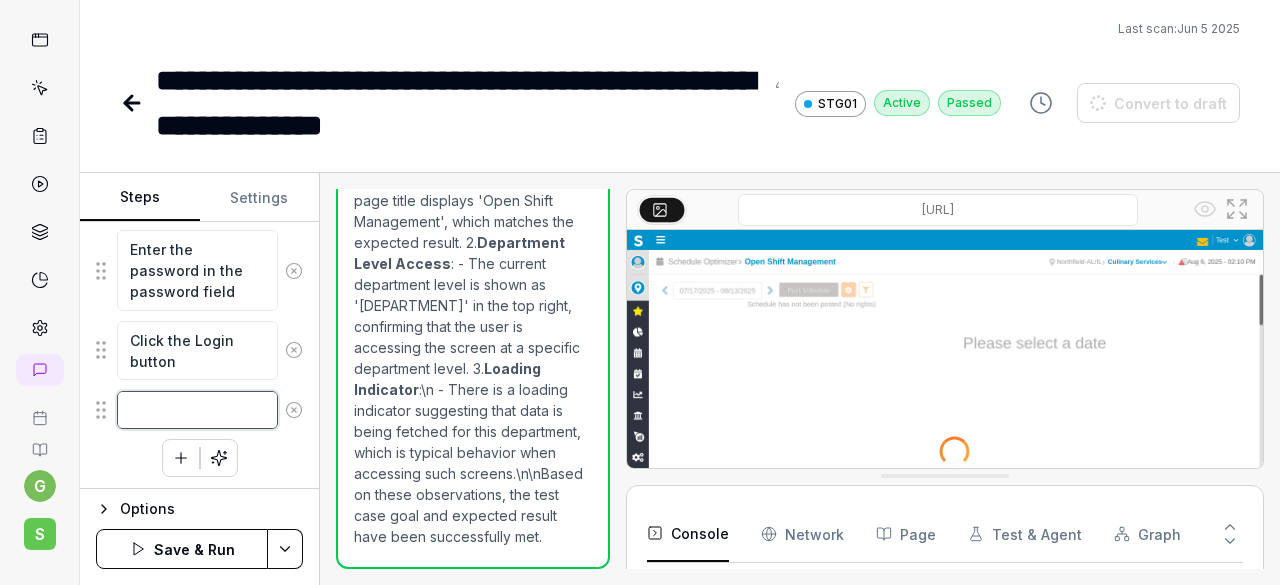 click at bounding box center (197, 410) 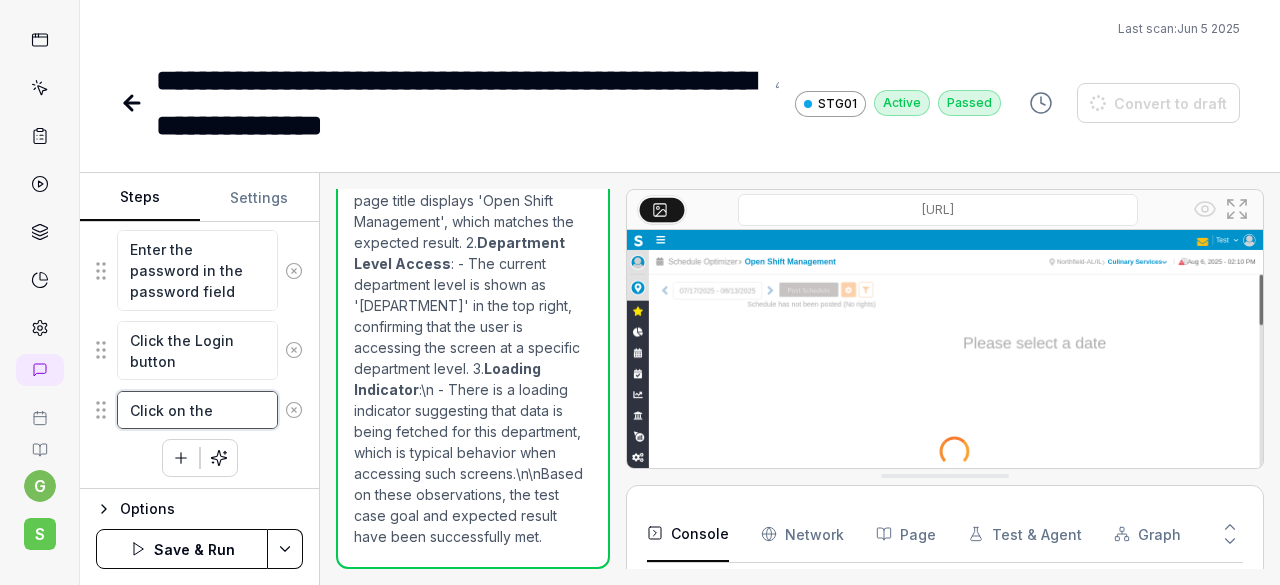 paste on "hamburger menu" 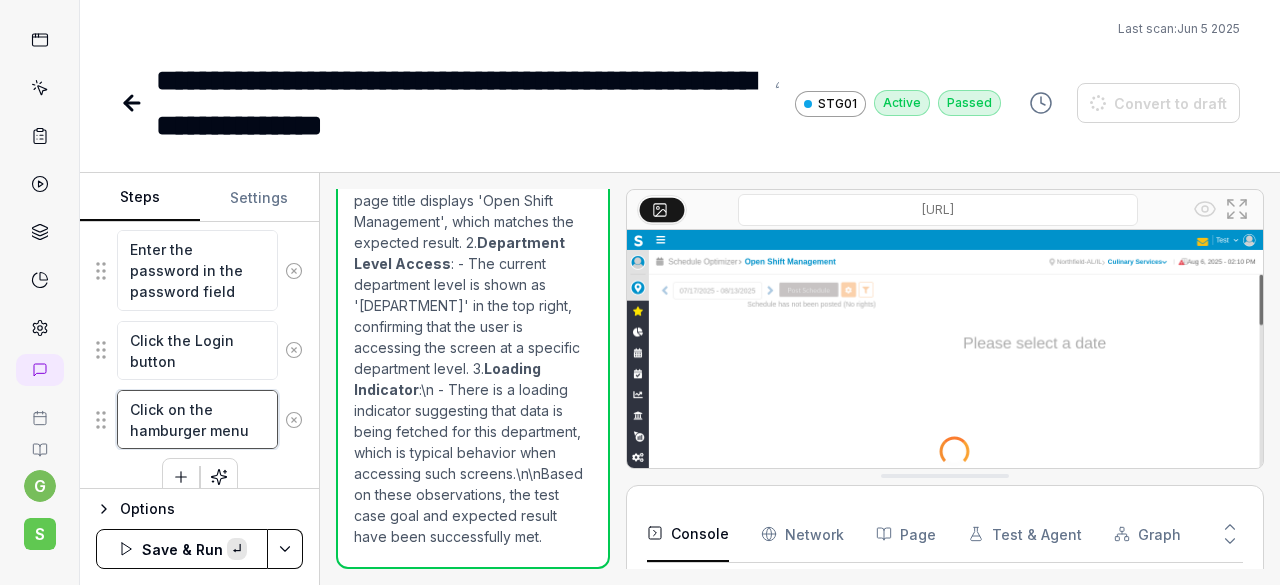 scroll, scrollTop: 11, scrollLeft: 0, axis: vertical 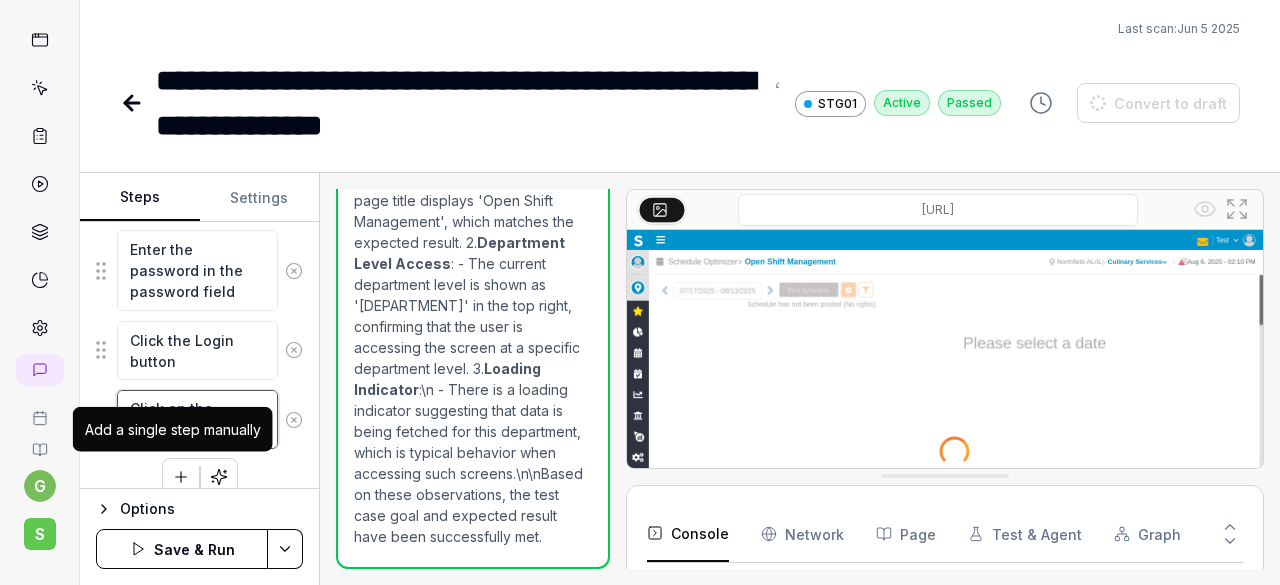 type on "Click on the hamburger menu" 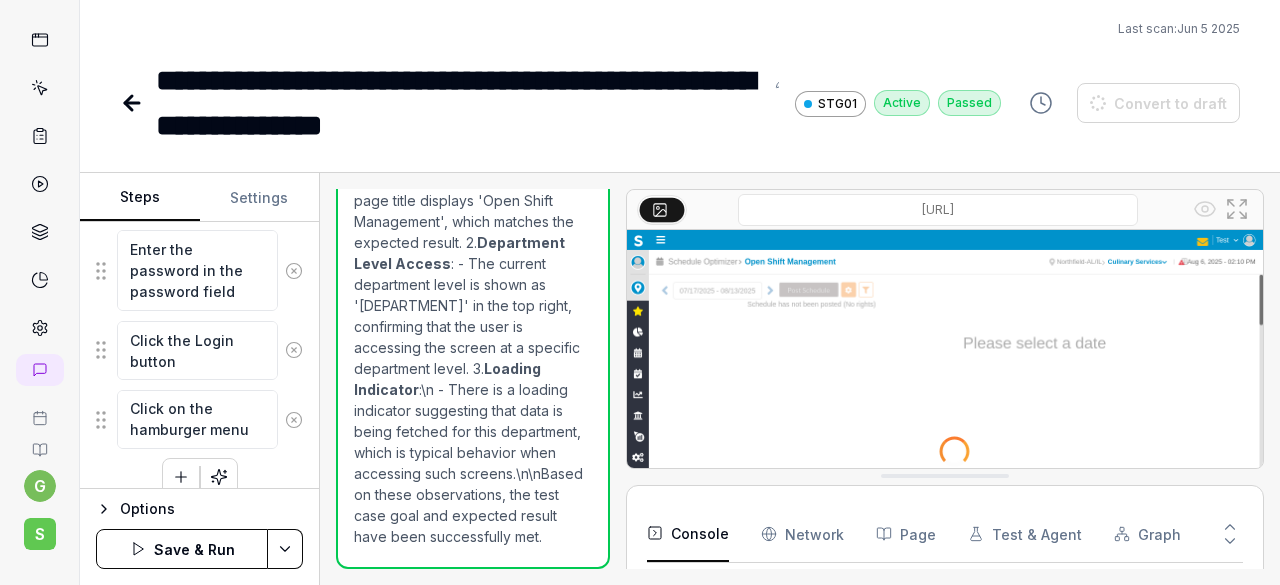 click 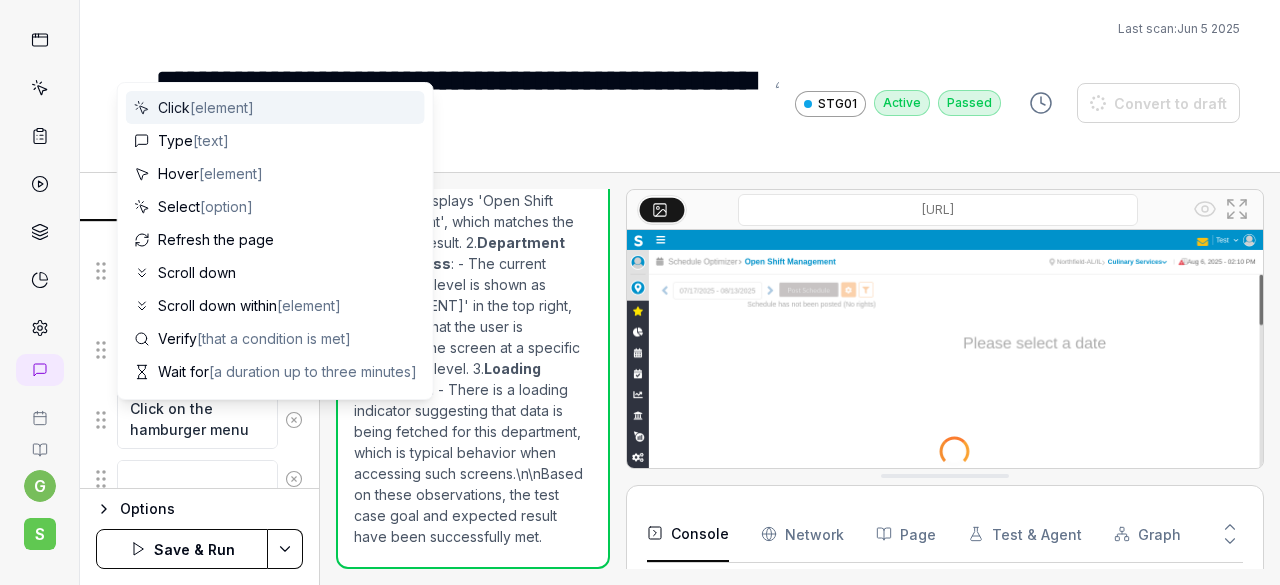 scroll, scrollTop: 0, scrollLeft: 0, axis: both 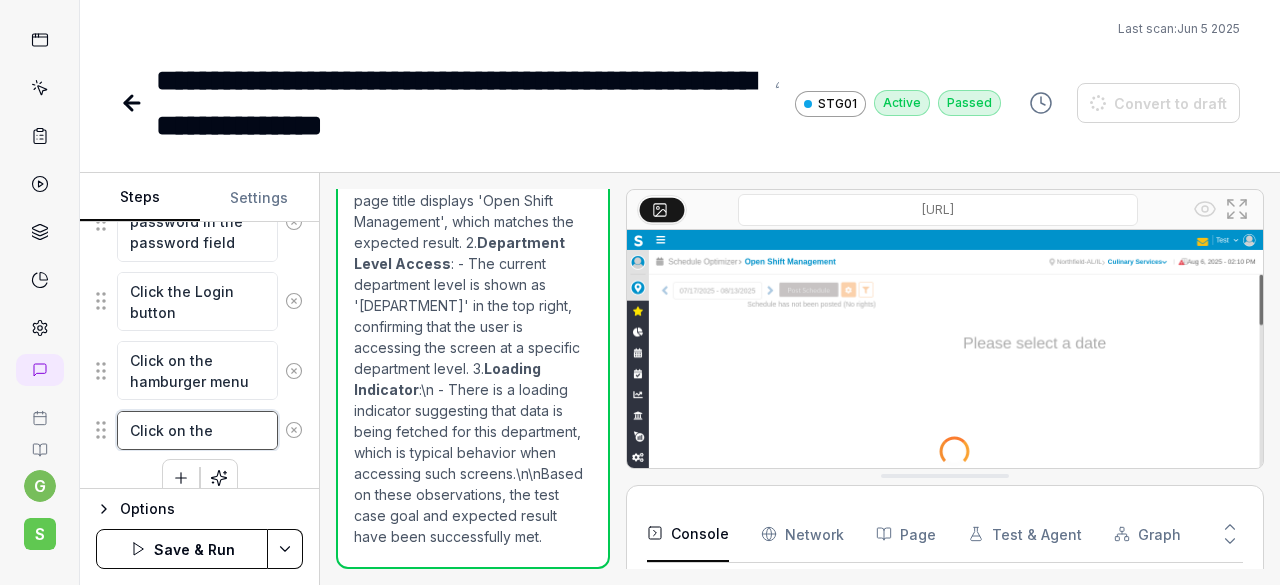 paste on "Schedule Optimizer" 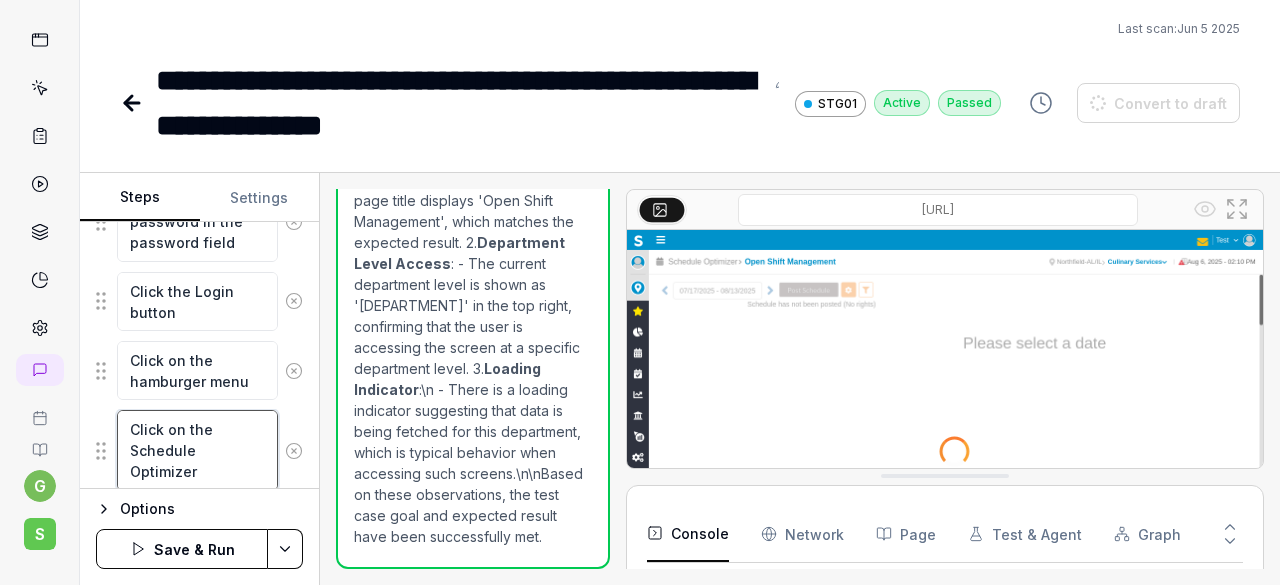 type on "Click on the Schedule Optimizer" 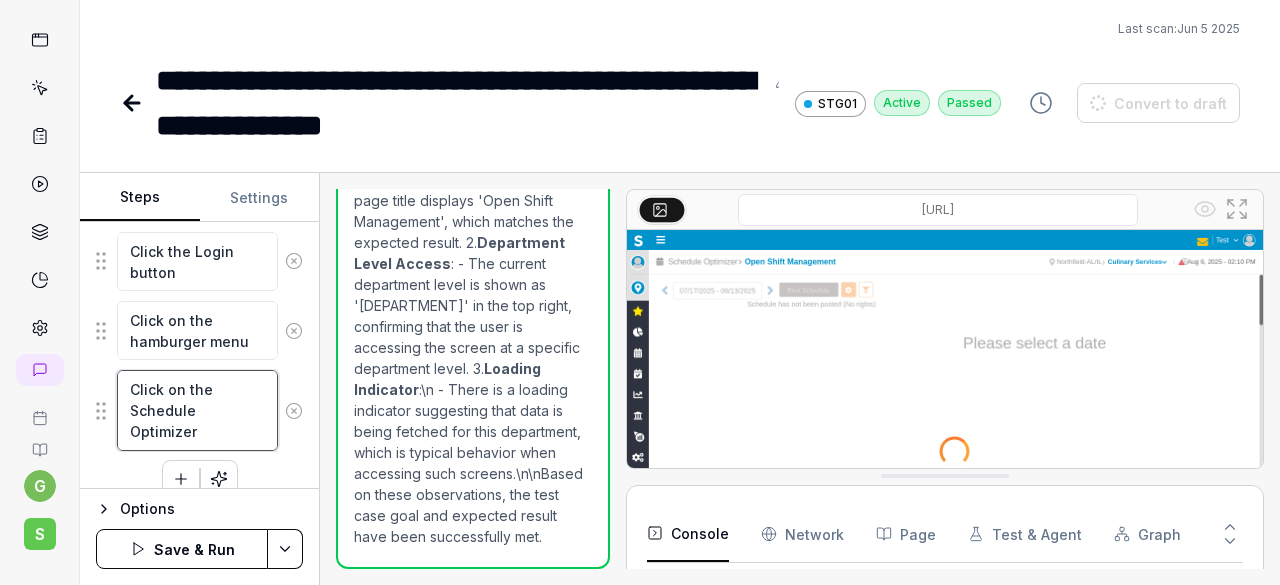 scroll, scrollTop: 496, scrollLeft: 0, axis: vertical 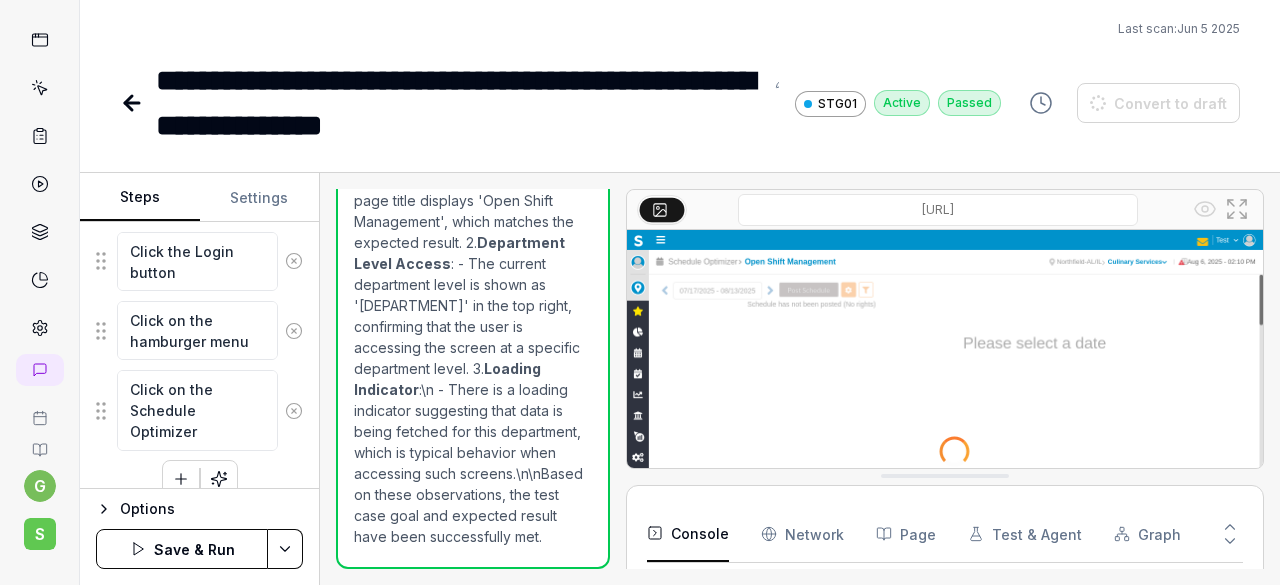 click 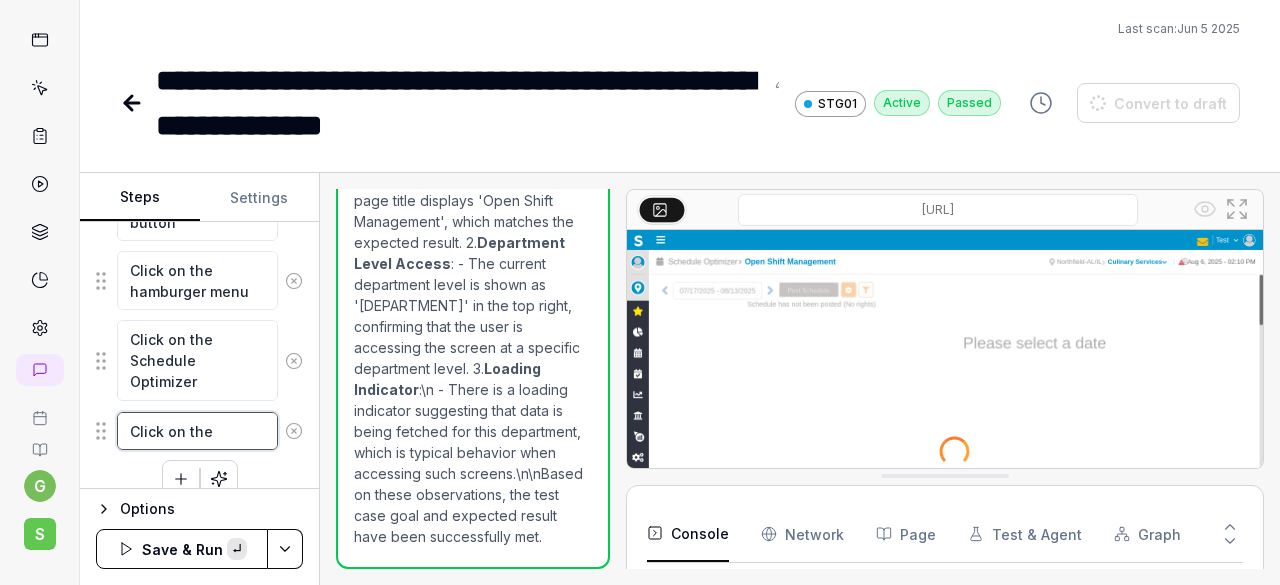 paste on "Schedule" 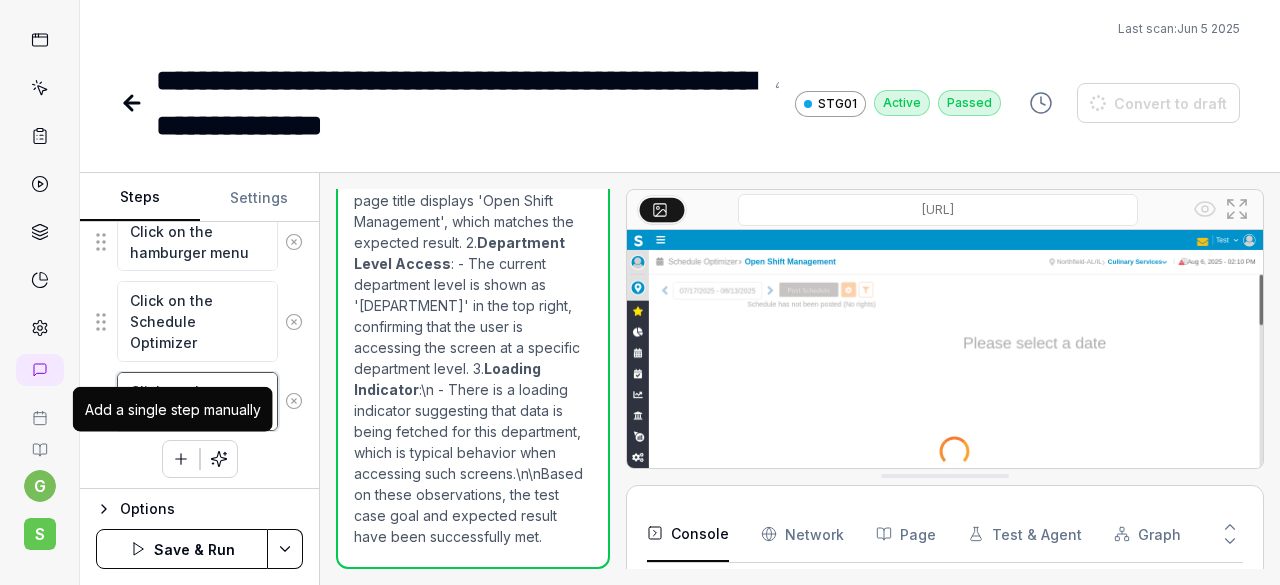 type on "Click on the Schedule" 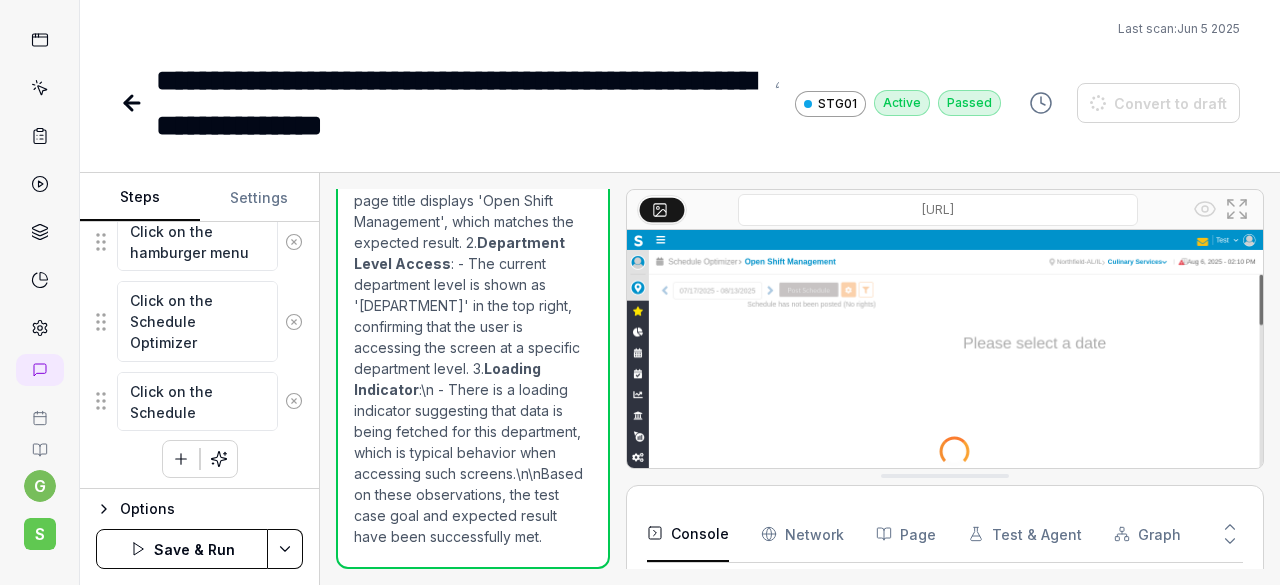click 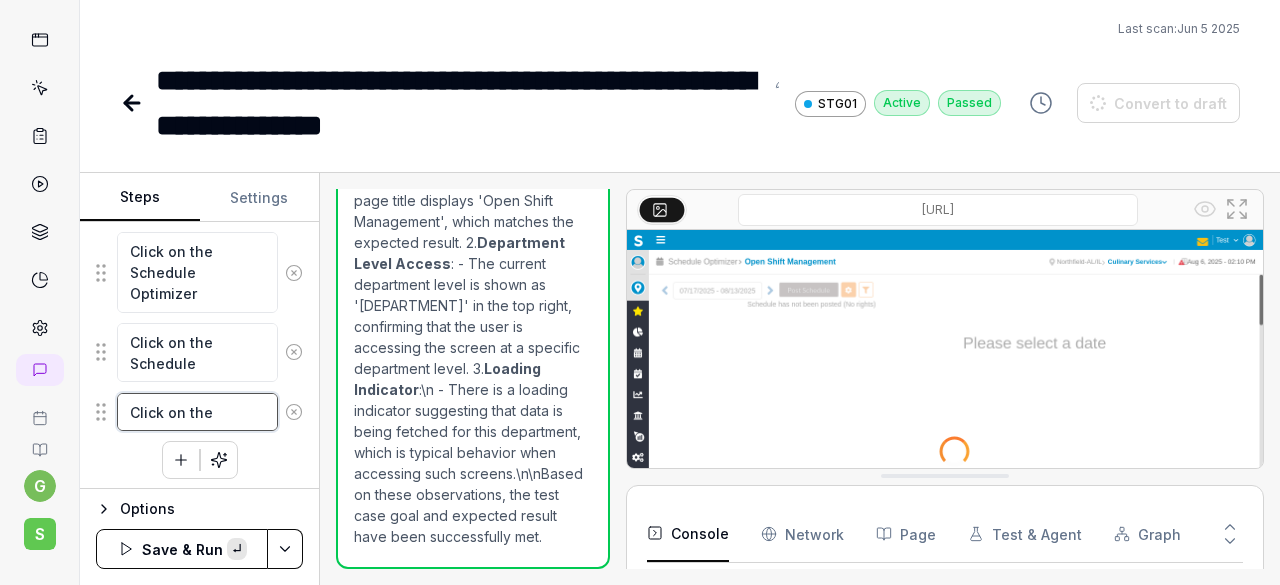 paste on "Open Shift Management" 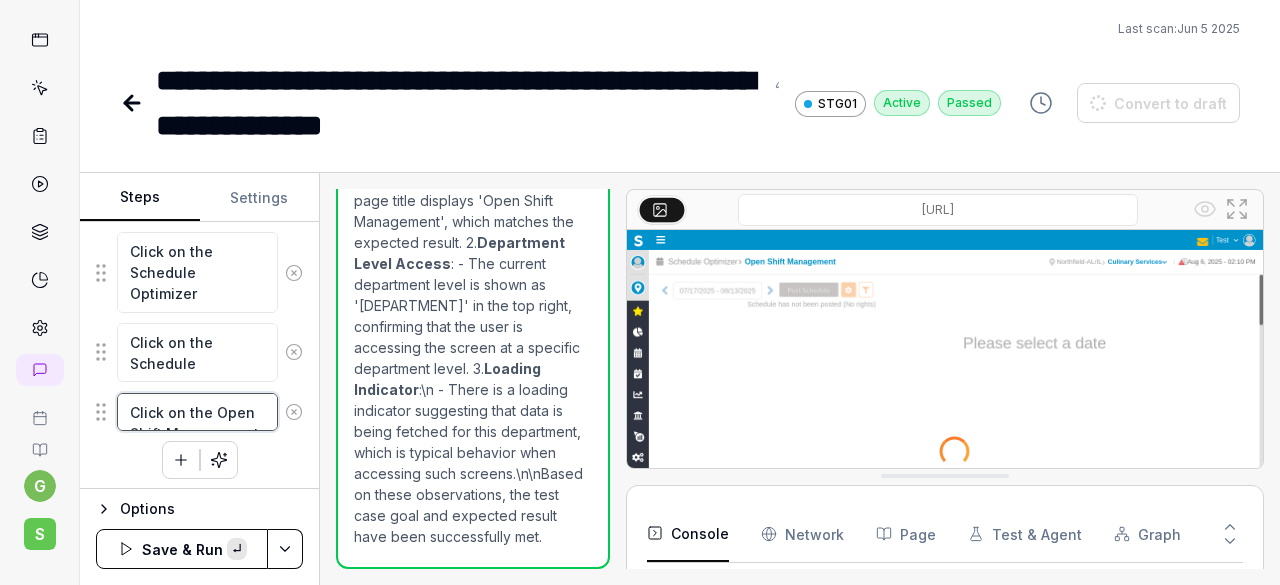 scroll, scrollTop: 10, scrollLeft: 0, axis: vertical 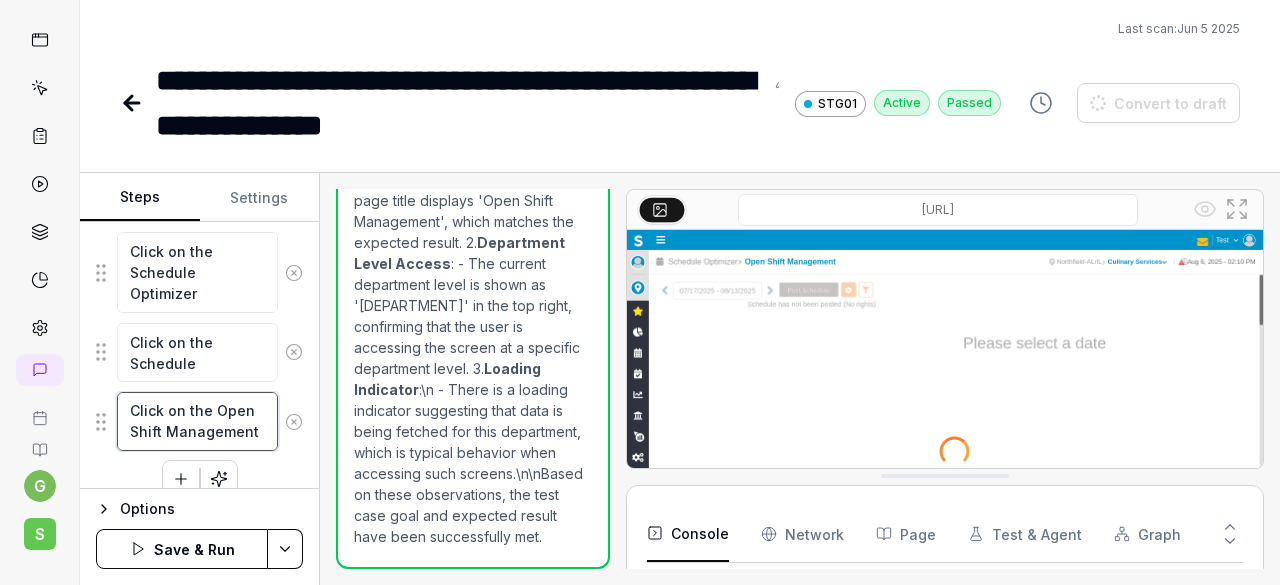 type on "Click on the Open Shift Management" 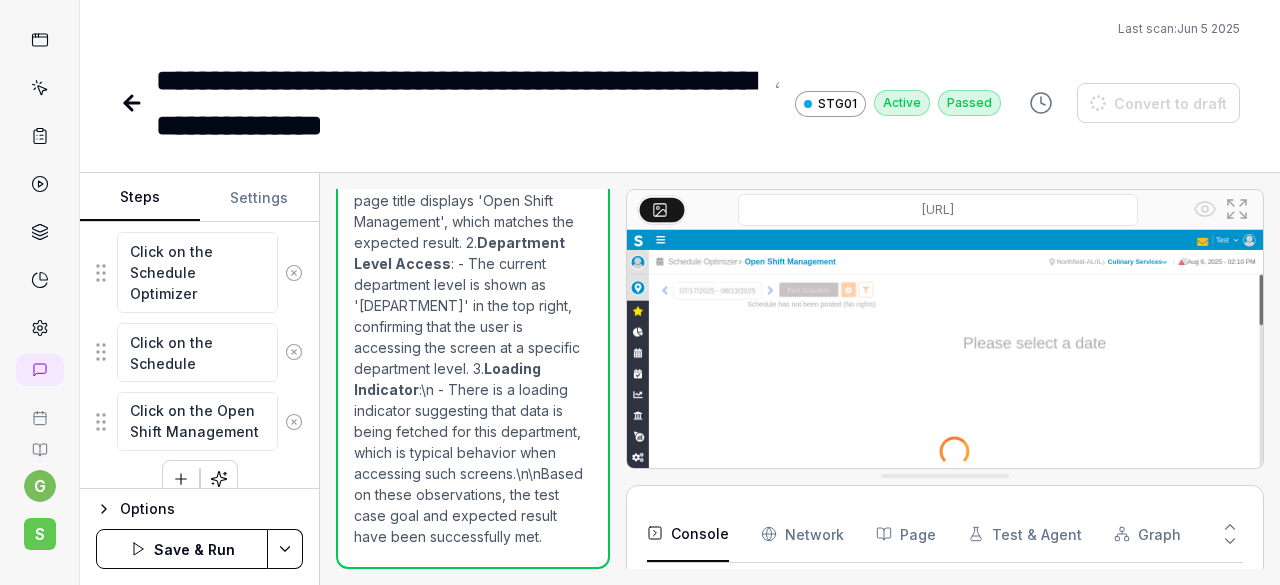 click on "Save & Run" at bounding box center (182, 549) 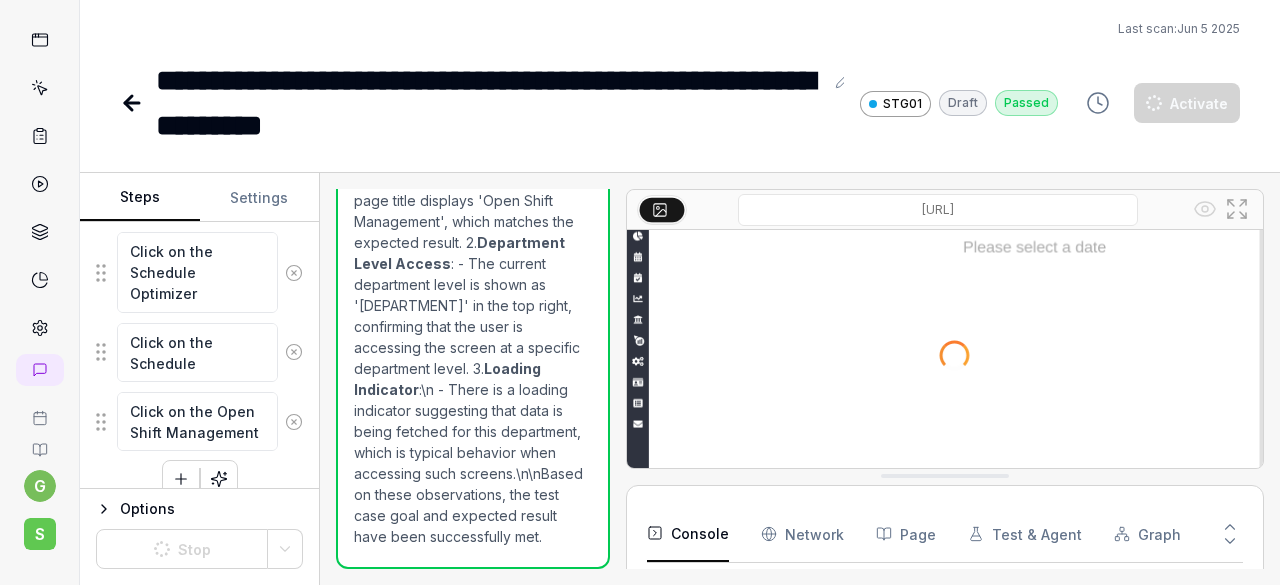 scroll, scrollTop: 0, scrollLeft: 0, axis: both 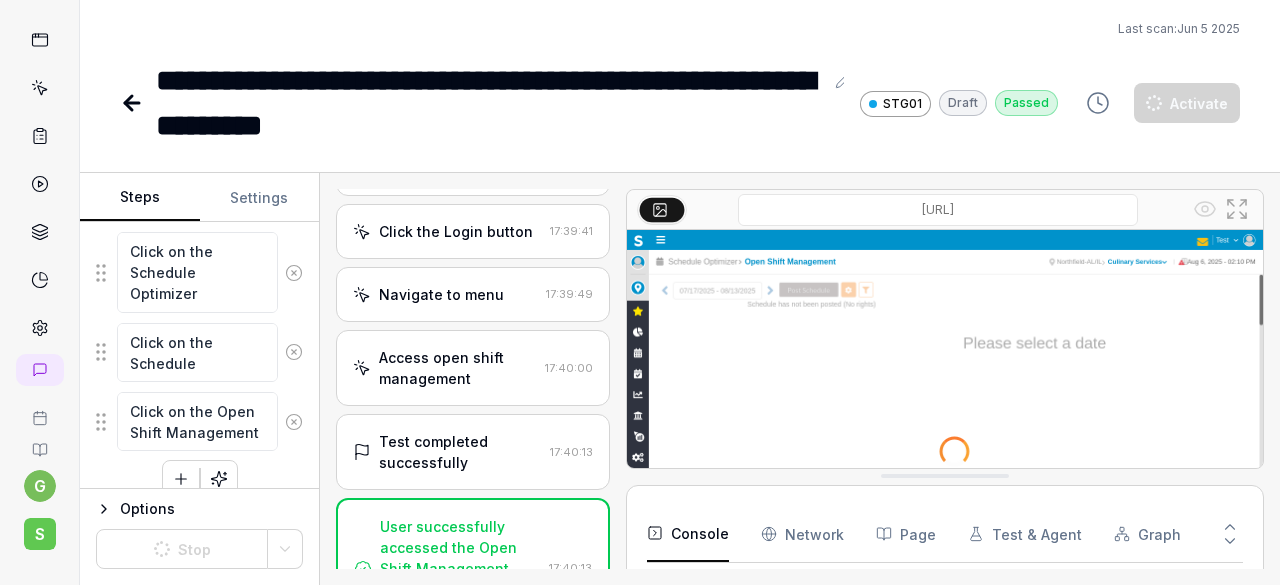 click 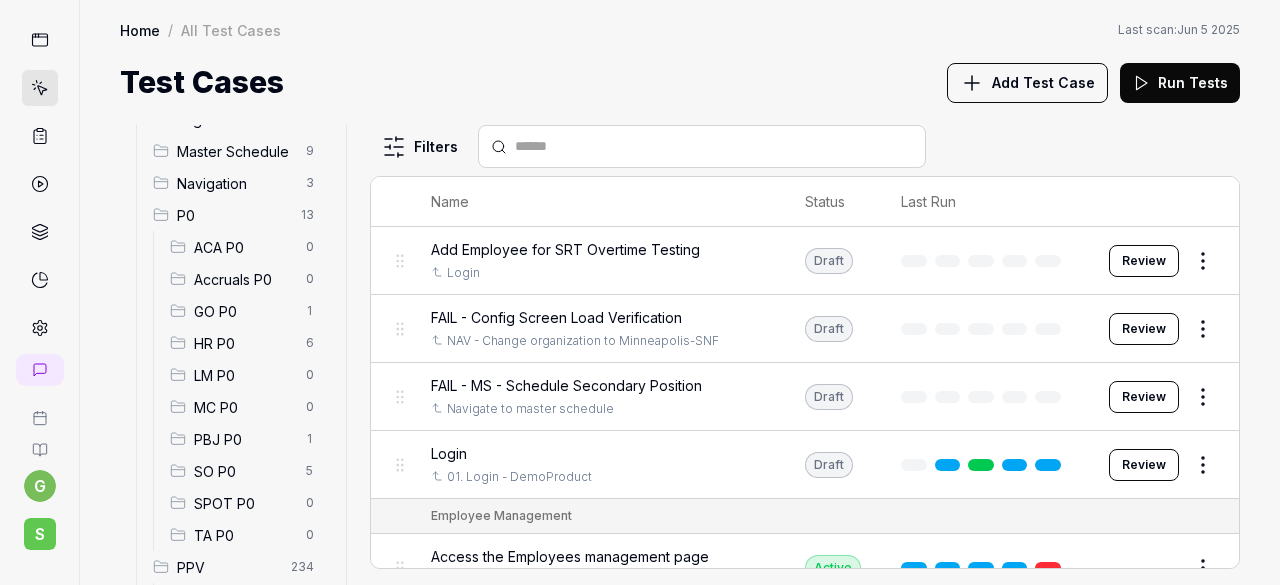 scroll, scrollTop: 134, scrollLeft: 0, axis: vertical 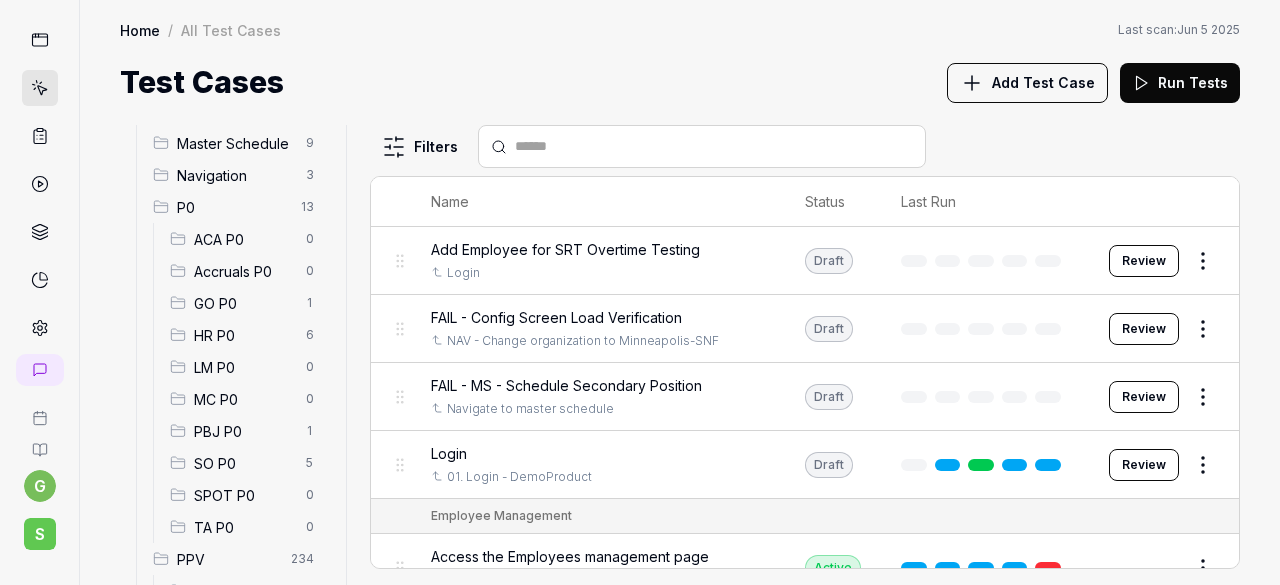 click on "SO P0" at bounding box center (244, 463) 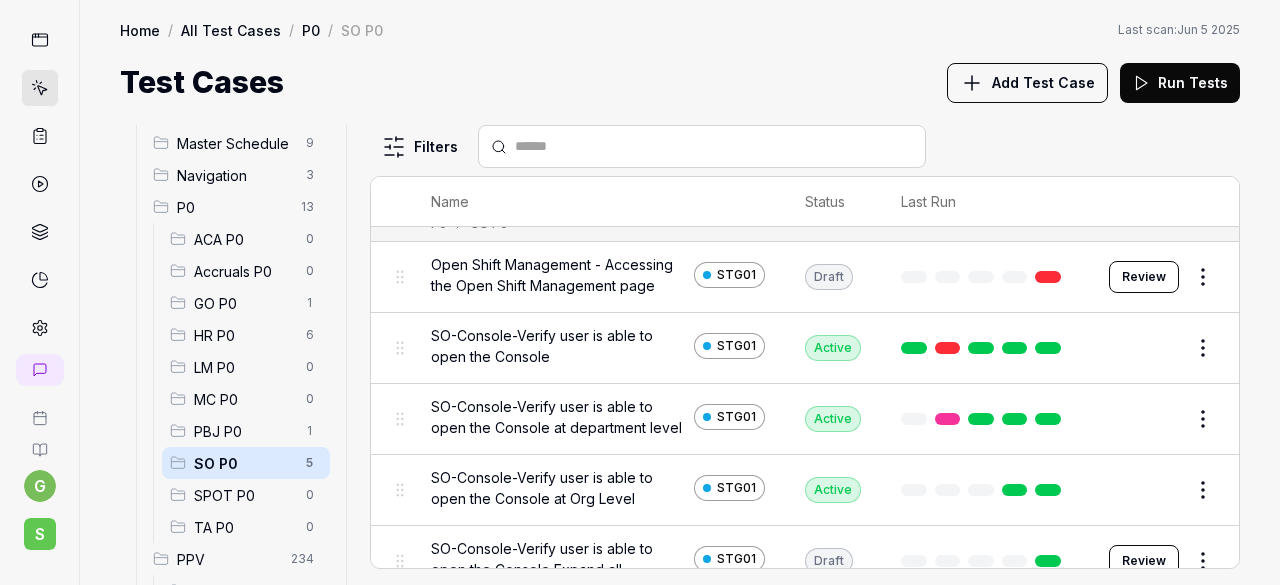 scroll, scrollTop: 0, scrollLeft: 0, axis: both 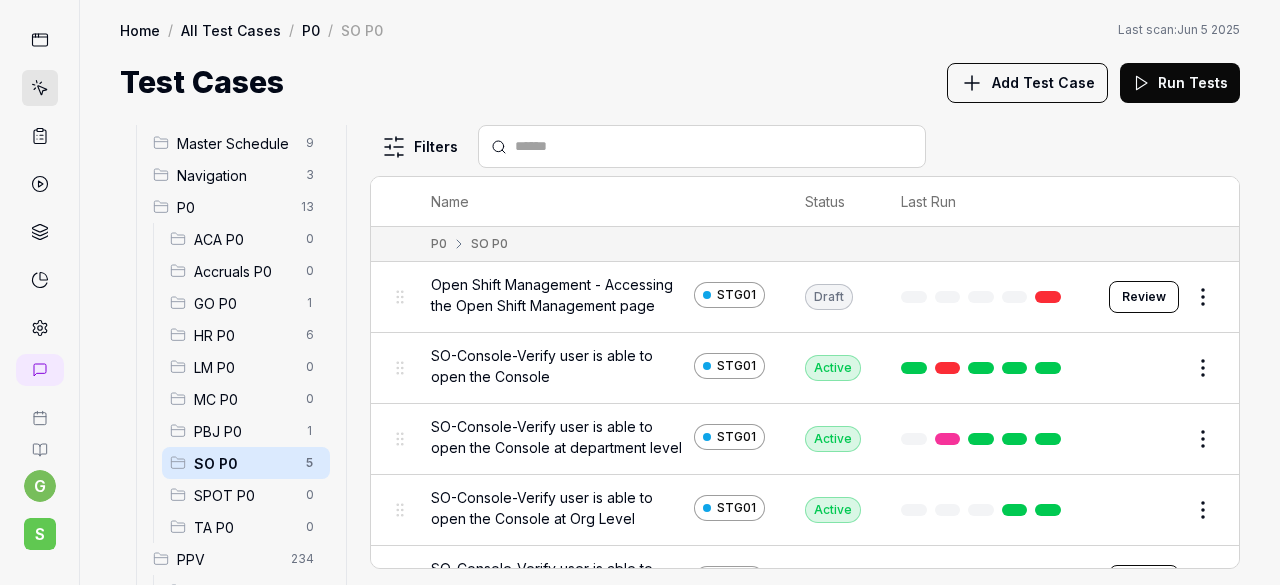 click on "Open Shift Management - Accessing the Open Shift Management page" at bounding box center (558, 295) 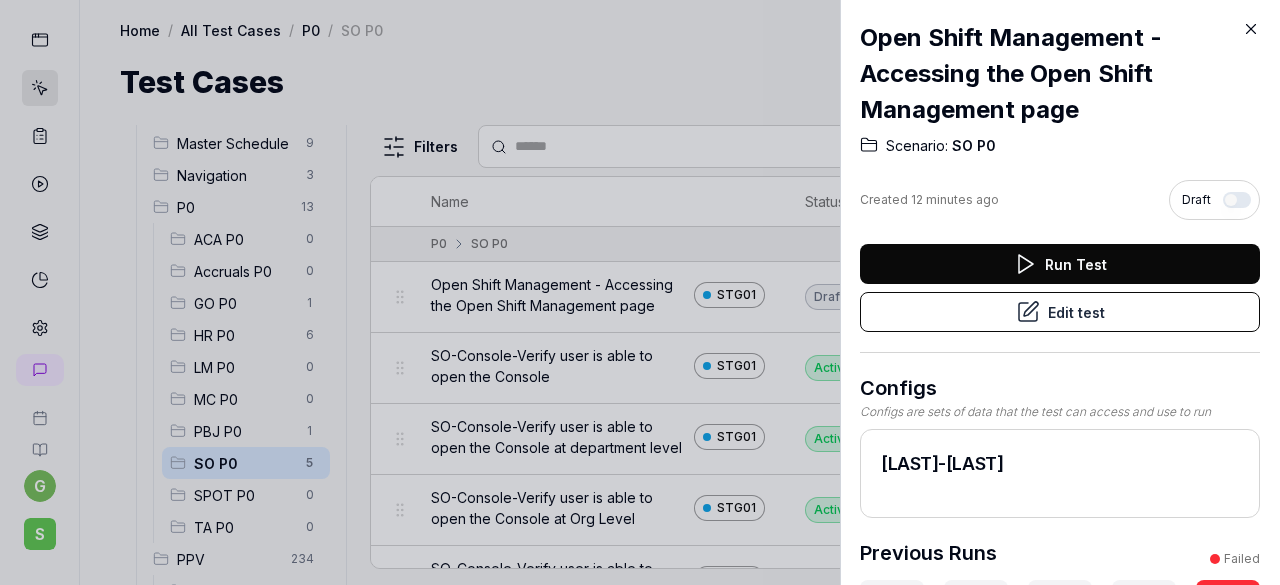 click 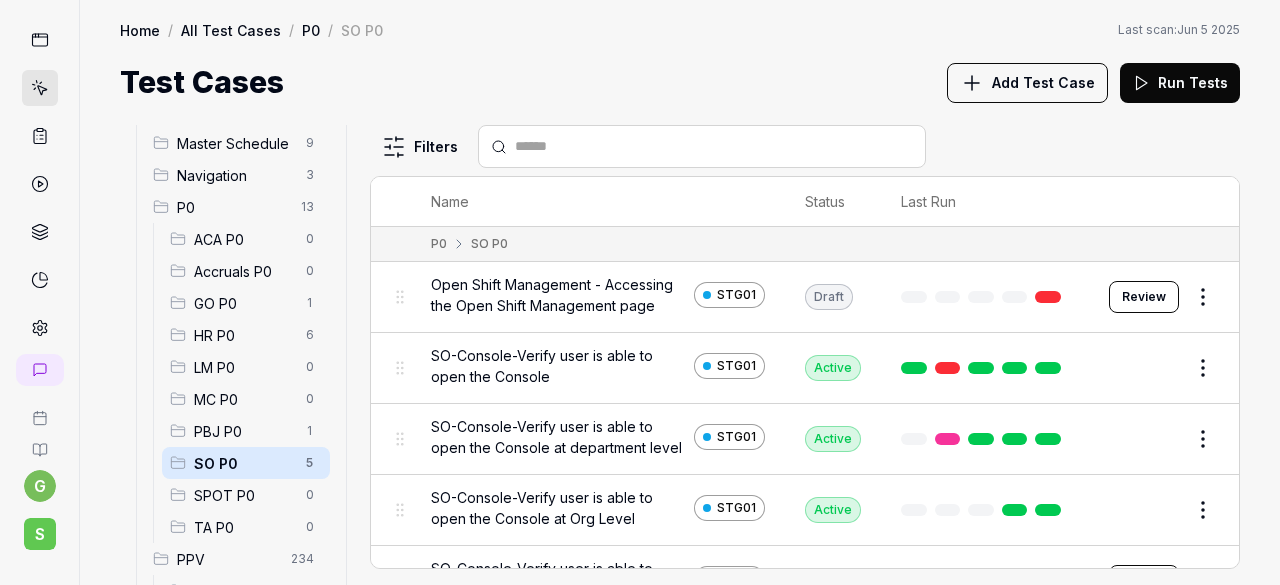 click on "Review" at bounding box center (1144, 297) 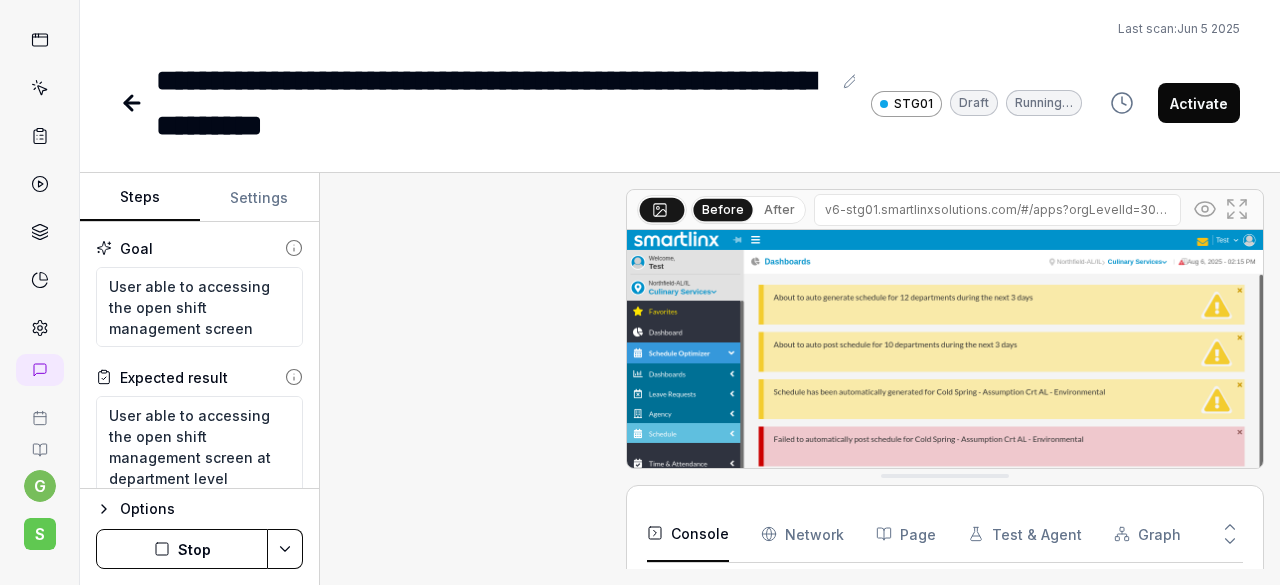scroll, scrollTop: 596, scrollLeft: 0, axis: vertical 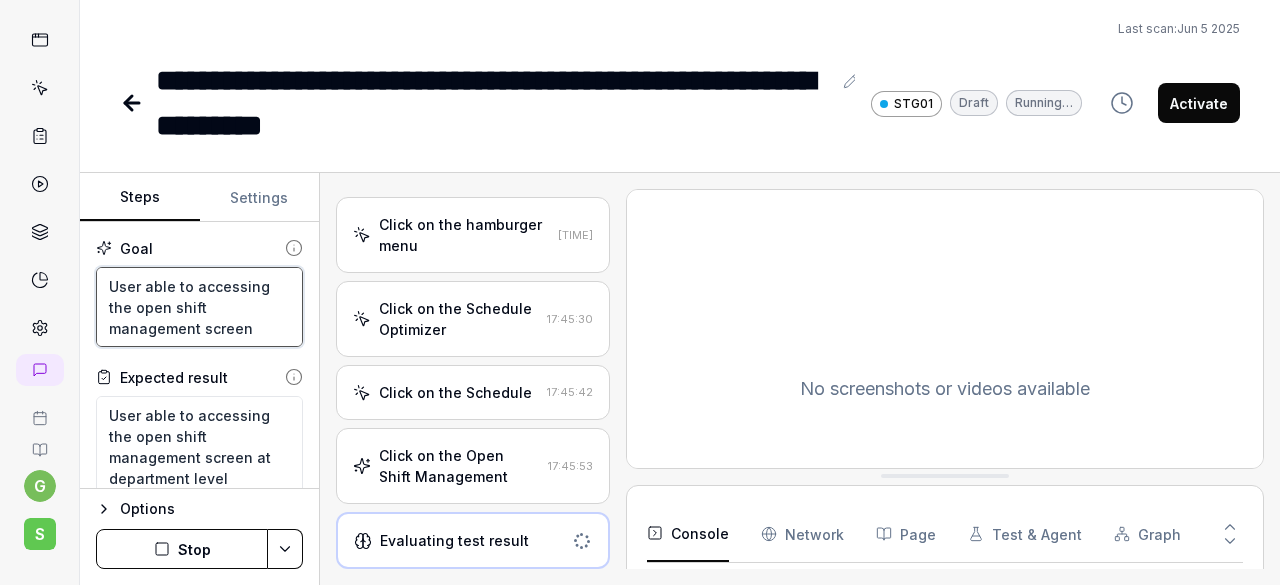click on "User able to accessing the open shift management screen" at bounding box center [199, 307] 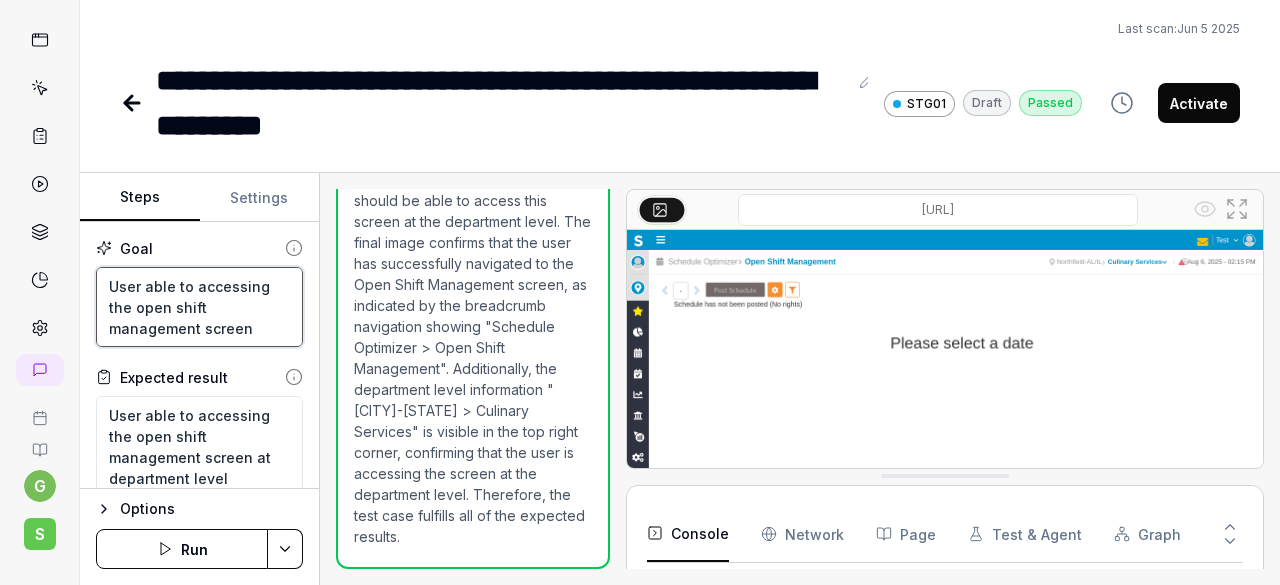 click on "User able to accessing the open shift management screen" at bounding box center [199, 307] 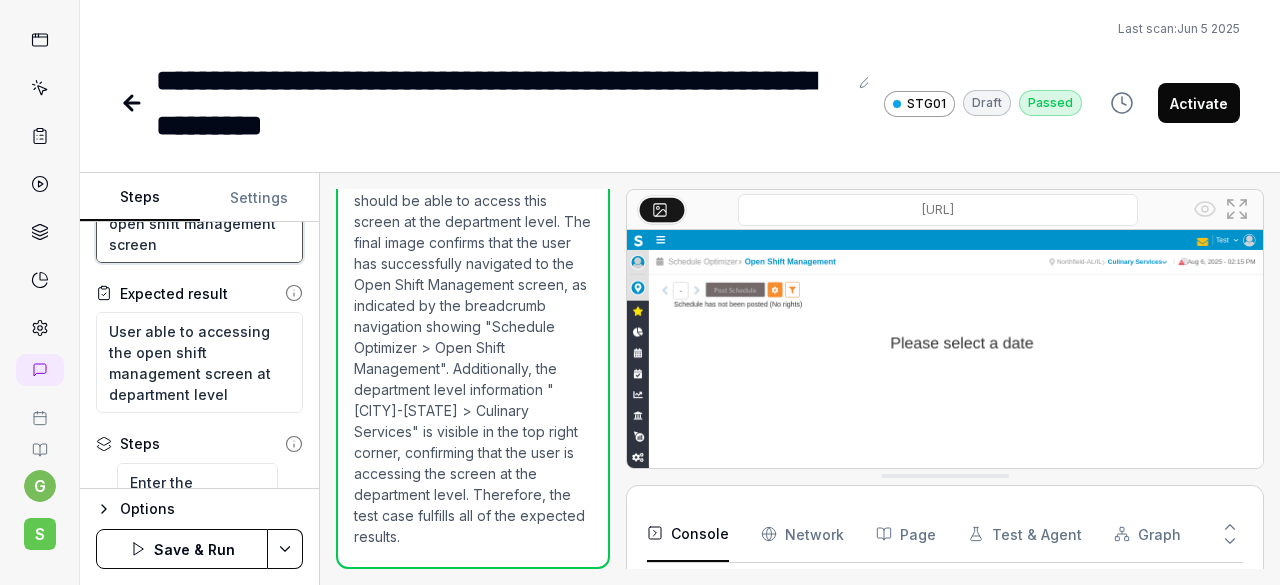 scroll, scrollTop: 95, scrollLeft: 0, axis: vertical 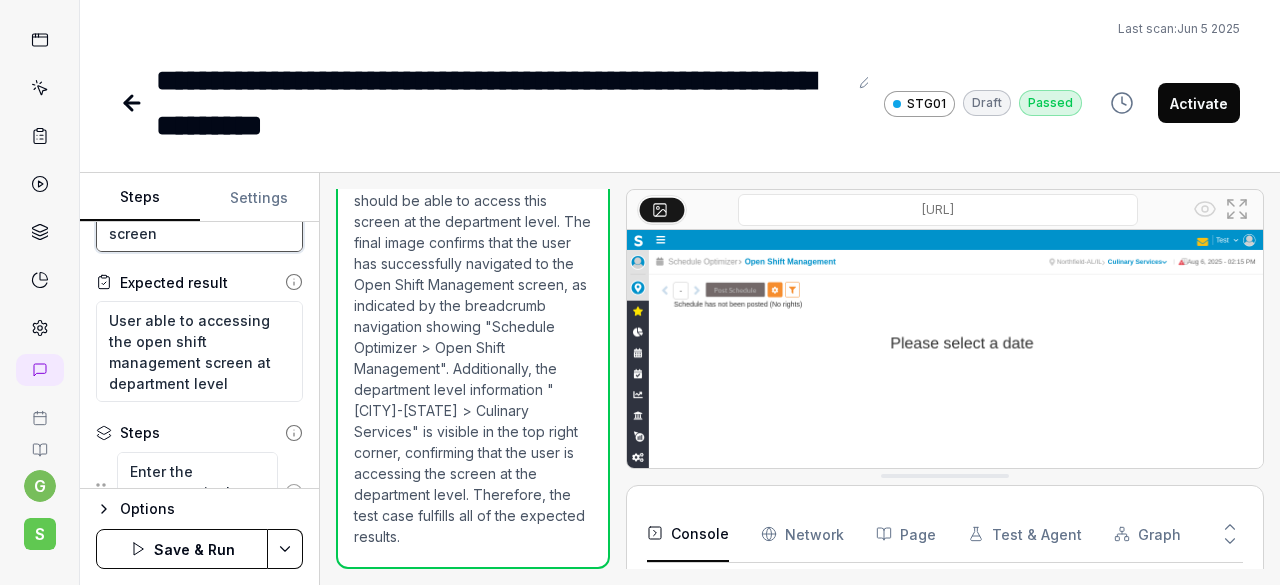 type on "User able to open the open shift management screen" 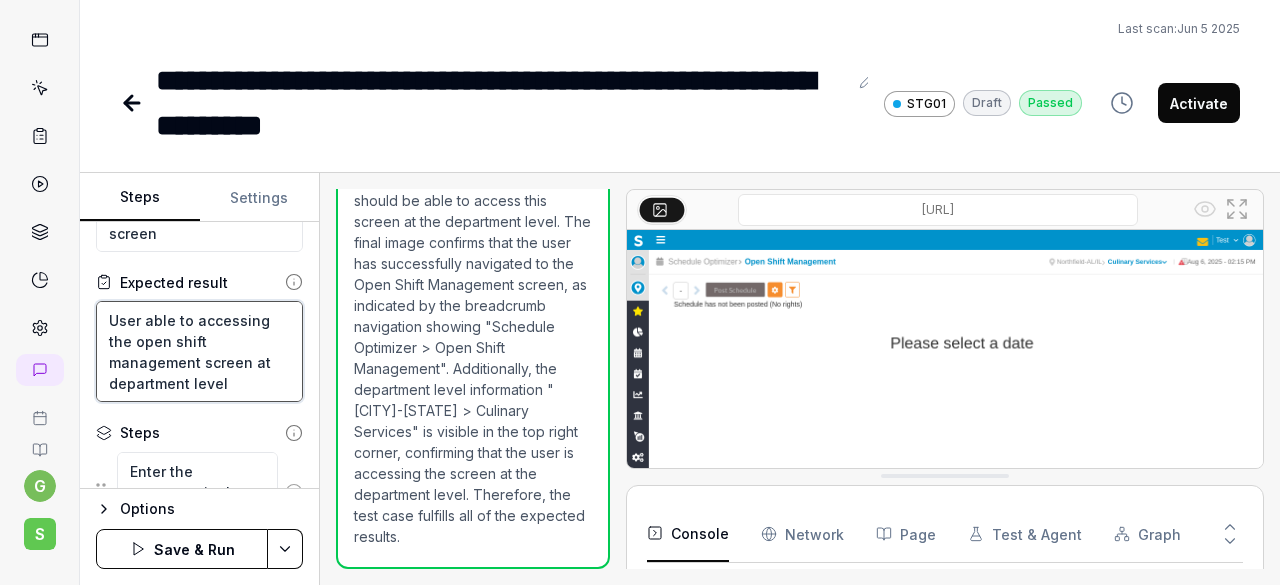 click on "User able to accessing the open shift management screen at department level" at bounding box center [199, 351] 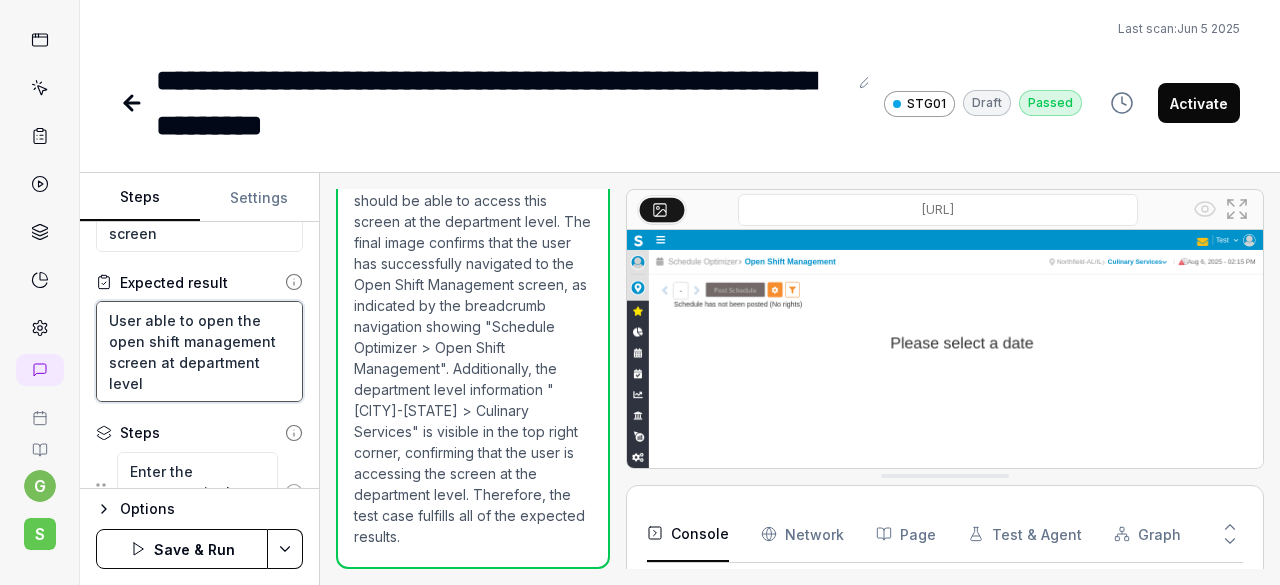 click on "User able to open the open shift management screen at department level" at bounding box center [199, 351] 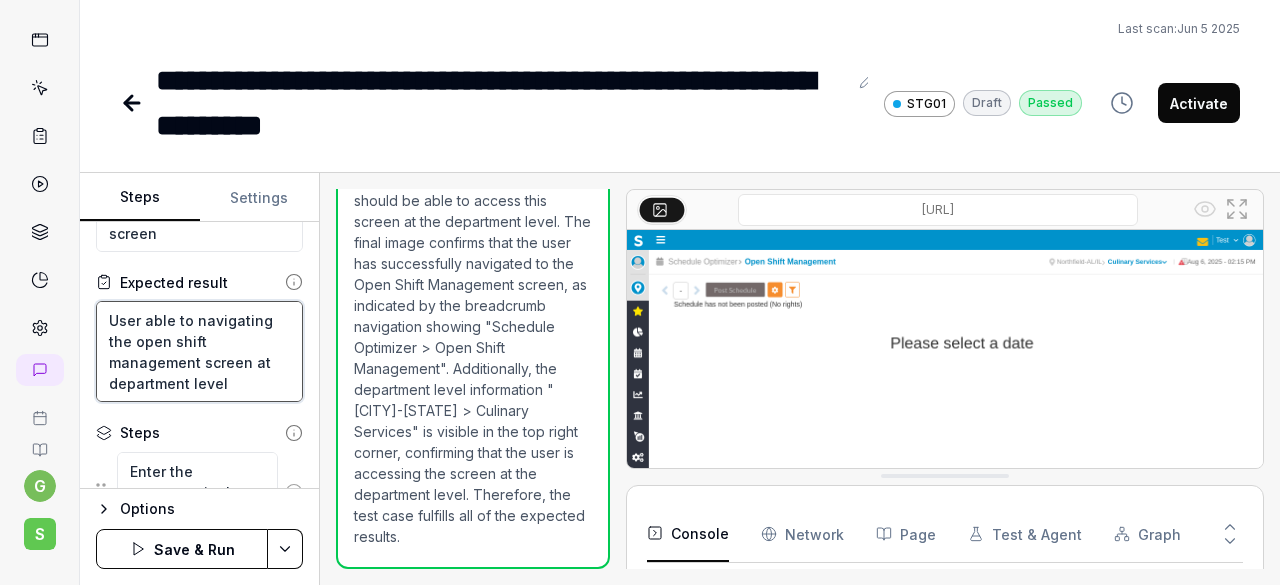 click on "User able to navigating the open shift management screen at department level" at bounding box center (199, 351) 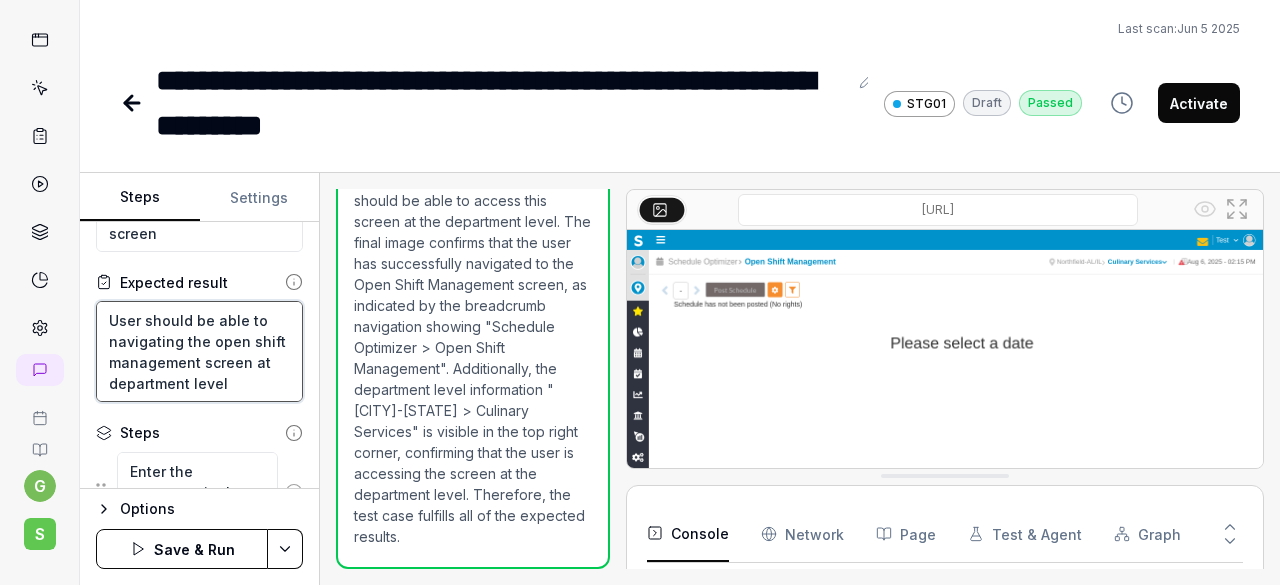 type on "User should be able to navigating the open shift management screen at department level" 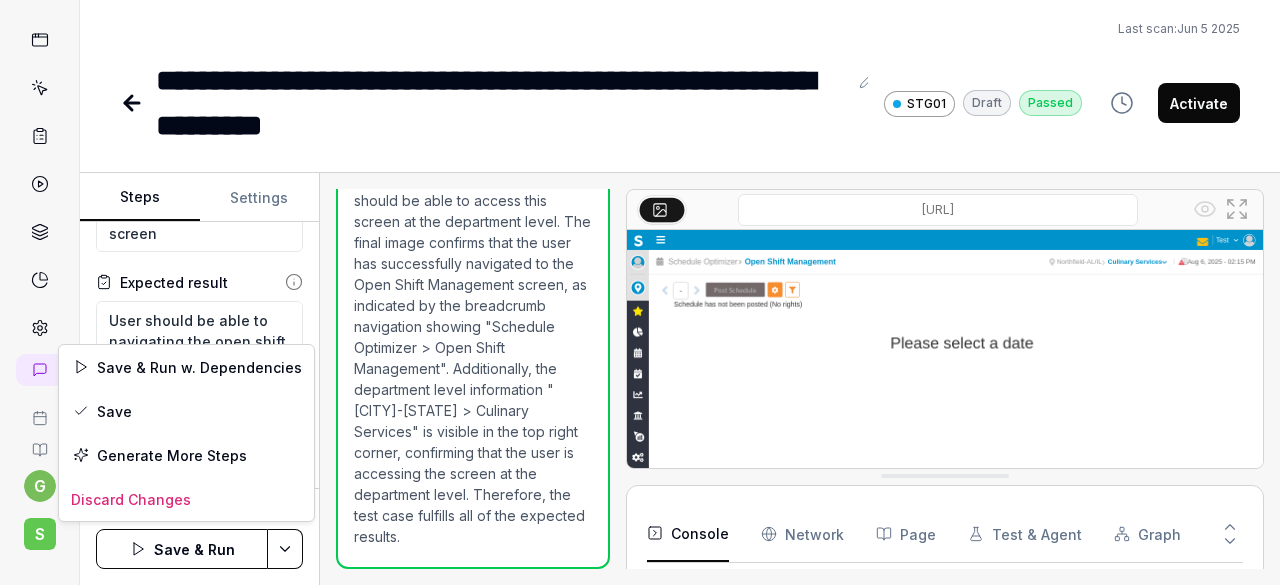 click on "**********" at bounding box center [640, 292] 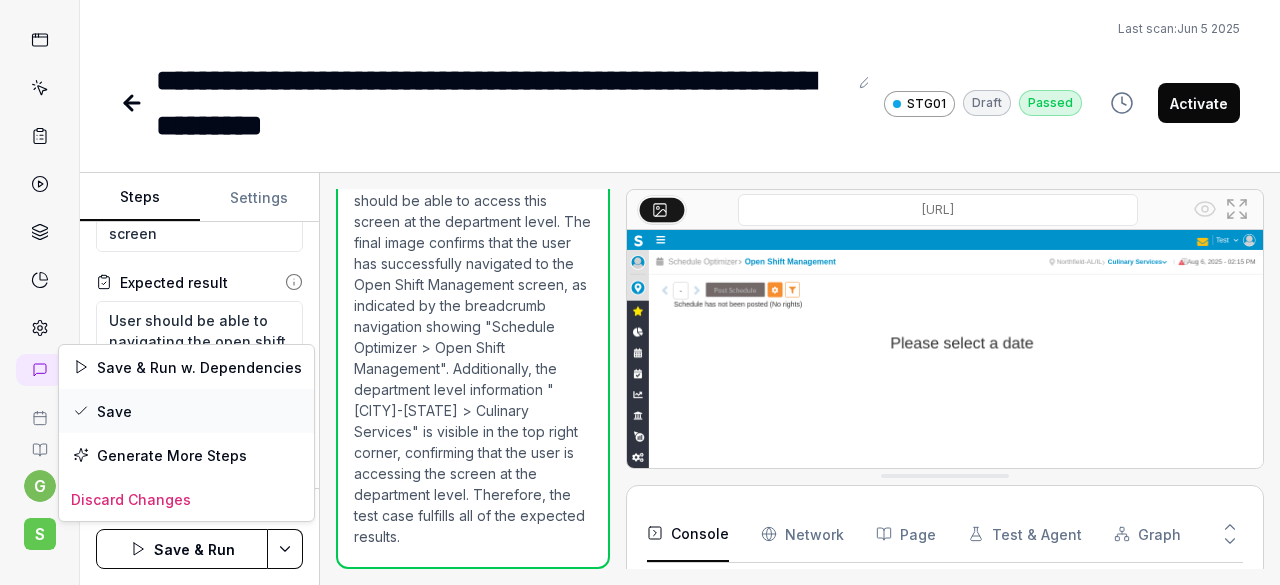 click on "Save" at bounding box center [186, 411] 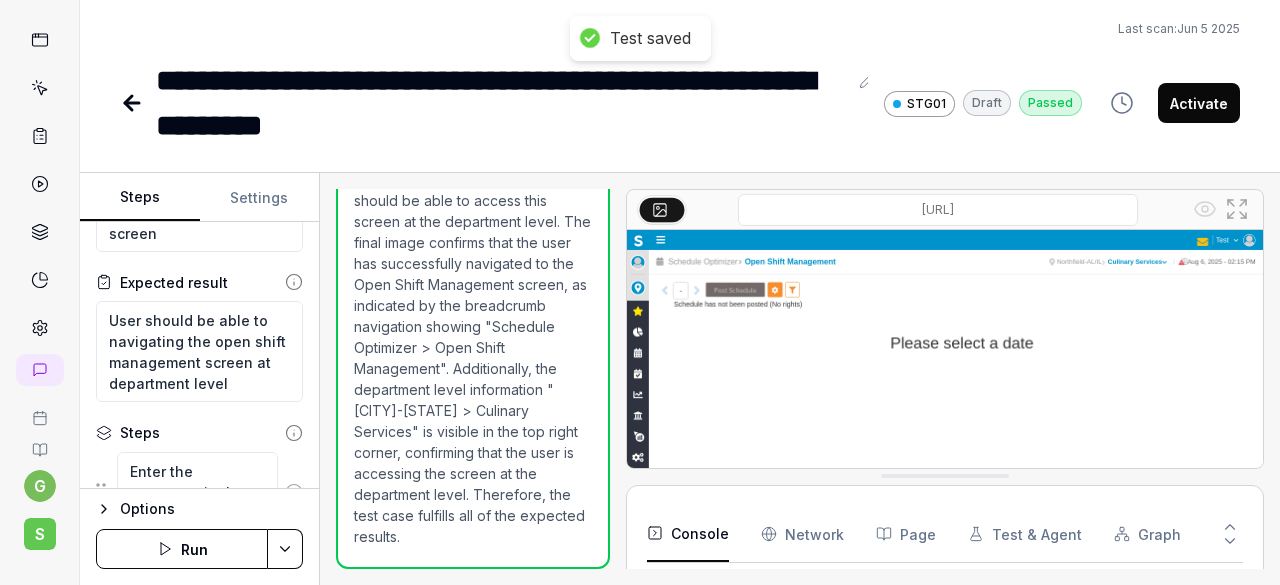 click on "Run" at bounding box center [182, 549] 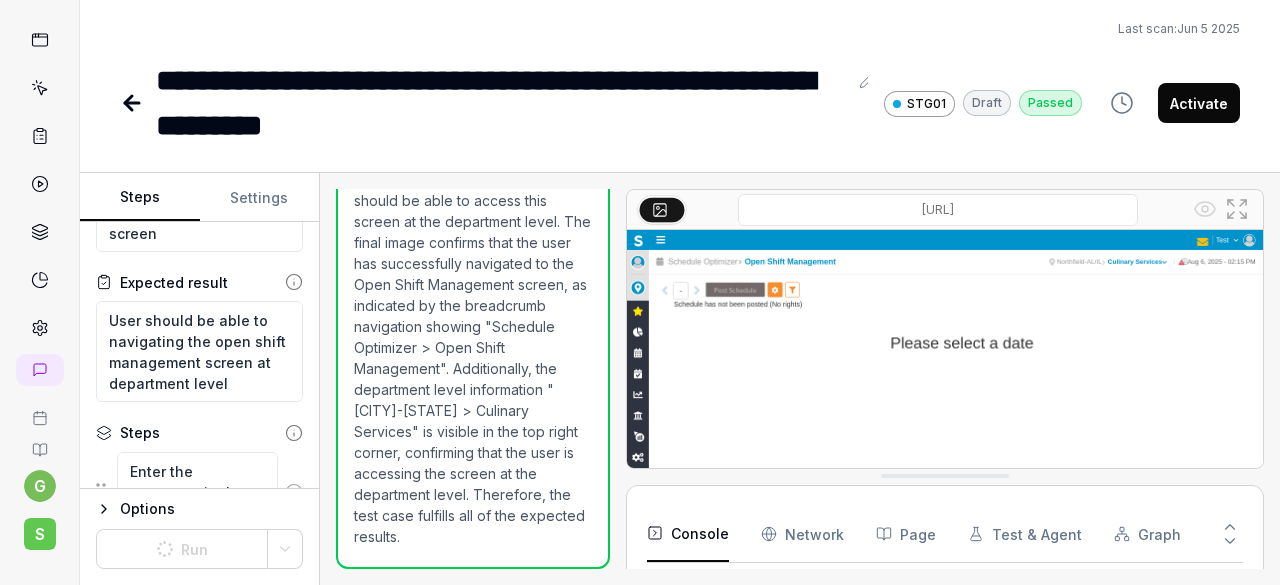 scroll, scrollTop: 149, scrollLeft: 0, axis: vertical 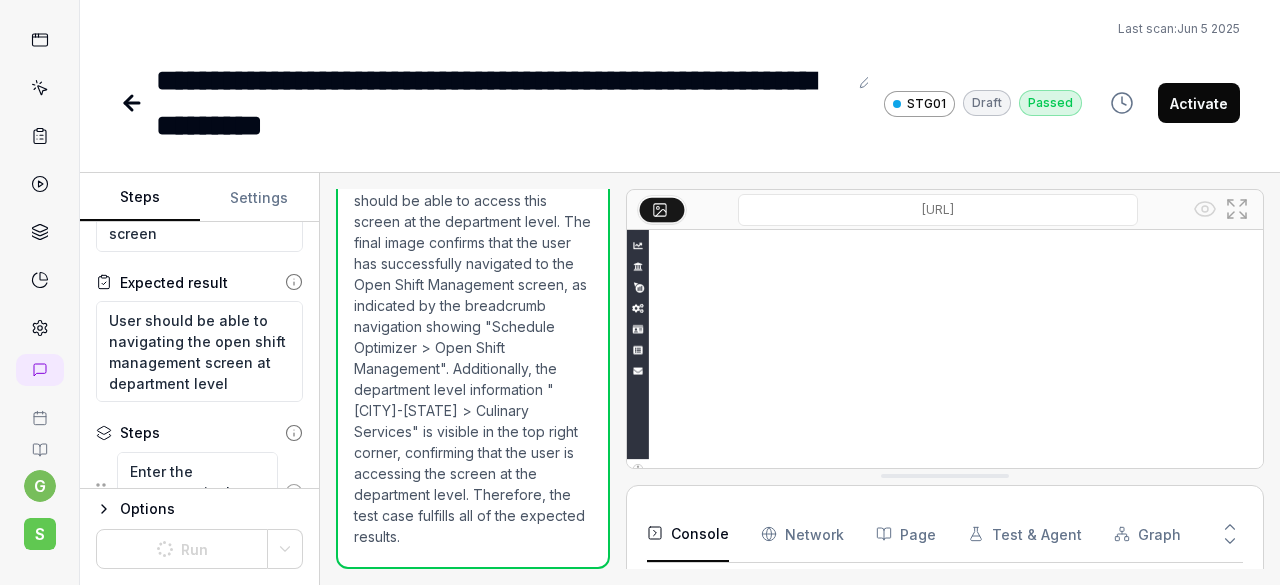 drag, startPoint x: 861, startPoint y: 478, endPoint x: 812, endPoint y: 492, distance: 50.96077 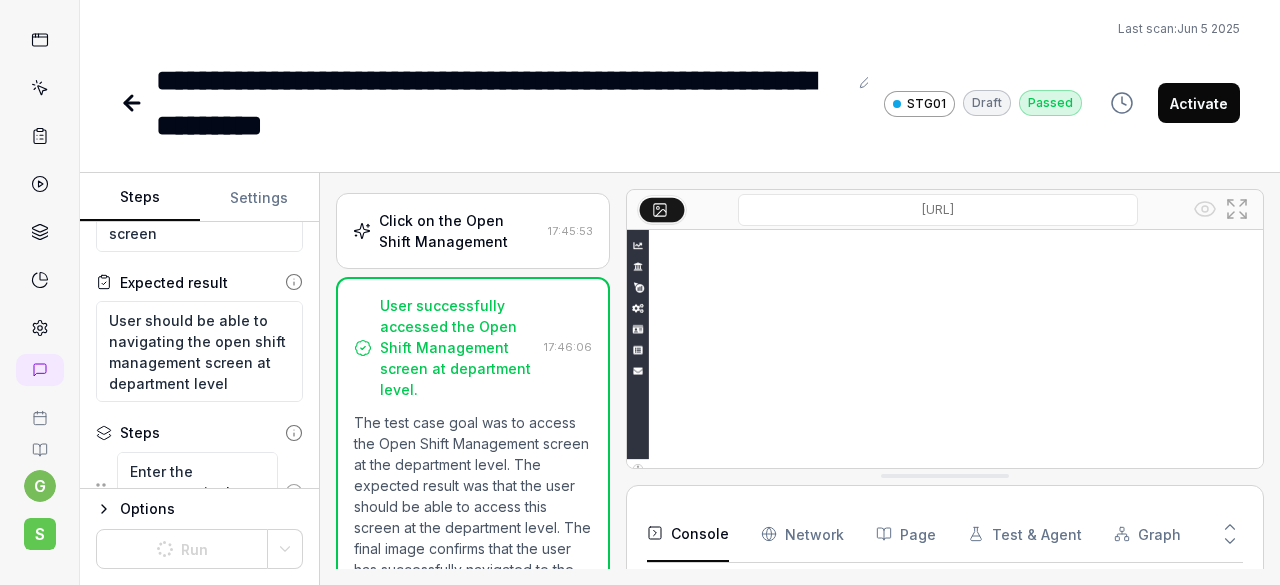 scroll, scrollTop: 550, scrollLeft: 0, axis: vertical 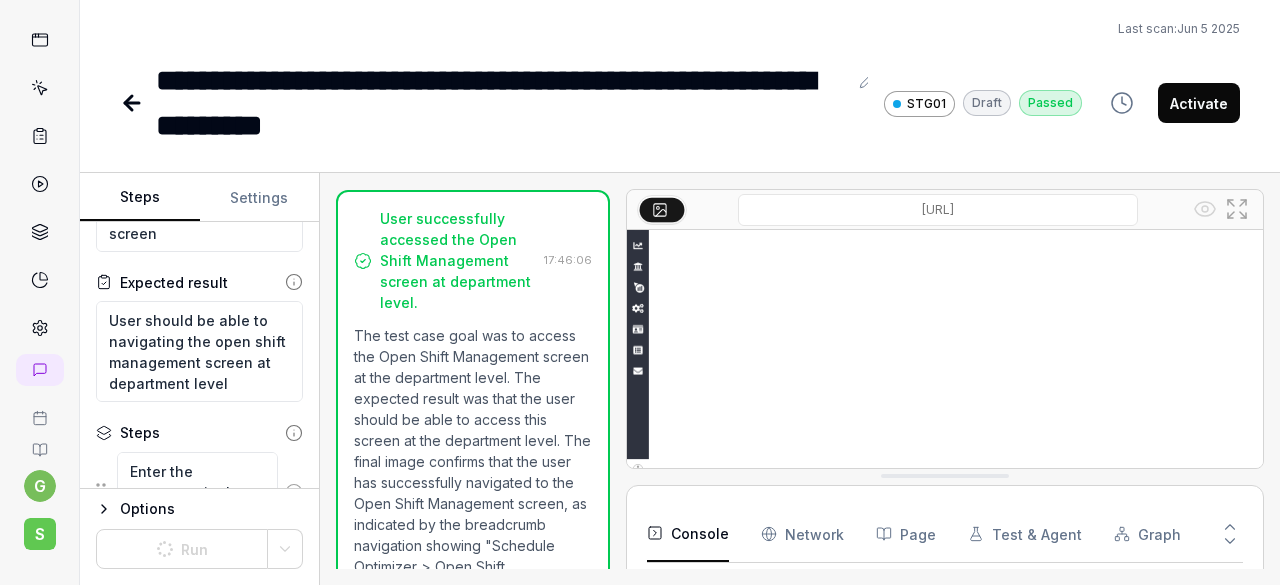 click on "Activate" at bounding box center [1199, 103] 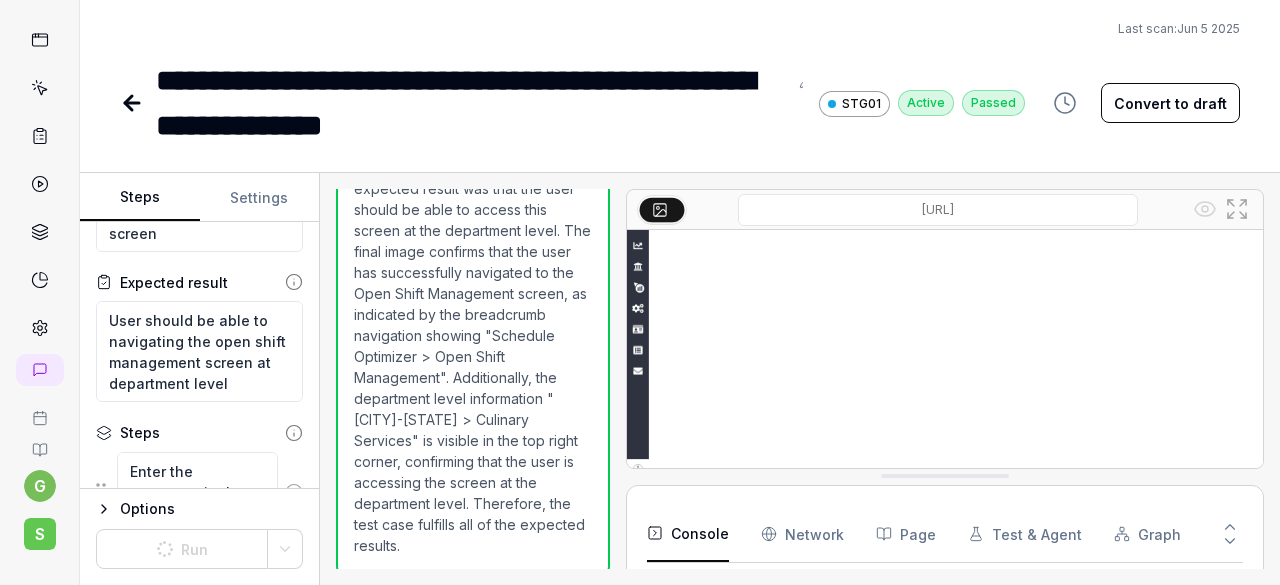 scroll, scrollTop: 872, scrollLeft: 0, axis: vertical 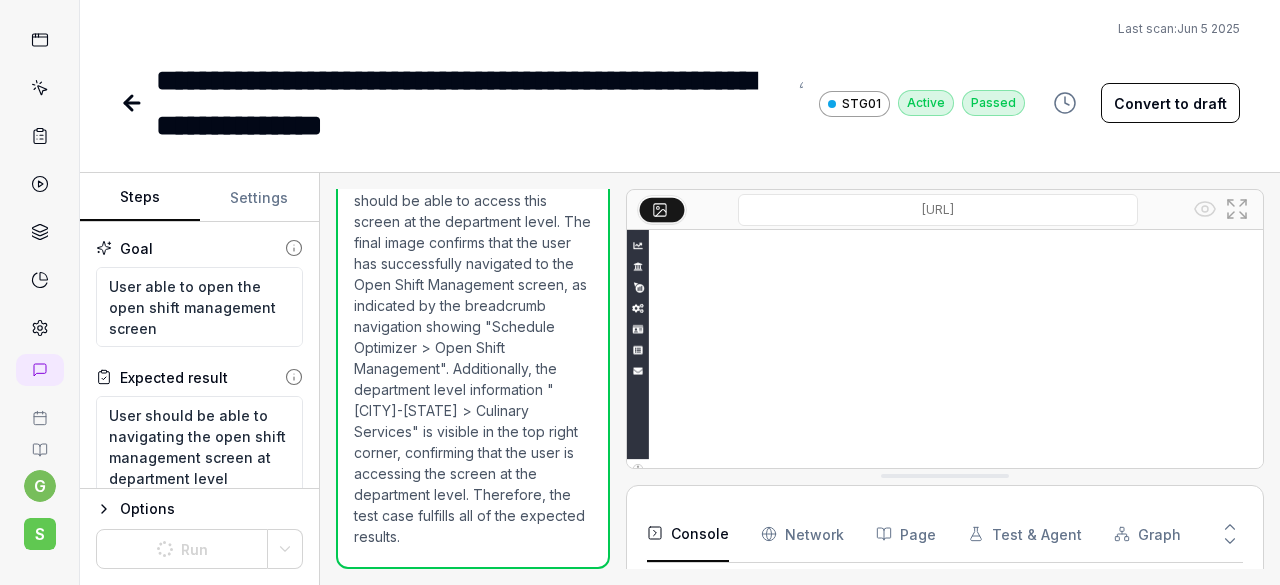 click 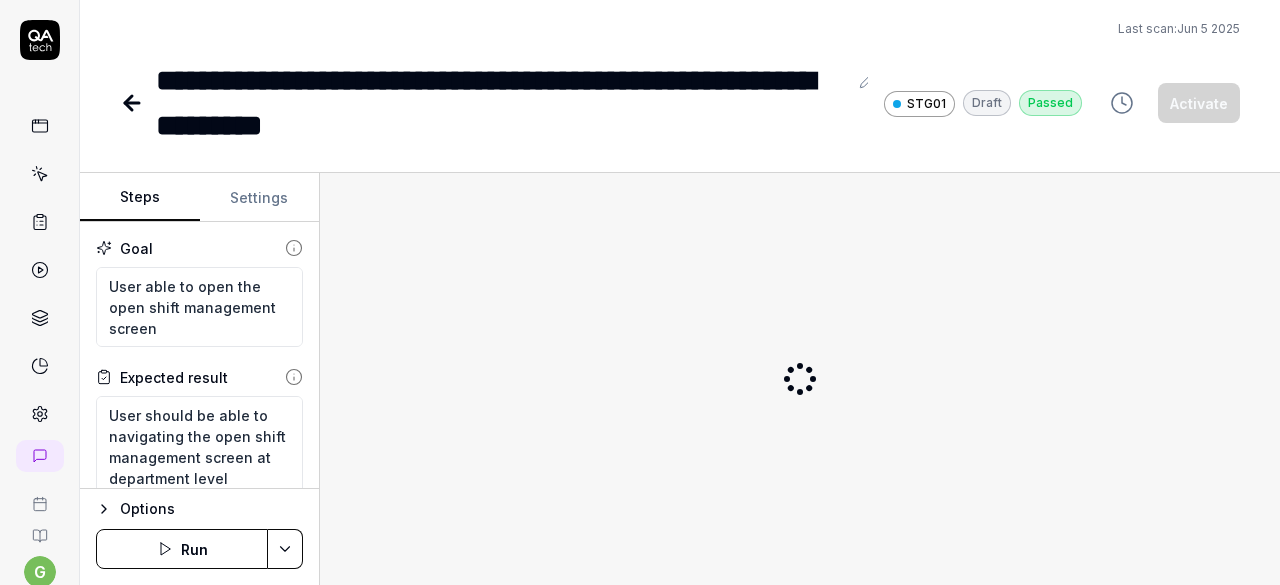 scroll, scrollTop: 0, scrollLeft: 0, axis: both 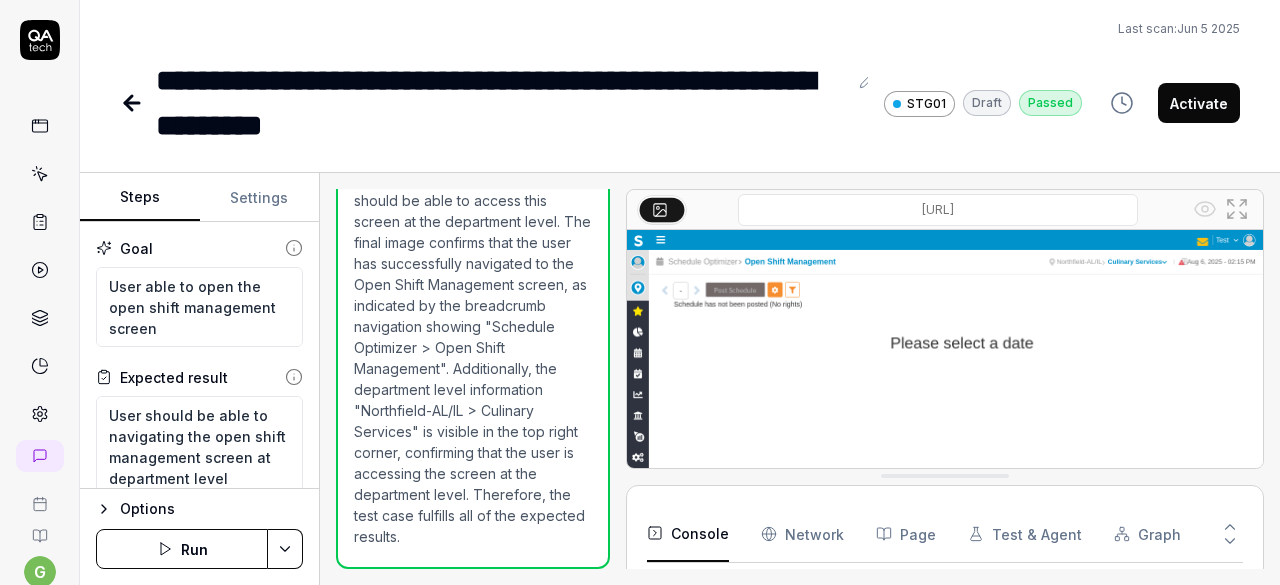 click 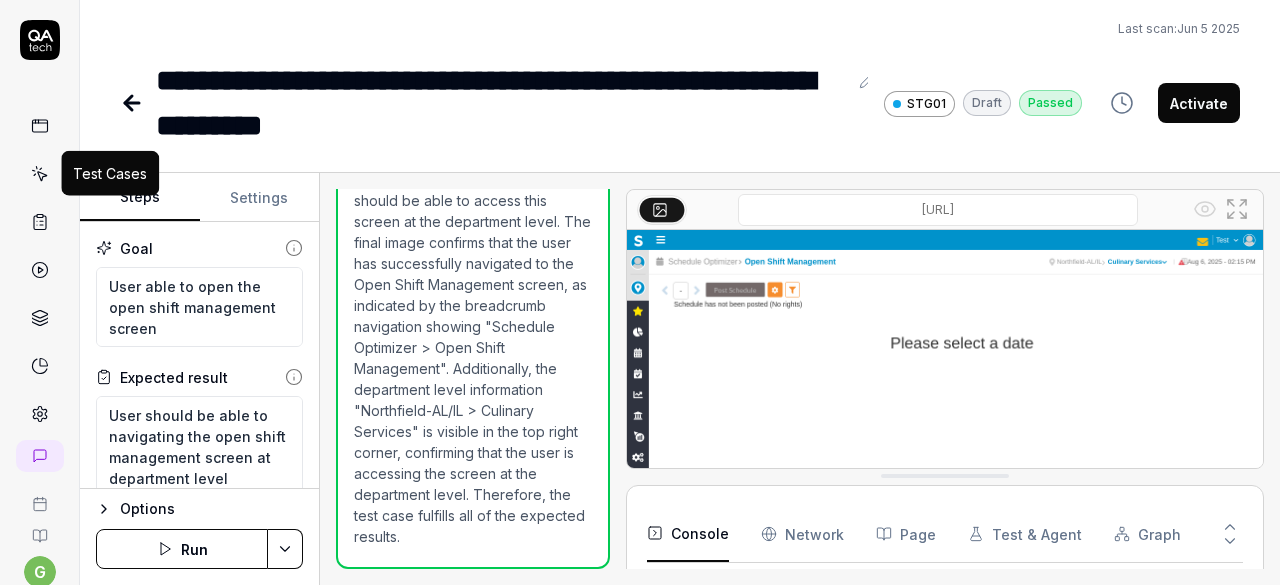 type on "*" 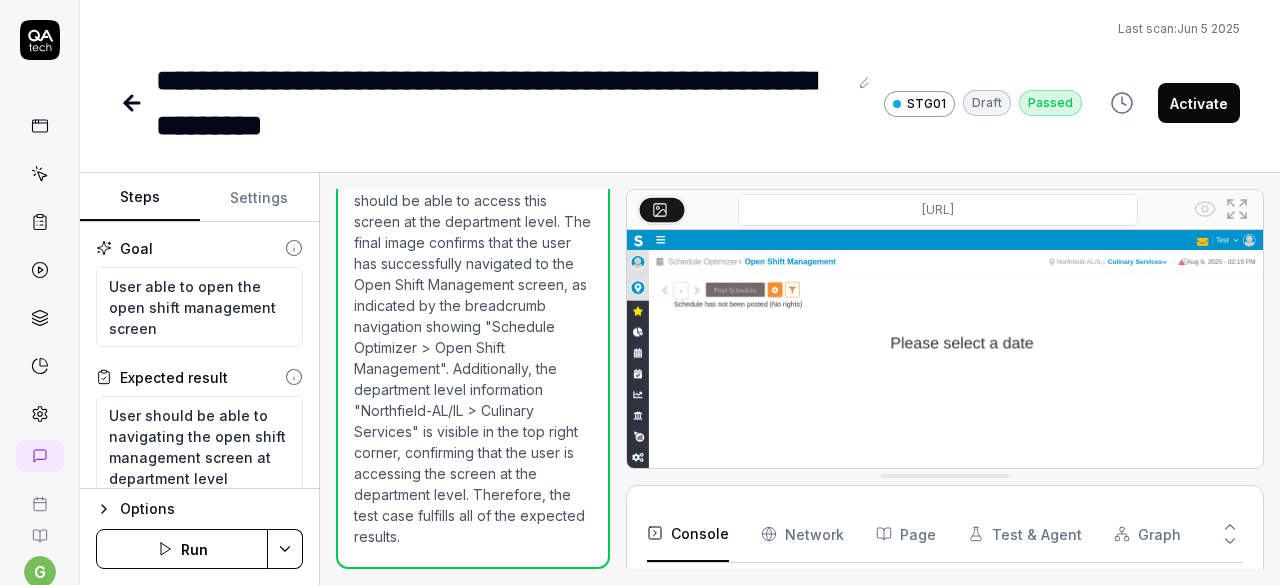click 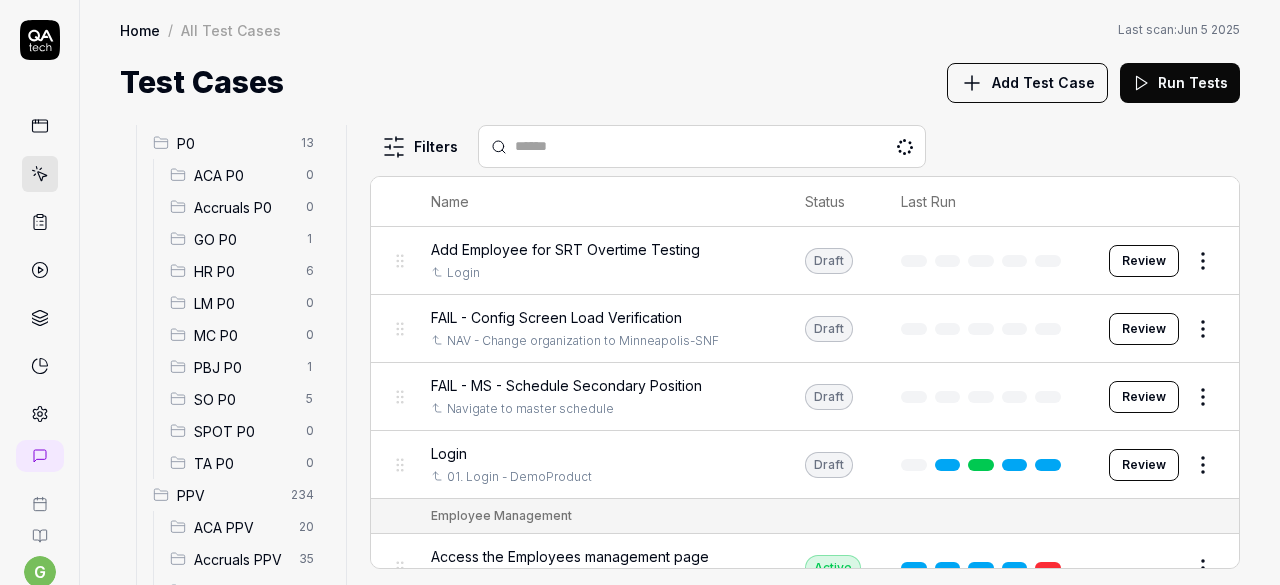 scroll, scrollTop: 200, scrollLeft: 0, axis: vertical 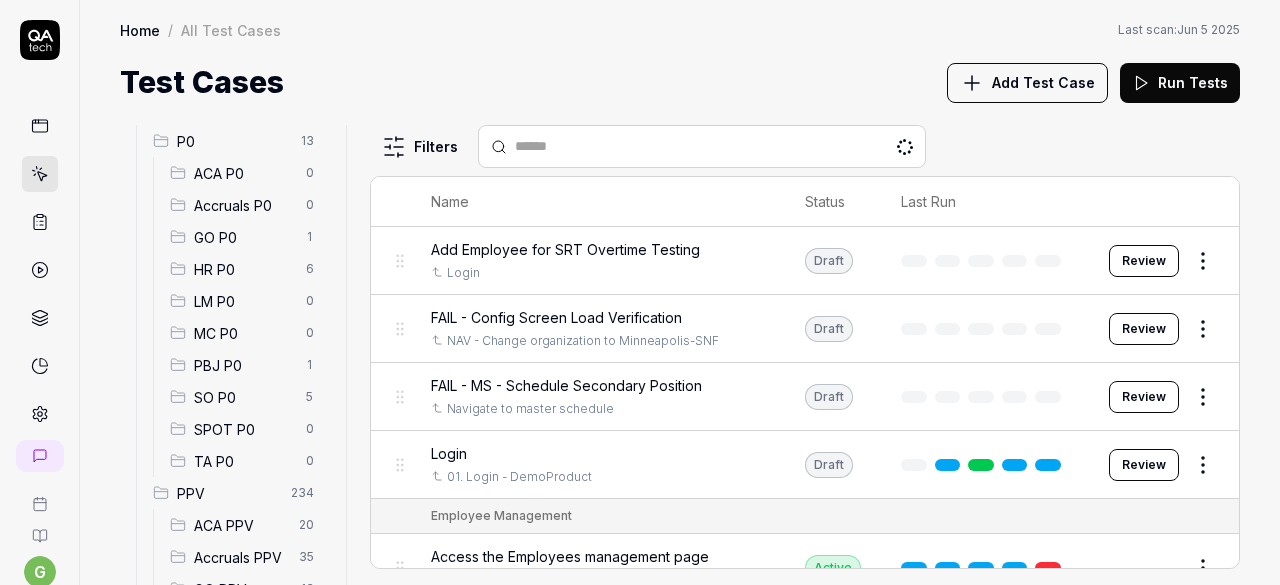 click on "SO P0" at bounding box center [244, 397] 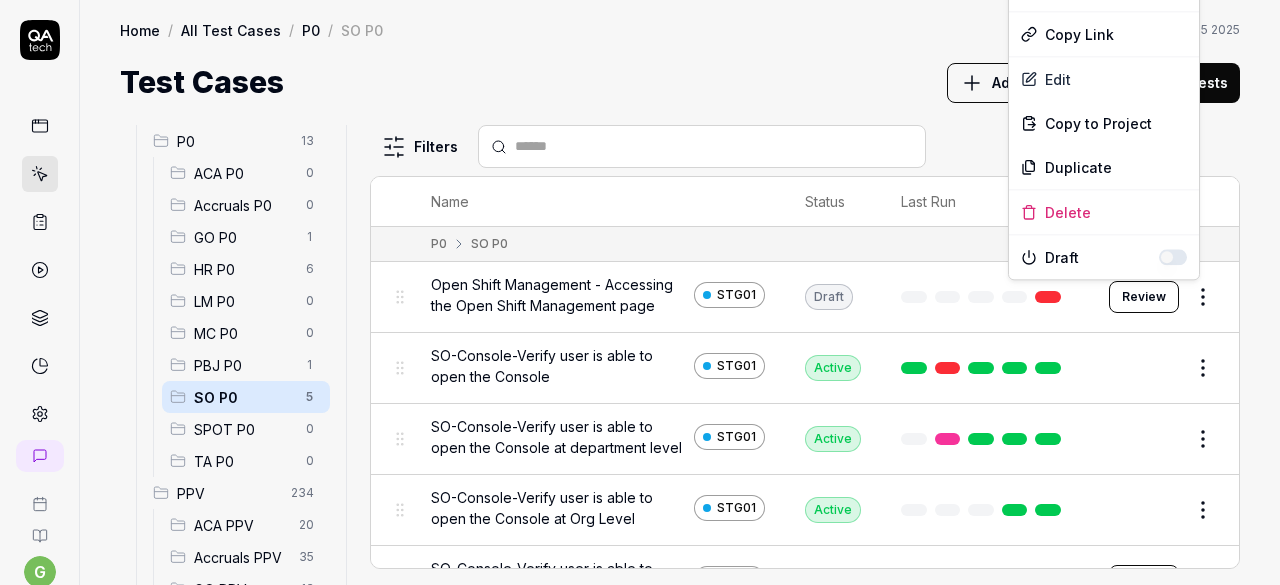 click on "g S Home / All Test Cases / P0 / SO P0 Home / All Test Cases / P0 / SO P0 Last scan:  Jun 5 2025 Test Cases Add Test Case Run Tests All Test Cases 298 Employee Management 10 Login 7 Logout 1 Master Schedule 9 Navigation 3 P0 13 ACA P0 0 Accruals P0 0 GO P0 1 HR P0 6 LM P0 0 MC P0 0 PBJ P0 1 SO P0 5 SPOT P0 0 TA P0 0 PPV 234 ACA PPV 20 Accruals PPV 35 GO PPV 13 HR PPV 31 LM PPV 7 MC PPV 7 PBJ PPV 22 SO PPV 56 Spotlight PPV 3 TA PPV 40 Reporting 3 Schedule Optimizer 1 Screen Loads 7 Time & Attendance 6 Filters Name Status Last Run P0 SO P0 Open Shift Management - Accessing the Open Shift Management page STG01 Draft Review SO-Console-Verify user is able to open the Console STG01 Active Edit SO-Console-Verify user is able to open the Console at department level STG01 Active Edit SO-Console-Verify user is able to open the Console at Org Level STG01 Active Edit SO-Console-Verify user is able to open the Console Expand all STG01 Draft Review *
Options Run Test Copy Link Edit Copy to Project Duplicate Delete" at bounding box center [640, 292] 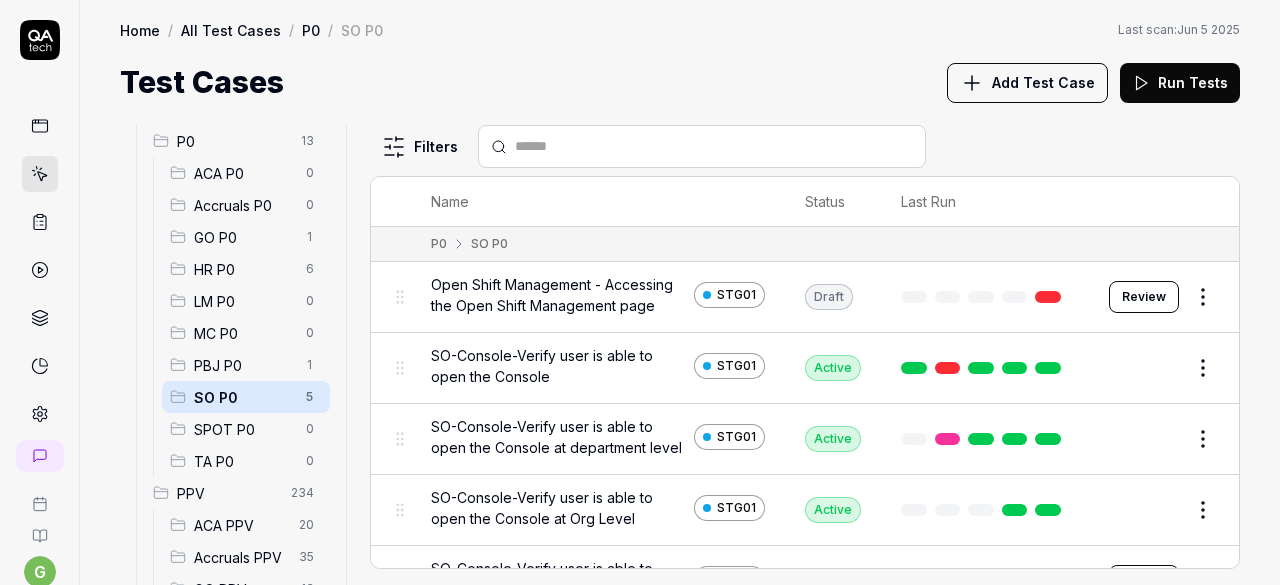 click on "g S Home / All Test Cases / P0 / SO P0 Home / All Test Cases / P0 / SO P0 Last scan:  Jun 5 2025 Test Cases Add Test Case Run Tests All Test Cases 298 Employee Management 10 Login 7 Logout 1 Master Schedule 9 Navigation 3 P0 13 ACA P0 0 Accruals P0 0 GO P0 1 HR P0 6 LM P0 0 MC P0 0 PBJ P0 1 SO P0 5 SPOT P0 0 TA P0 0 PPV 234 ACA PPV 20 Accruals PPV 35 GO PPV 13 HR PPV 31 LM PPV 7 MC PPV 7 PBJ PPV 22 SO PPV 56 Spotlight PPV 3 TA PPV 40 Reporting 3 Schedule Optimizer 1 Screen Loads 7 Time & Attendance 6 Filters Name Status Last Run P0 SO P0 Open Shift Management - Accessing the Open Shift Management page STG01 Draft Review SO-Console-Verify user is able to open the Console STG01 Active Edit SO-Console-Verify user is able to open the Console at department level STG01 Active Edit SO-Console-Verify user is able to open the Console at Org Level STG01 Active Edit SO-Console-Verify user is able to open the Console Expand all STG01 Draft Review *" at bounding box center [640, 292] 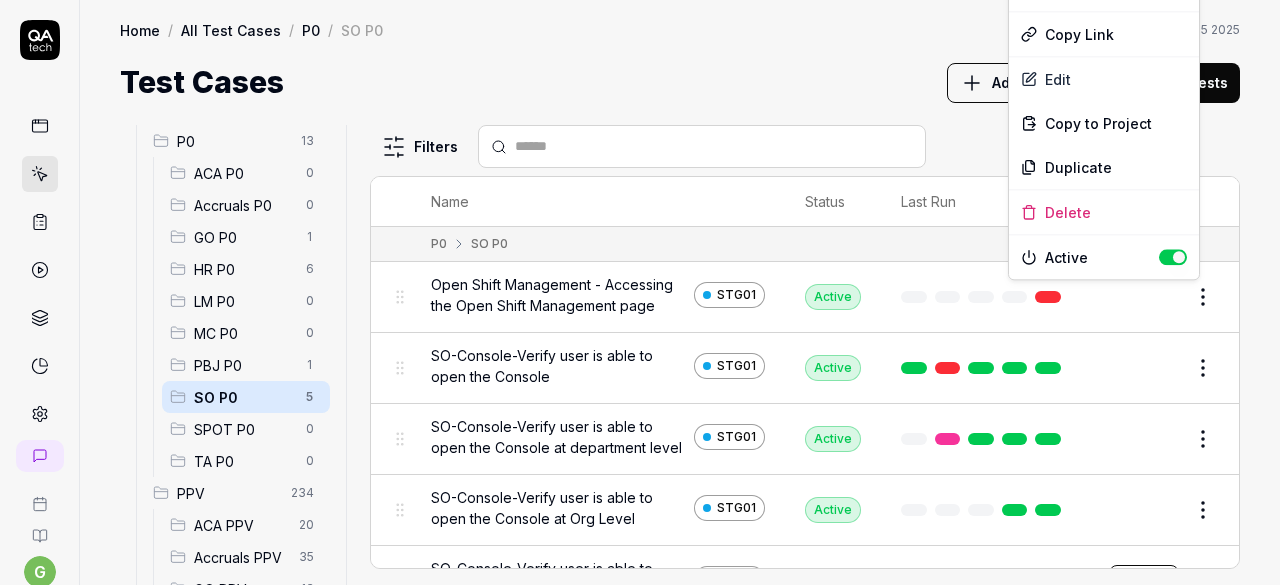 click on "g S Home / All Test Cases / P0 / SO P0 Home / All Test Cases / P0 / SO P0 Last scan:  Jun 5 2025 Test Cases Add Test Case Run Tests All Test Cases 298 Employee Management 10 Login 7 Logout 1 Master Schedule 9 Navigation 3 P0 13 ACA P0 0 Accruals P0 0 GO P0 1 HR P0 6 LM P0 0 MC P0 0 PBJ P0 1 SO P0 5 SPOT P0 0 TA P0 0 PPV 234 ACA PPV 20 Accruals PPV 35 GO PPV 13 HR PPV 31 LM PPV 7 MC PPV 7 PBJ PPV 22 SO PPV 56 Spotlight PPV 3 TA PPV 40 Reporting 3 Schedule Optimizer 1 Screen Loads 7 Time & Attendance 6 Filters Name Status Last Run P0 SO P0 Open Shift Management - Accessing the Open Shift Management page STG01 Active Edit SO-Console-Verify user is able to open the Console STG01 Active Edit SO-Console-Verify user is able to open the Console at department level STG01 Active Edit SO-Console-Verify user is able to open the Console at Org Level STG01 Active Edit SO-Console-Verify user is able to open the Console Expand all STG01 Draft Review *
Options Run Test Copy Link Edit Copy to Project Duplicate Delete" at bounding box center (640, 292) 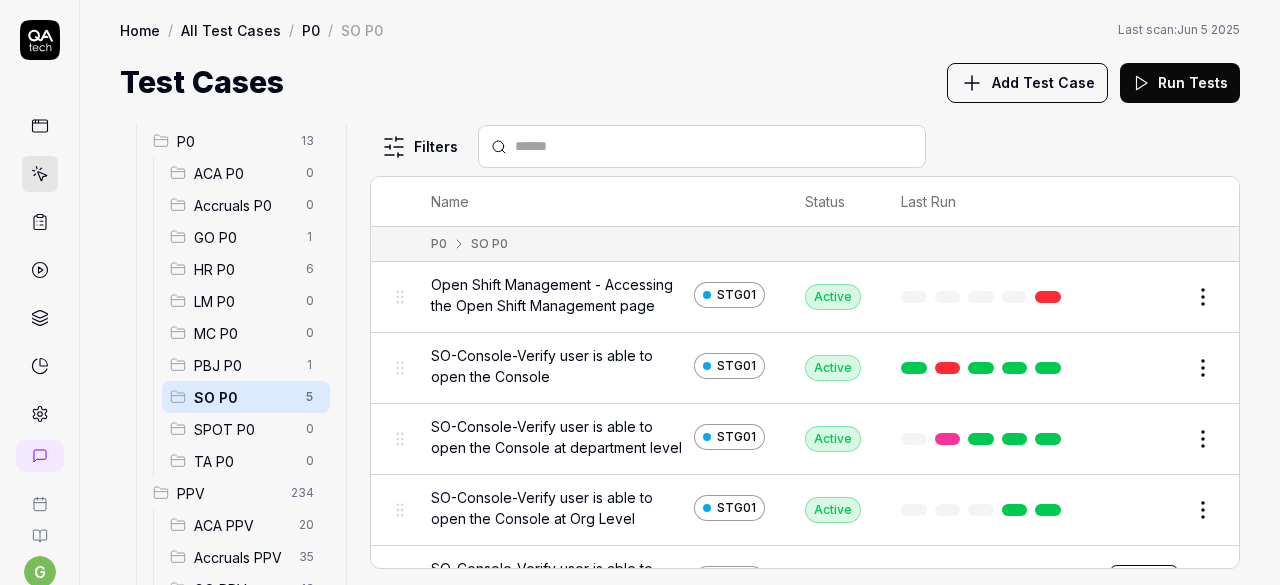 click on "g S Home / All Test Cases / P0 / SO P0 Home / All Test Cases / P0 / SO P0 Last scan:  Jun 5 2025 Test Cases Add Test Case Run Tests All Test Cases 298 Employee Management 10 Login 7 Logout 1 Master Schedule 9 Navigation 3 P0 13 ACA P0 0 Accruals P0 0 GO P0 1 HR P0 6 LM P0 0 MC P0 0 PBJ P0 1 SO P0 5 SPOT P0 0 TA P0 0 PPV 234 ACA PPV 20 Accruals PPV 35 GO PPV 13 HR PPV 31 LM PPV 7 MC PPV 7 PBJ PPV 22 SO PPV 56 Spotlight PPV 3 TA PPV 40 Reporting 3 Schedule Optimizer 1 Screen Loads 7 Time & Attendance 6 Filters Name Status Last Run P0 SO P0 Open Shift Management - Accessing the Open Shift Management page STG01 Active Edit SO-Console-Verify user is able to open the Console STG01 Active Edit SO-Console-Verify user is able to open the Console at department level STG01 Active Edit SO-Console-Verify user is able to open the Console at Org Level STG01 Active Edit SO-Console-Verify user is able to open the Console Expand all STG01 Draft Review *" at bounding box center (640, 292) 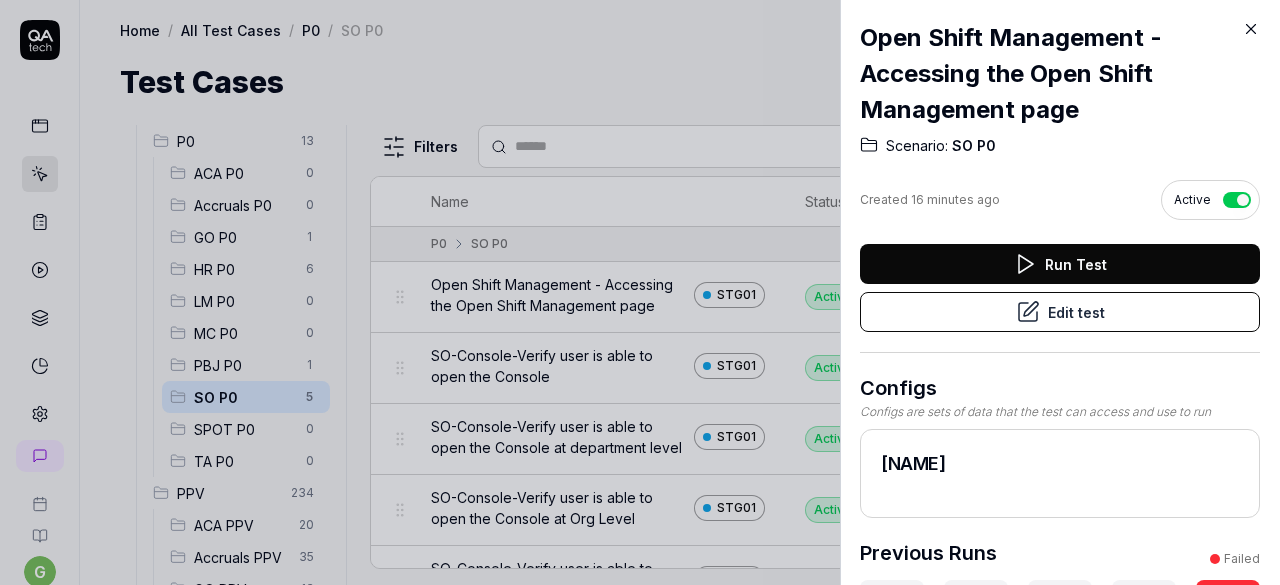 click on "Run Test" at bounding box center [1060, 264] 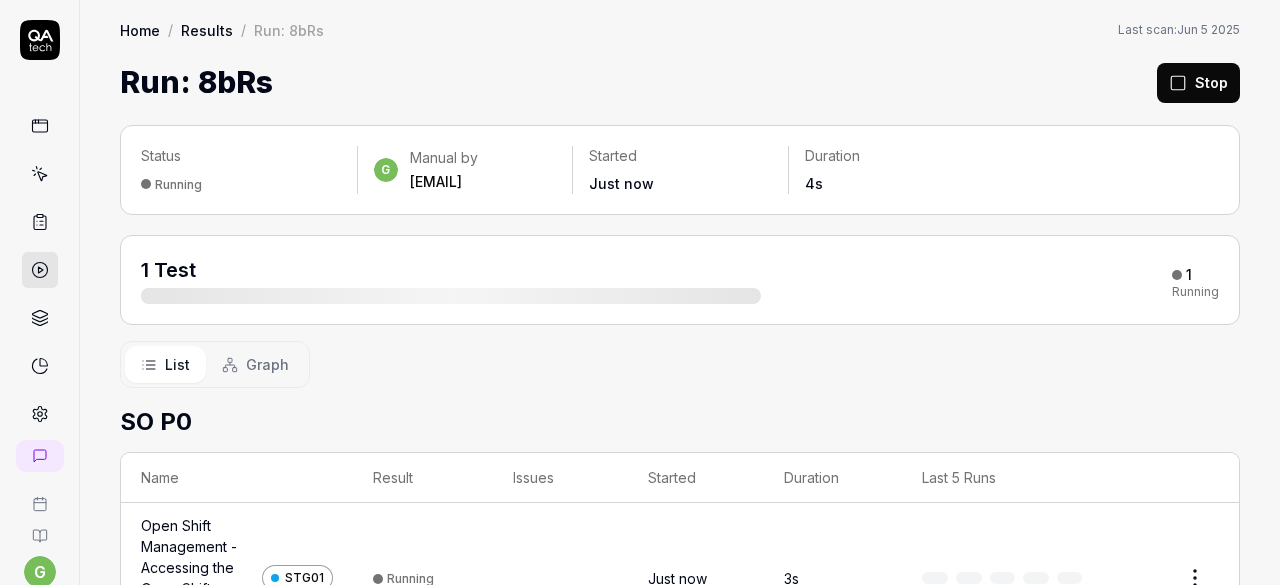 scroll, scrollTop: 106, scrollLeft: 0, axis: vertical 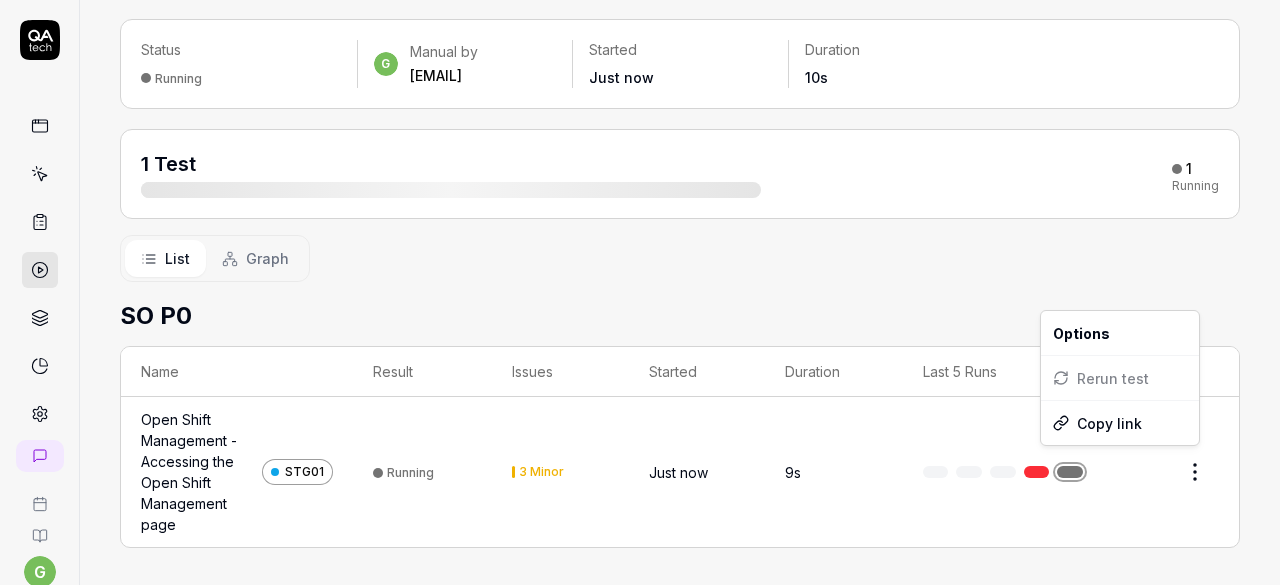 click on "g S Home / Results / Run: 8bRs Home / Results / Run: 8bRs Last scan:  Jun 5 2025 Run: 8bRs Stop Status Running g Manual by gowrisankar.mirampalli@smartlinx.com Started Just now Duration 10s 1 Test   1 Running List Graph SO P0 Name Result Issues Started Duration Last 5 Runs Open Shift Management - Accessing the Open Shift Management page STG01 Running 3   Minor Just now 9s *
Options   Rerun test  Copy link" at bounding box center (640, 292) 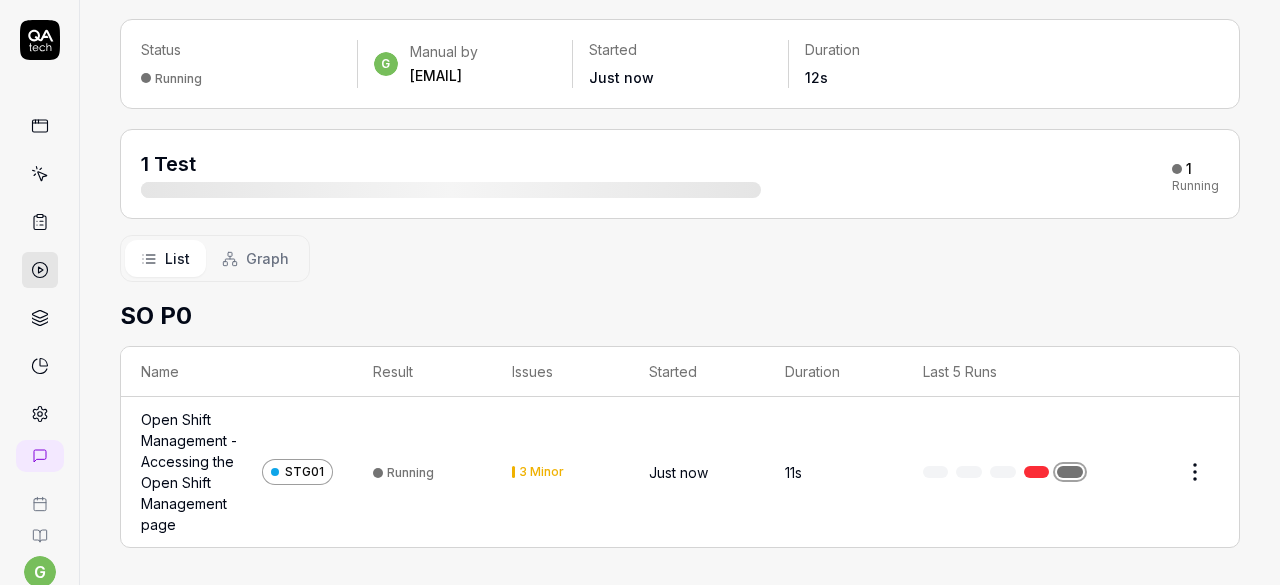 click on "g S Home / Results / Run: 8bRs Home / Results / Run: 8bRs Last scan:  Jun 5 2025 Run: 8bRs Stop Status Running g Manual by gowrisankar.mirampalli@smartlinx.com Started Just now Duration 12s 1 Test   1 Running List Graph SO P0 Name Result Issues Started Duration Last 5 Runs Open Shift Management - Accessing the Open Shift Management page STG01 Running 3   Minor Just now 11s *" at bounding box center [640, 292] 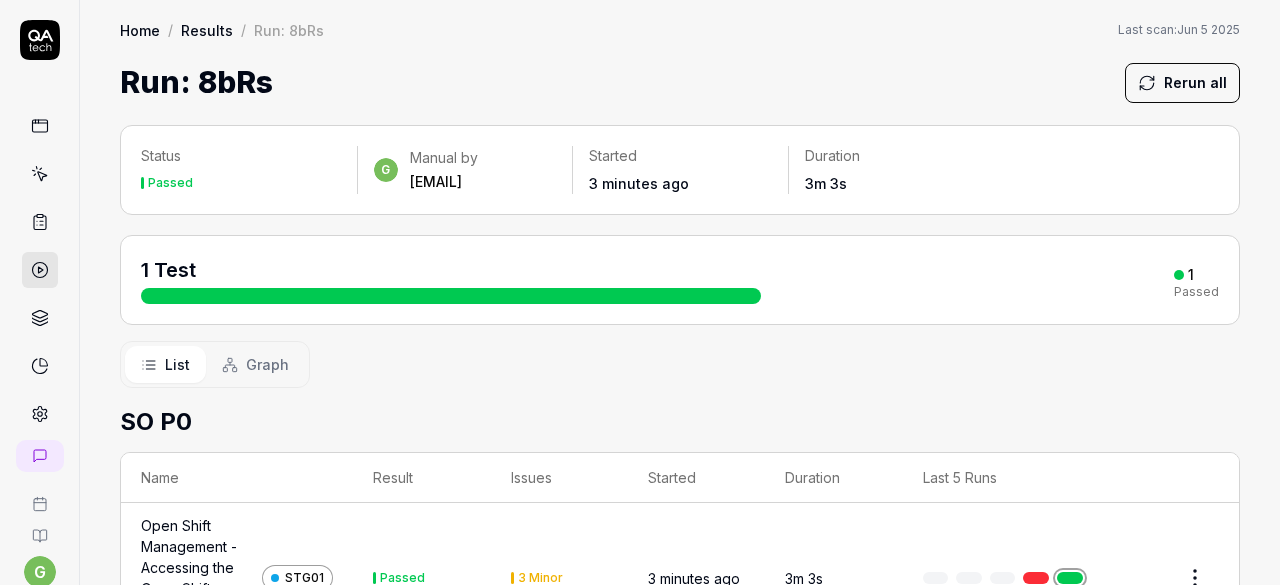 scroll, scrollTop: 106, scrollLeft: 0, axis: vertical 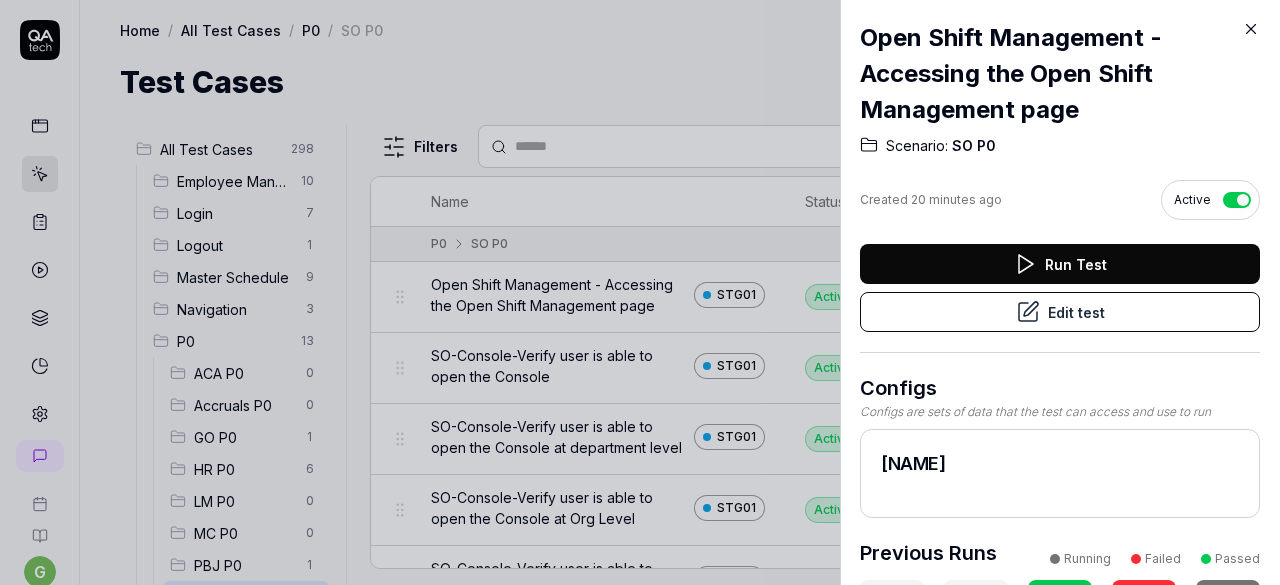 click 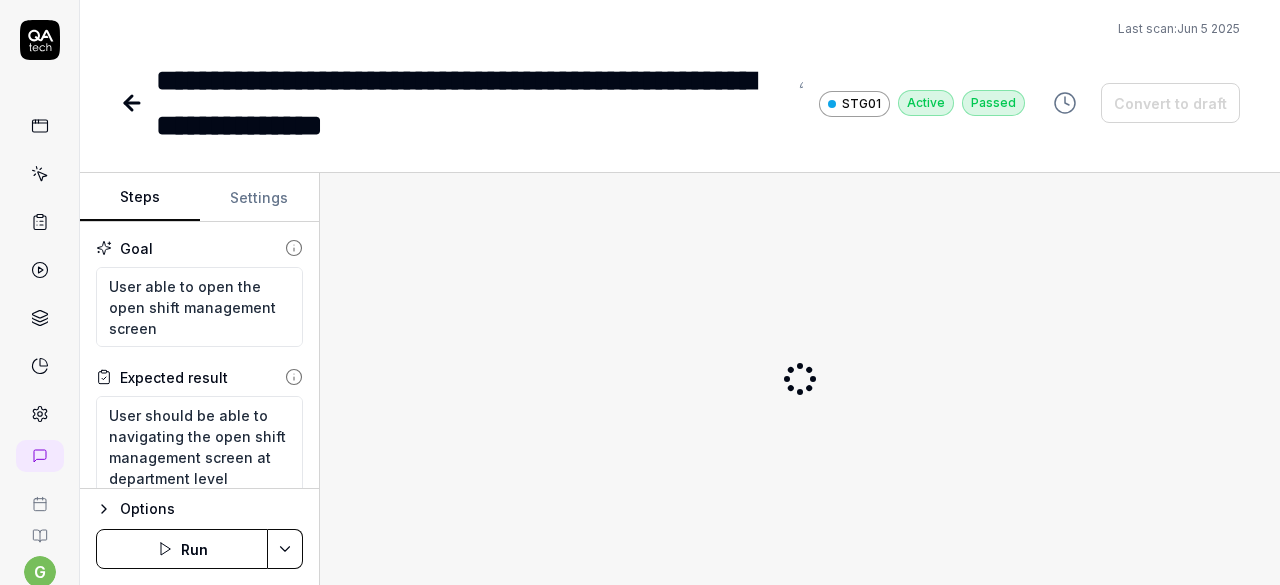 scroll, scrollTop: 0, scrollLeft: 0, axis: both 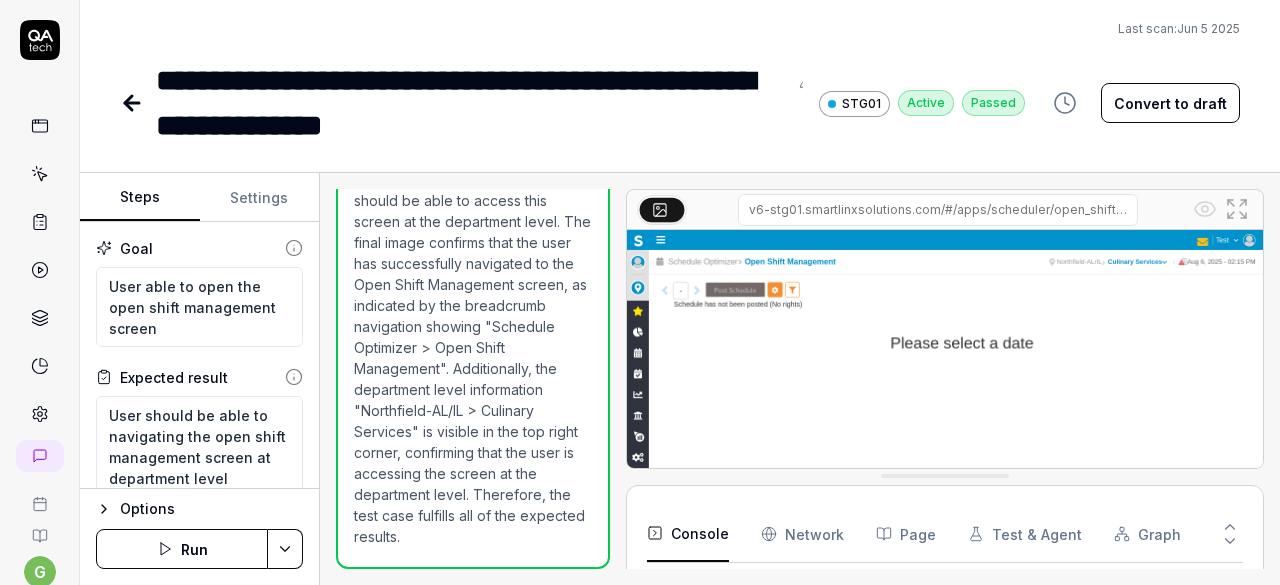 click 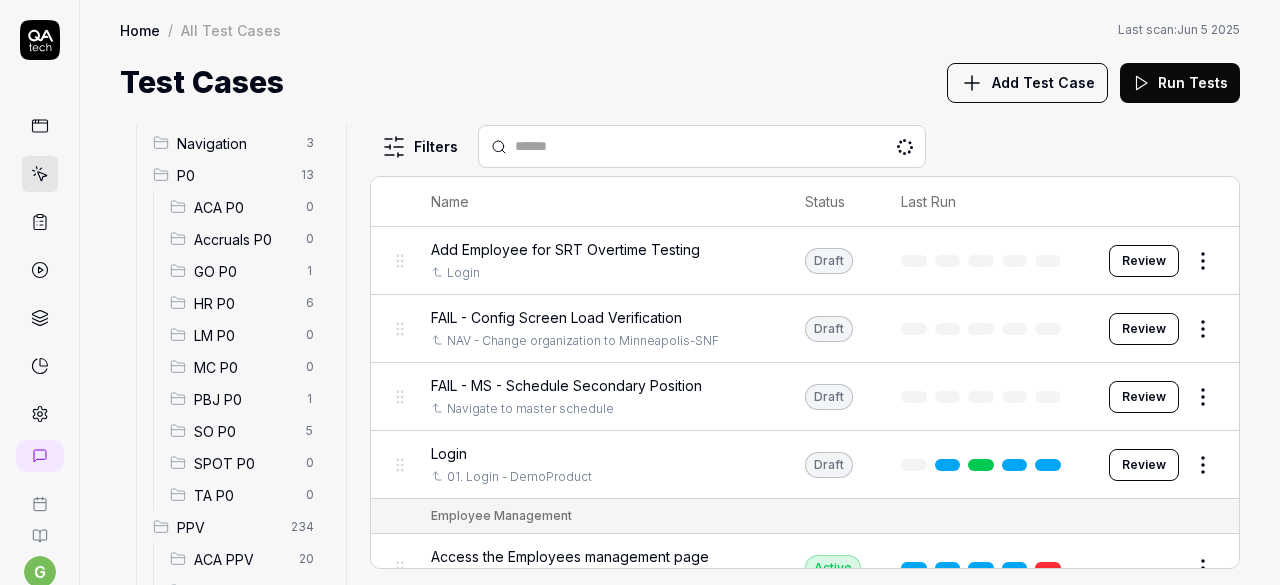 scroll, scrollTop: 169, scrollLeft: 0, axis: vertical 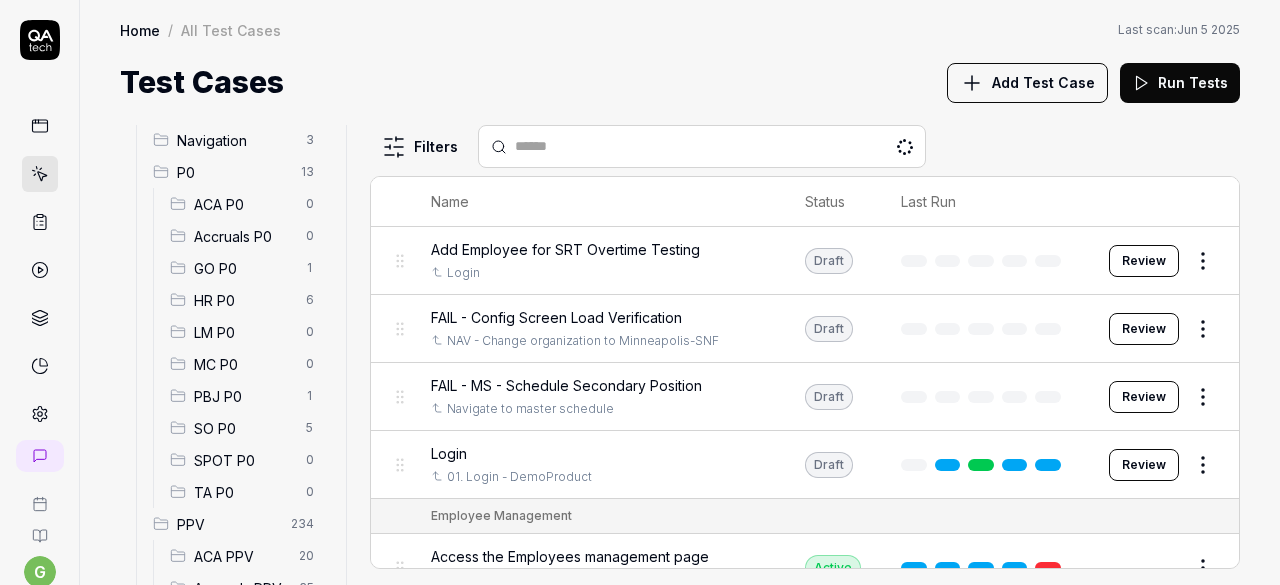 click on "SO P0" at bounding box center [244, 428] 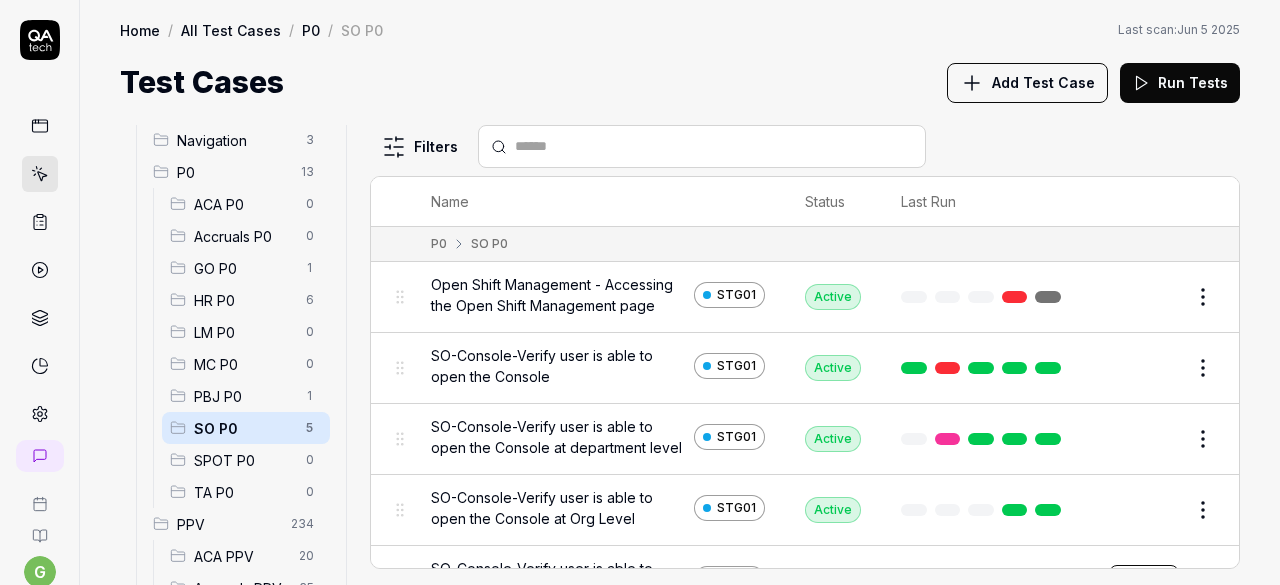 scroll, scrollTop: 44, scrollLeft: 0, axis: vertical 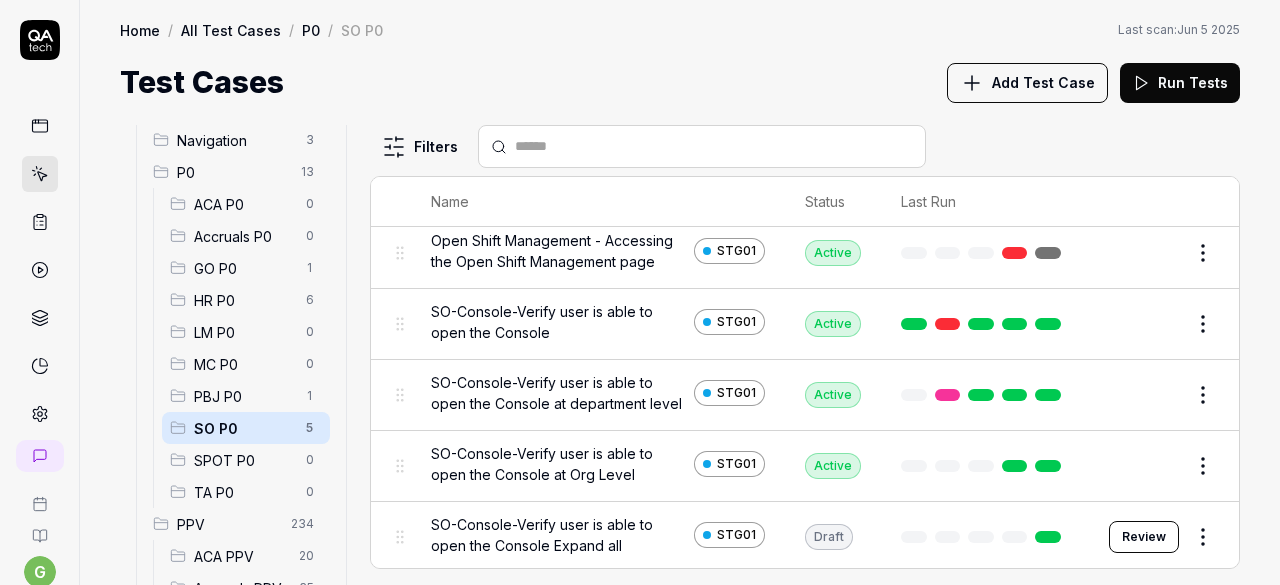 click on "SO-Console-Verify user is able to open the Console Expand all" at bounding box center [558, 535] 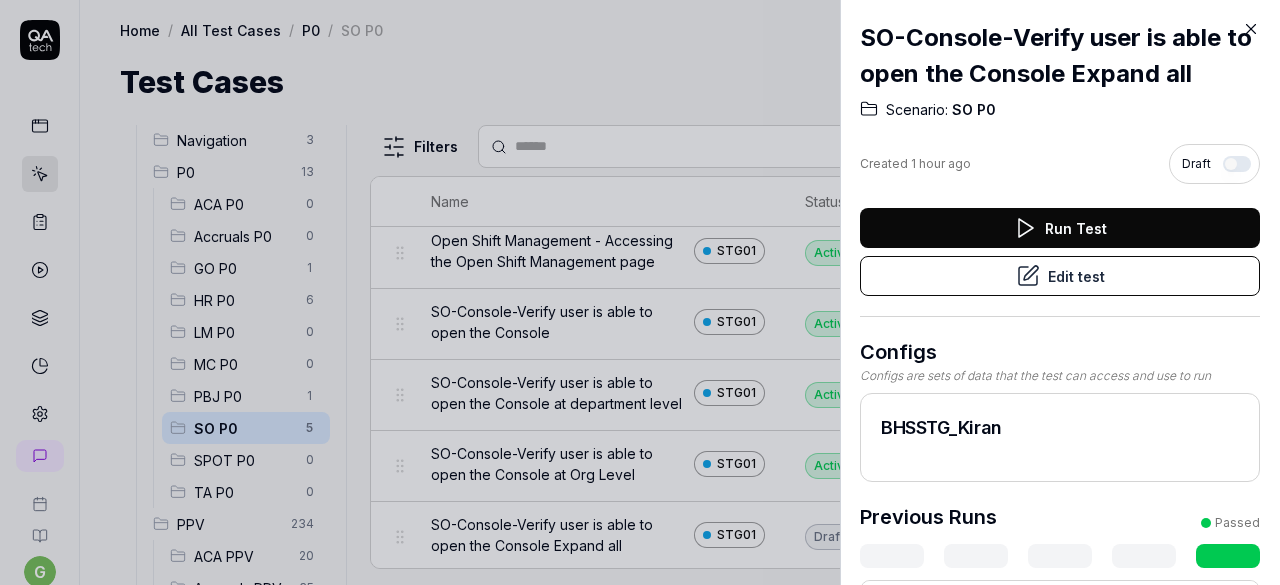 click 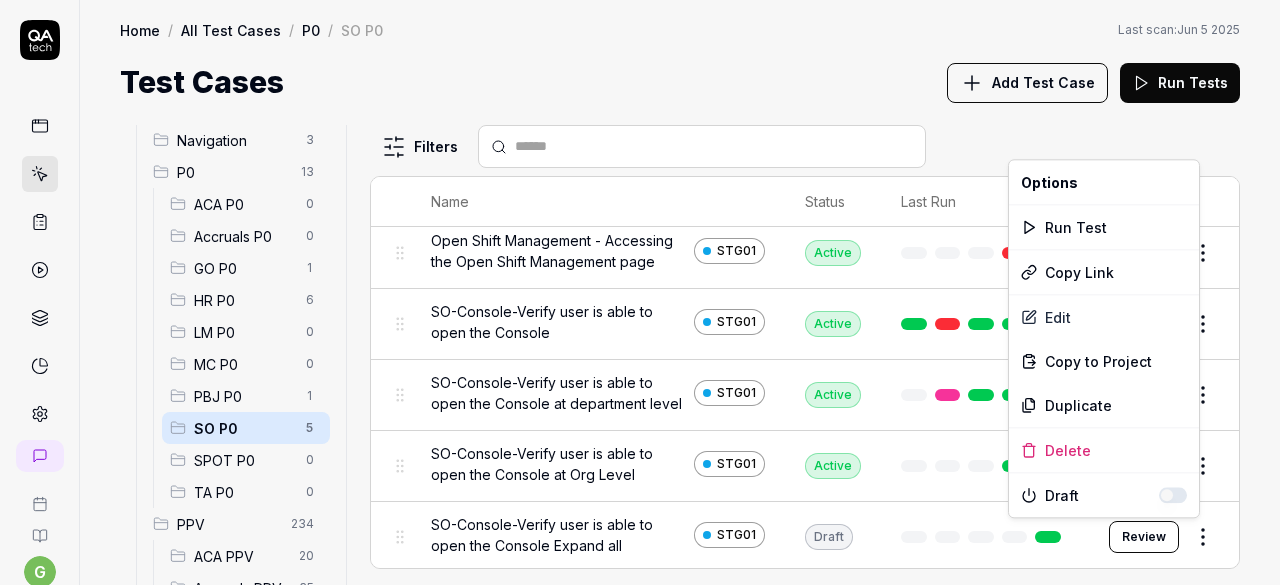 click on "g S Home / All Test Cases / P0 / SO P0 Home / All Test Cases / P0 / SO P0 Last scan:  Jun 5 2025 Test Cases Add Test Case Run Tests All Test Cases 298 Employee Management 10 Login 7 Logout 1 Master Schedule 9 Navigation 3 P0 13 ACA P0 0 Accruals P0 0 GO P0 1 HR P0 6 LM P0 0 MC P0 0 PBJ P0 1 SO P0 5 SPOT P0 0 TA P0 0 PPV 234 ACA PPV 20 Accruals PPV 35 GO PPV 13 HR PPV 31 LM PPV 7 MC PPV 7 PBJ PPV 22 SO PPV 56 Spotlight PPV 3 TA PPV 40 Reporting 3 Schedule Optimizer 1 Screen Loads 7 Time & Attendance 6 Filters Name Status Last Run P0 SO P0 Open Shift Management - Accessing the Open Shift Management page STG01 Active Edit SO-Console-Verify user is able to open the Console STG01 Active Edit SO-Console-Verify user is able to open the Console at department level STG01 Active Edit SO-Console-Verify user is able to open the Console at Org Level STG01 Active Edit SO-Console-Verify user is able to open the Console Expand all STG01 Draft Review *
Options Run Test Copy Link Edit Copy to Project Duplicate Delete" at bounding box center (640, 292) 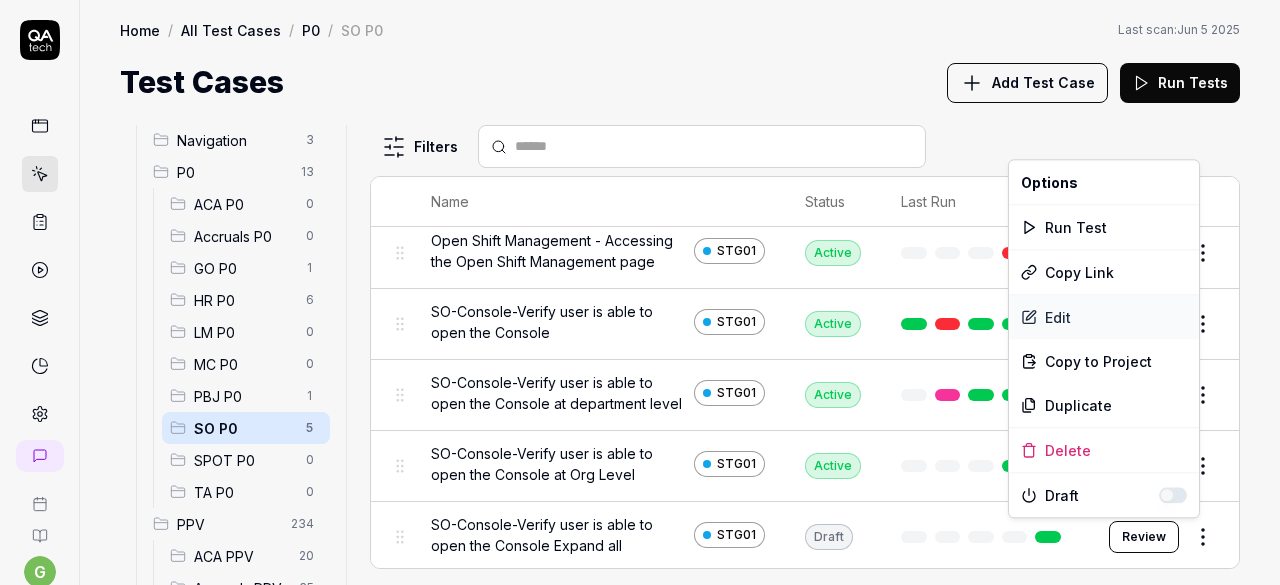 click on "Edit" at bounding box center (1104, 317) 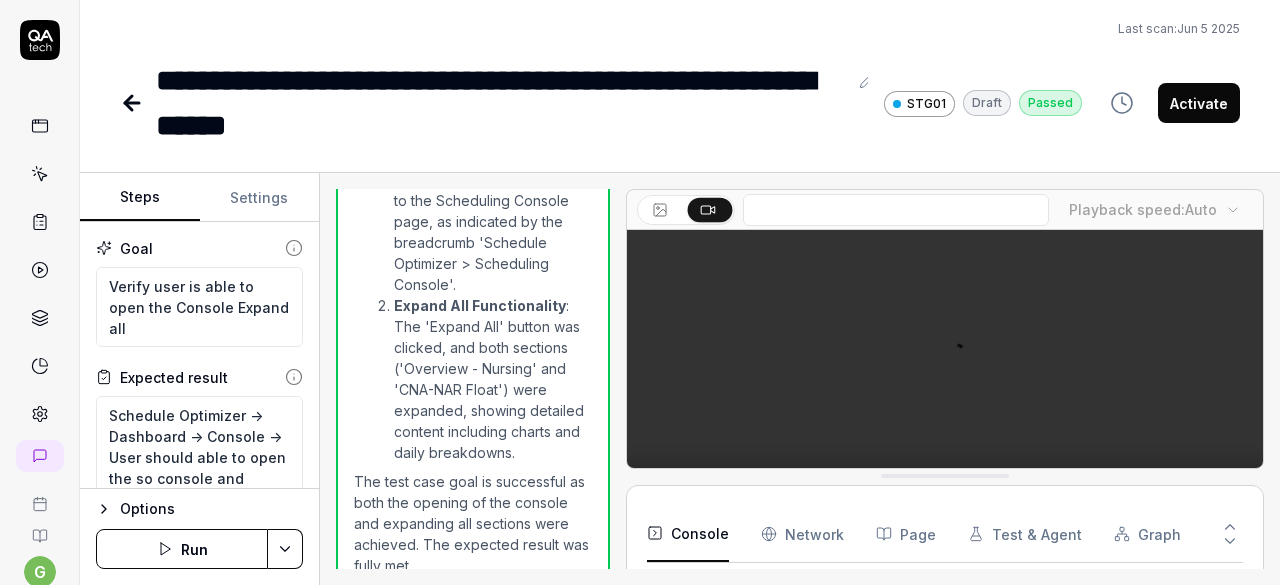 scroll, scrollTop: 1808, scrollLeft: 0, axis: vertical 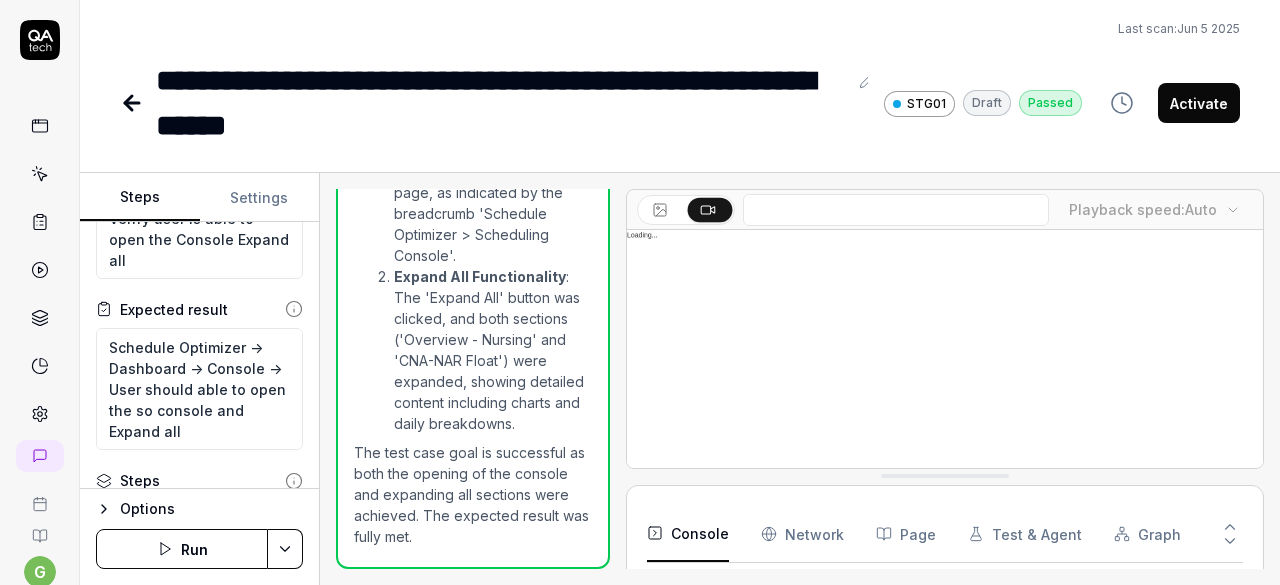 type on "*" 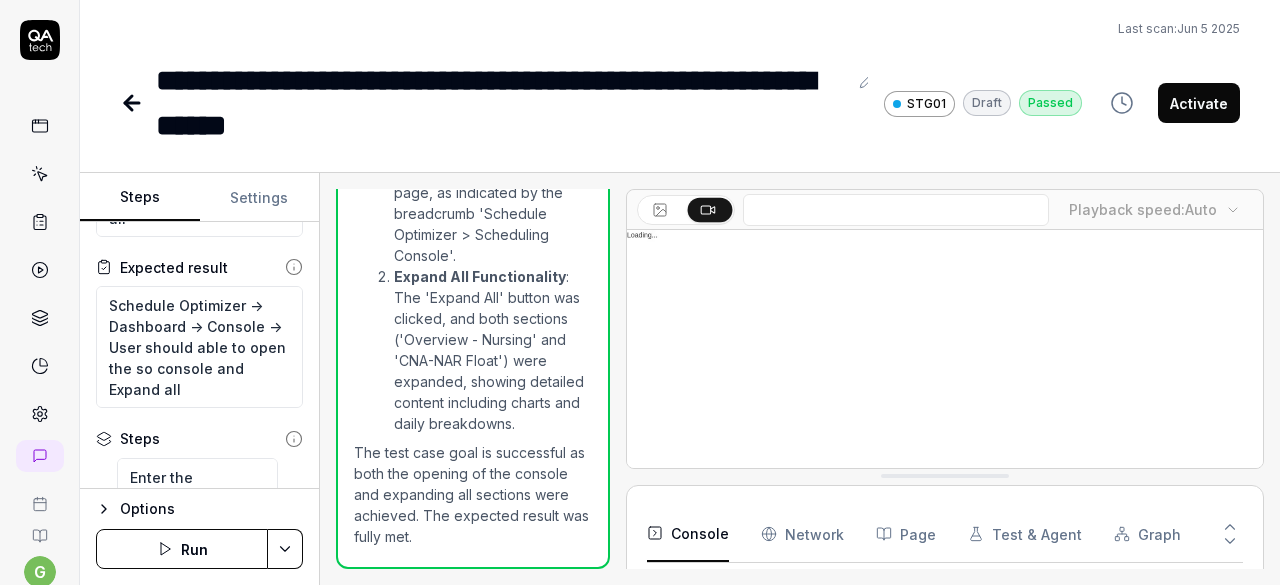 scroll, scrollTop: 114, scrollLeft: 0, axis: vertical 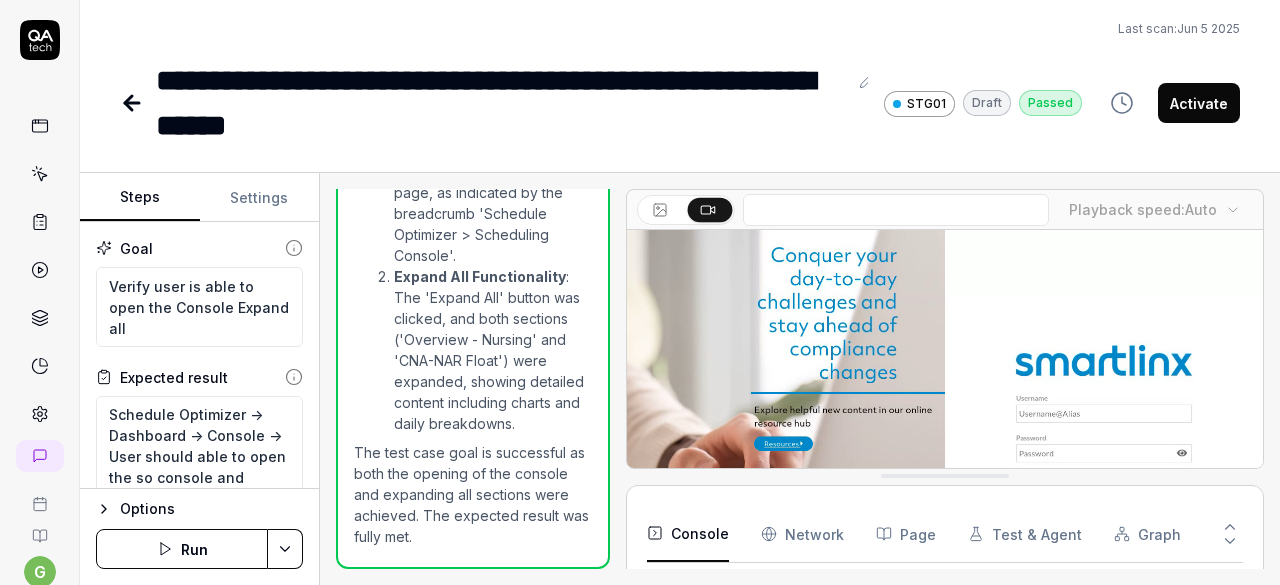 click 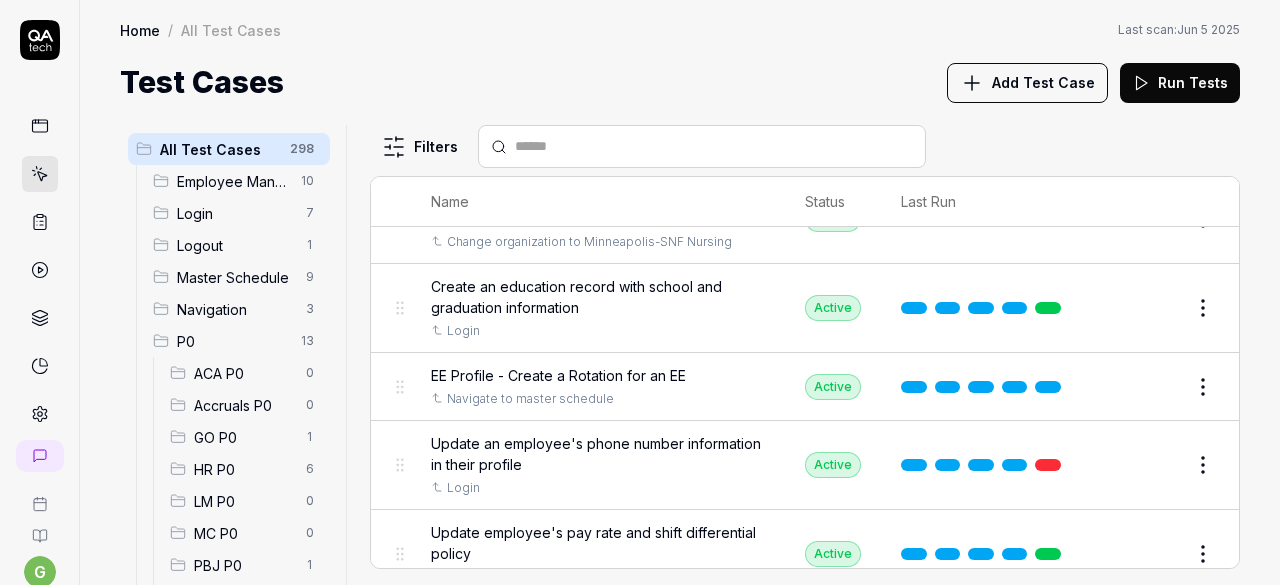 scroll, scrollTop: 678, scrollLeft: 0, axis: vertical 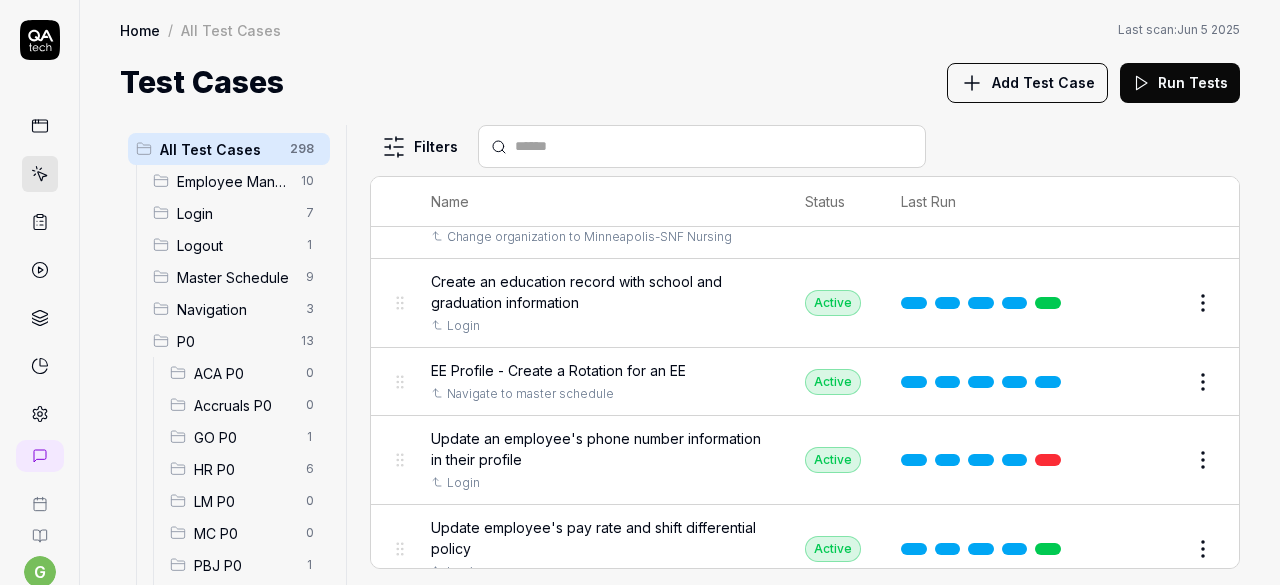 click on "MC P0 0" at bounding box center [246, 533] 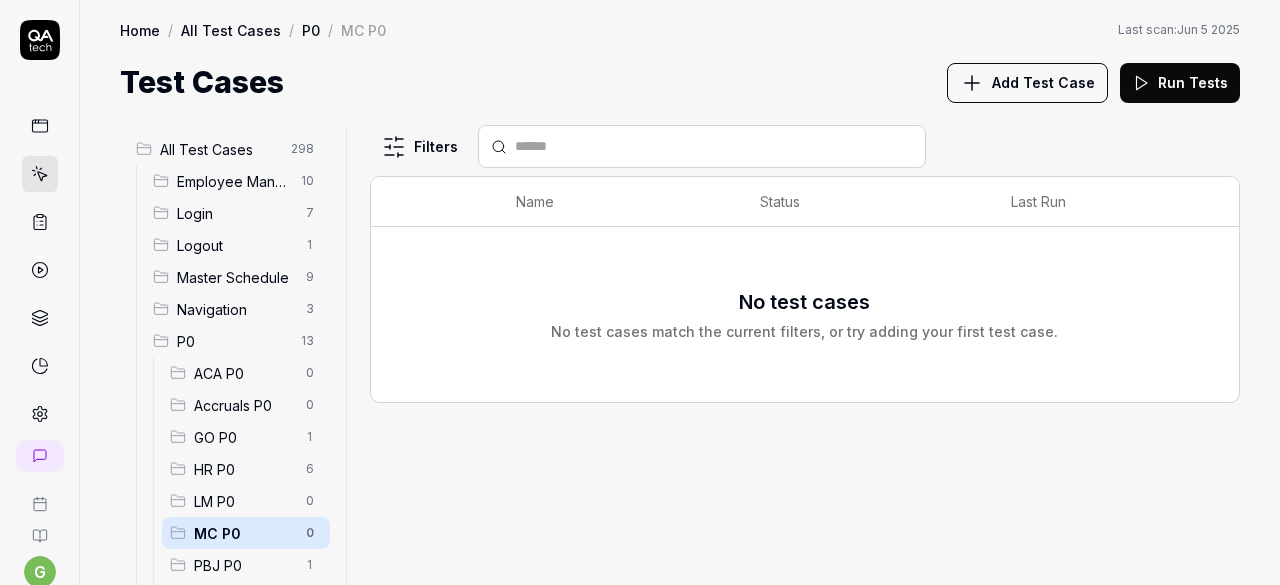 scroll, scrollTop: 0, scrollLeft: 0, axis: both 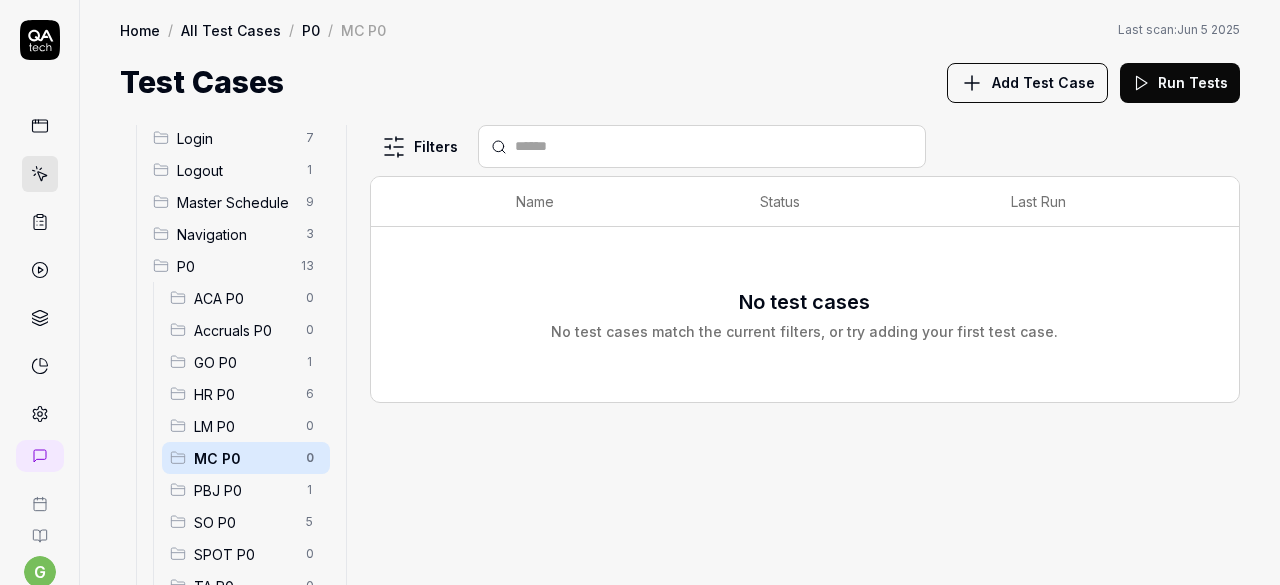 click on "SO P0" at bounding box center [244, 522] 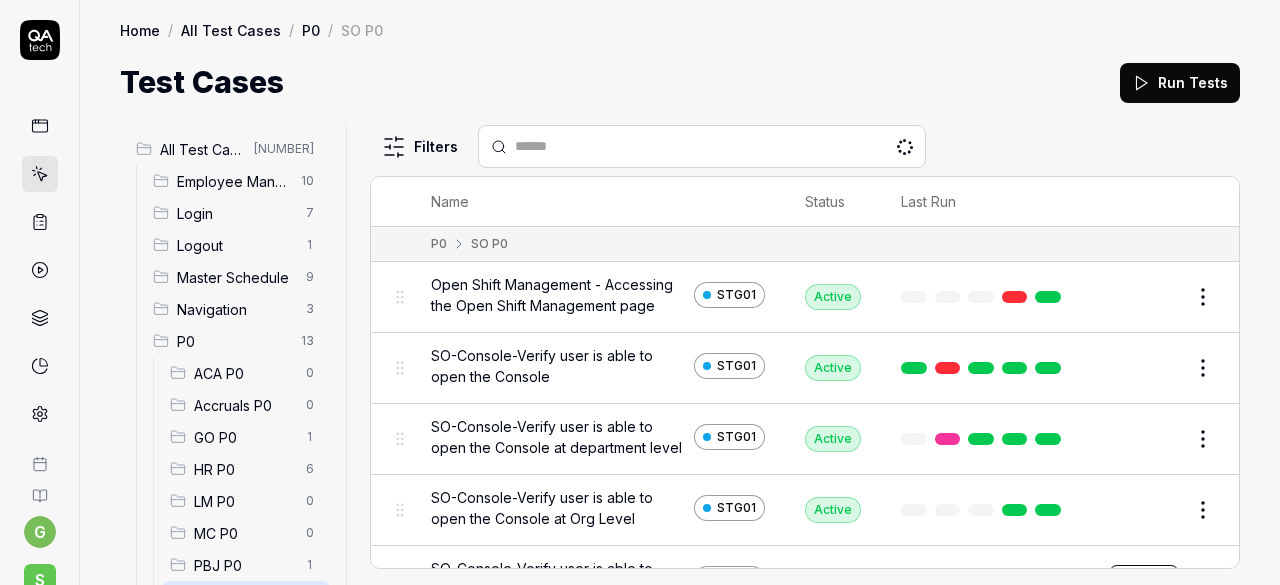 scroll, scrollTop: 0, scrollLeft: 0, axis: both 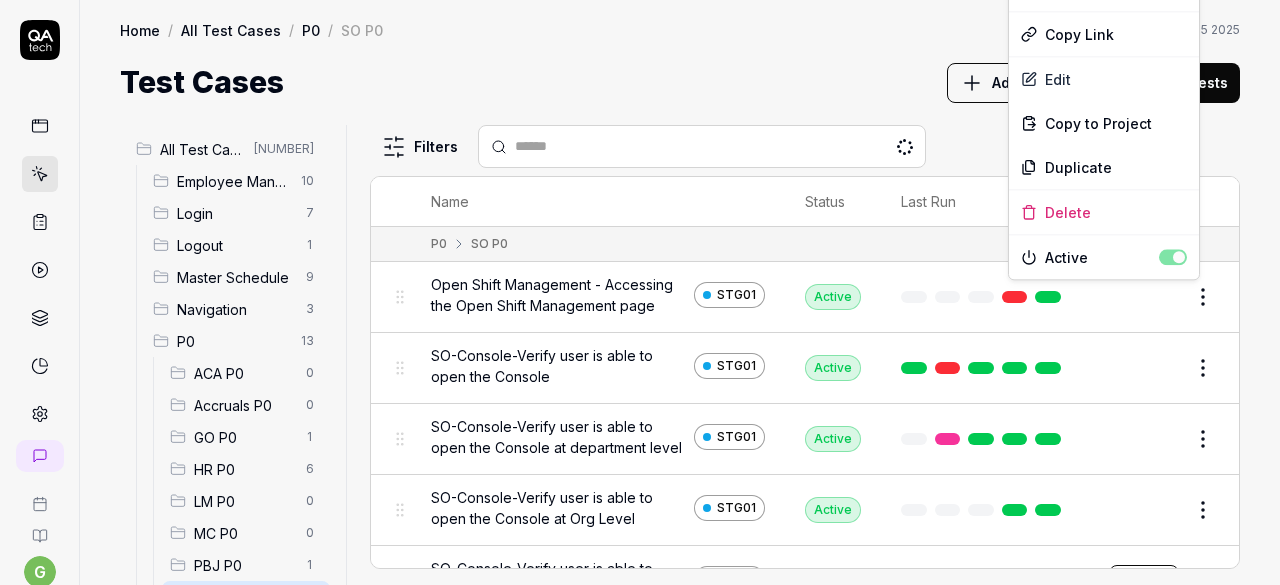 click on "g S Home / All Test Cases / P0 / SO P0 Home / All Test Cases / P0 / SO P0 Last scan:  Jun 5 2025 Test Cases Add Test Case Run Tests All Test Cases 298 Employee Management 10 Login 7 Logout 1 Master Schedule 9 Navigation 3 P0 13 ACA P0 0 Accruals P0 0 GO P0 1 HR P0 6 LM P0 0 MC P0 0 PBJ P0 1 SO P0 5 SPOT P0 0 TA P0 0 PPV 234 ACA PPV 20 Accruals PPV 35 GO PPV 13 HR PPV 31 LM PPV 7 MC PPV 7 PBJ PPV 22 SO PPV 56 Spotlight PPV 3 TA PPV 40 Reporting 3 Schedule Optimizer 1 Screen Loads 7 Time & Attendance 6 Filters Name Status Last Run P0 SO P0 Open Shift Management - Accessing the Open Shift Management page STG01 Active Edit SO-Console-Verify user is able to open the Console STG01 Active Edit SO-Console-Verify user is able to open the Console at department level STG01 Active Edit SO-Console-Verify user is able to open the Console at Org Level STG01 Active Edit SO-Console-Verify user is able to open the Console Expand all STG01 Draft Review
Options Run Test Copy Link Edit Copy to Project Duplicate Delete" at bounding box center [640, 292] 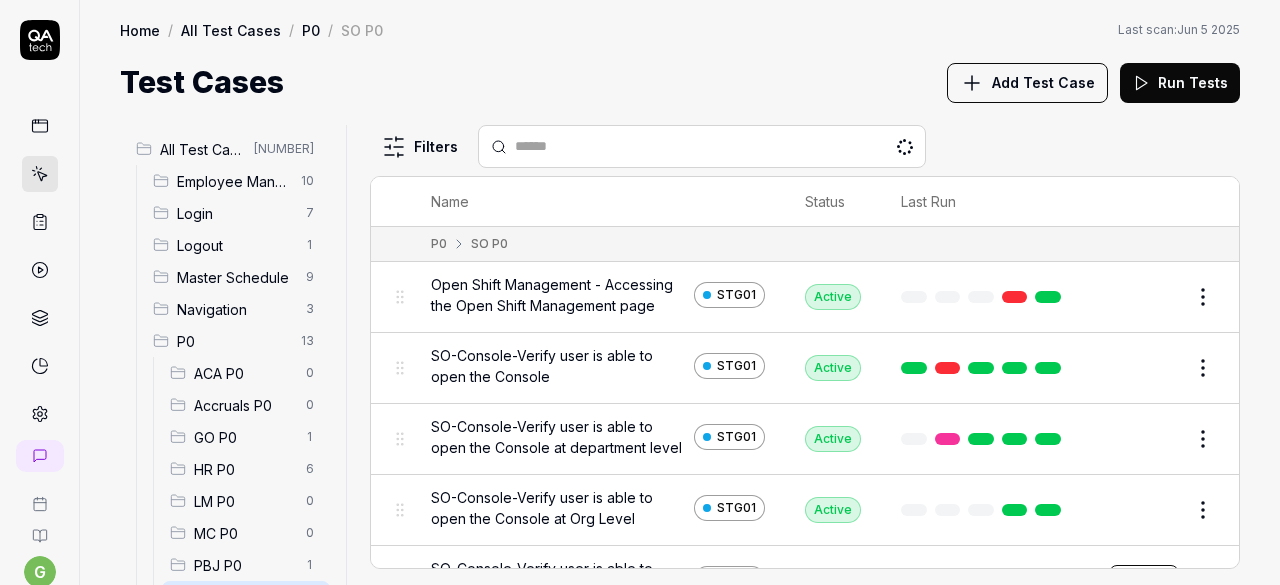 click on "g S Home / All Test Cases / P0 / SO P0 Home / All Test Cases / P0 / SO P0 Last scan:  Jun 5 2025 Test Cases Add Test Case Run Tests All Test Cases 298 Employee Management 10 Login 7 Logout 1 Master Schedule 9 Navigation 3 P0 13 ACA P0 0 Accruals P0 0 GO P0 1 HR P0 6 LM P0 0 MC P0 0 PBJ P0 1 SO P0 5 SPOT P0 0 TA P0 0 PPV 234 ACA PPV 20 Accruals PPV 35 GO PPV 13 HR PPV 31 LM PPV 7 MC PPV 7 PBJ PPV 22 SO PPV 56 Spotlight PPV 3 TA PPV 40 Reporting 3 Schedule Optimizer 1 Screen Loads 7 Time & Attendance 6 Filters Name Status Last Run P0 SO P0 Open Shift Management - Accessing the Open Shift Management page STG01 Active Edit SO-Console-Verify user is able to open the Console STG01 Active Edit SO-Console-Verify user is able to open the Console at department level STG01 Active Edit SO-Console-Verify user is able to open the Console at Org Level STG01 Active Edit SO-Console-Verify user is able to open the Console Expand all STG01 Draft Review" at bounding box center [640, 292] 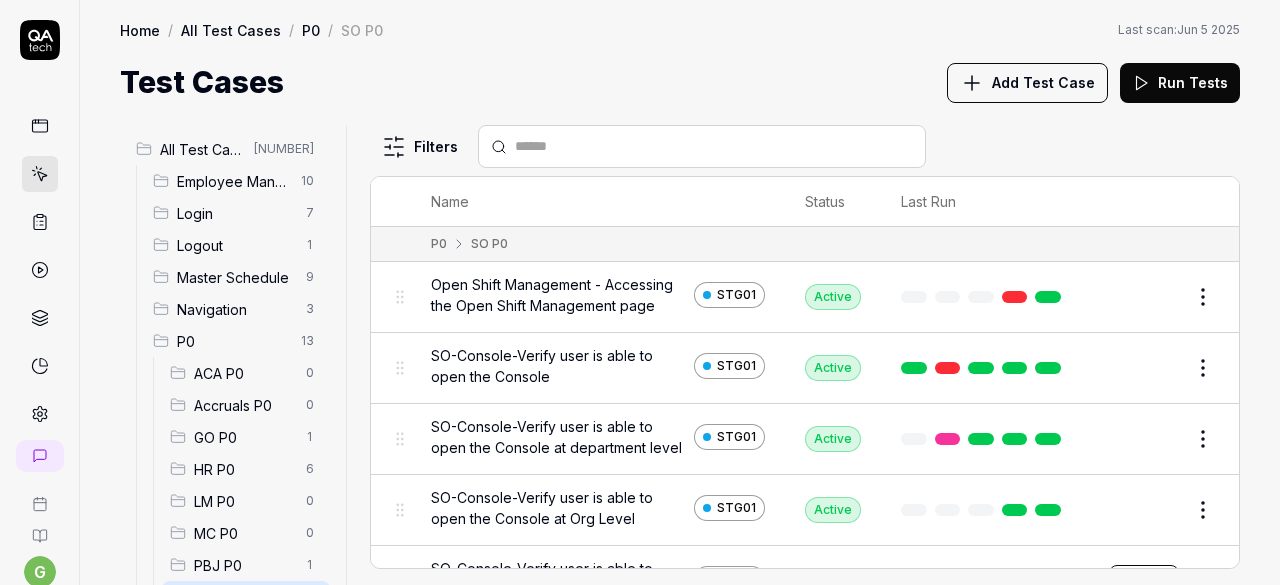 click on "Open Shift Management - Accessing the Open Shift Management page" at bounding box center (558, 295) 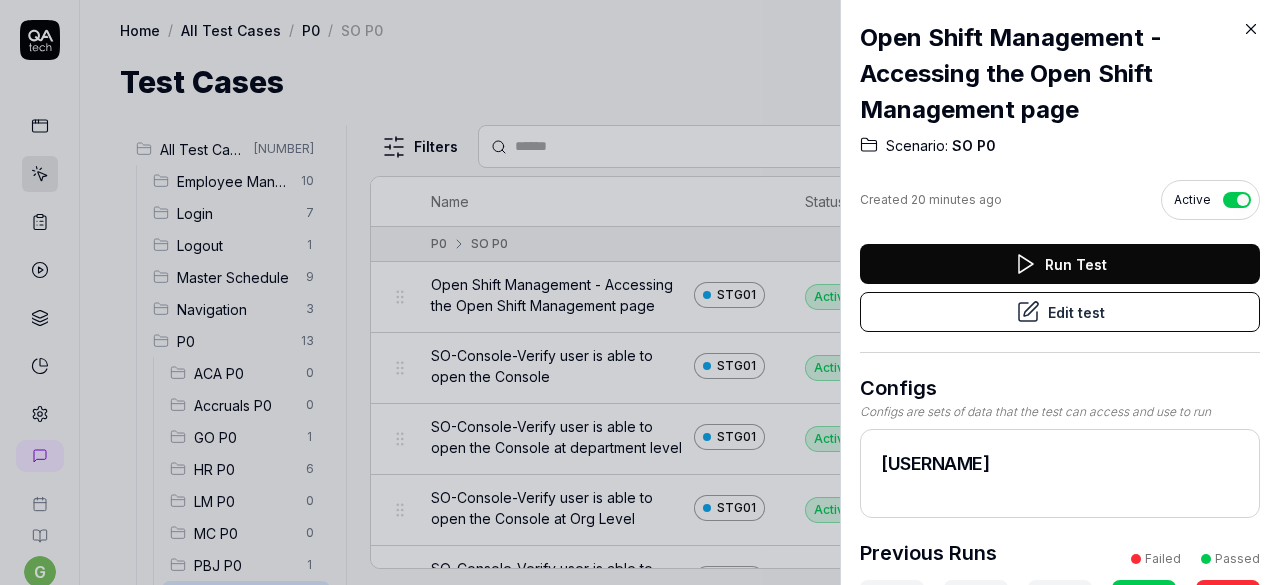 click 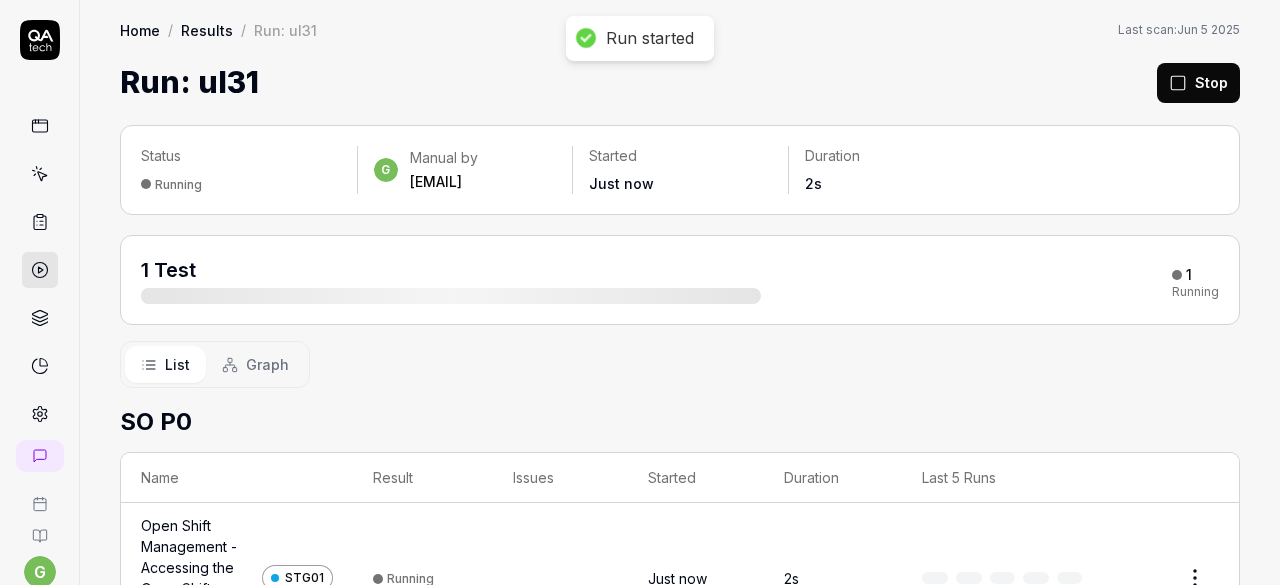 click on "Home / Results / Run: ul31 Home / Results / Run: ul31 Last scan:  Jun 5 2025 Run: ul31 Stop" at bounding box center [680, 52] 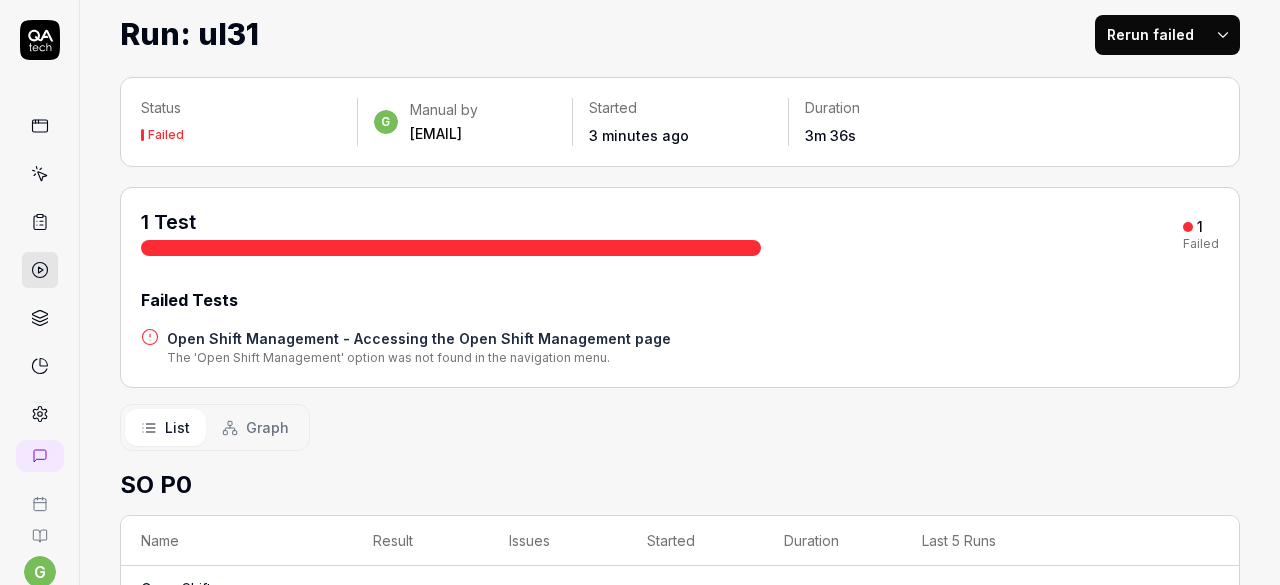 scroll, scrollTop: 0, scrollLeft: 0, axis: both 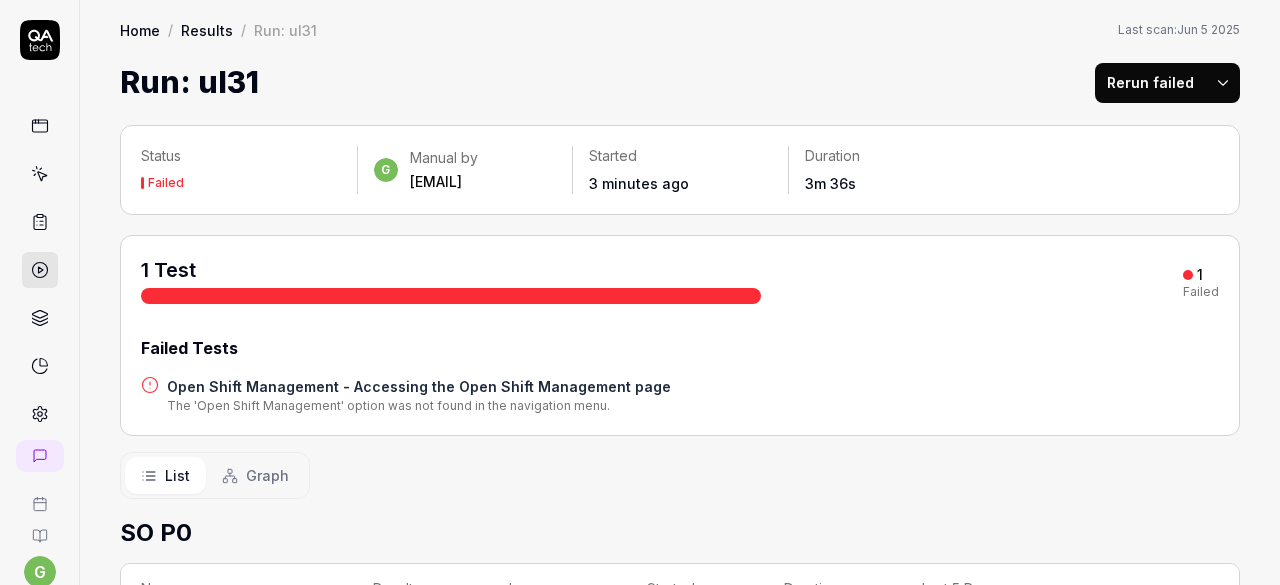 click on "Rerun failed" at bounding box center (1150, 83) 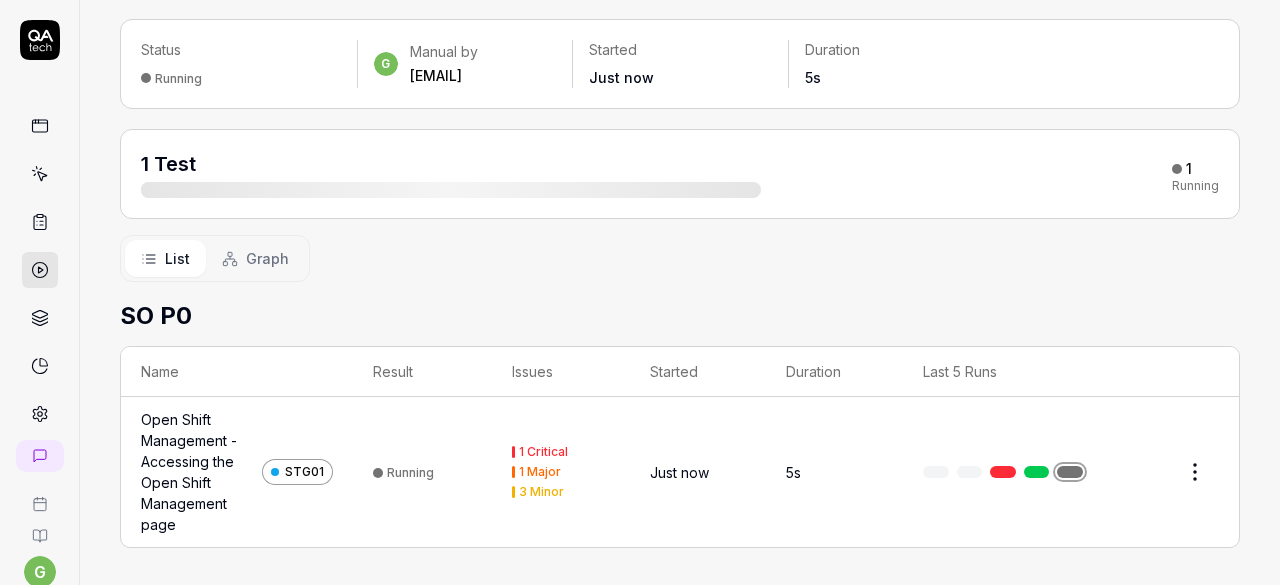 scroll, scrollTop: 0, scrollLeft: 0, axis: both 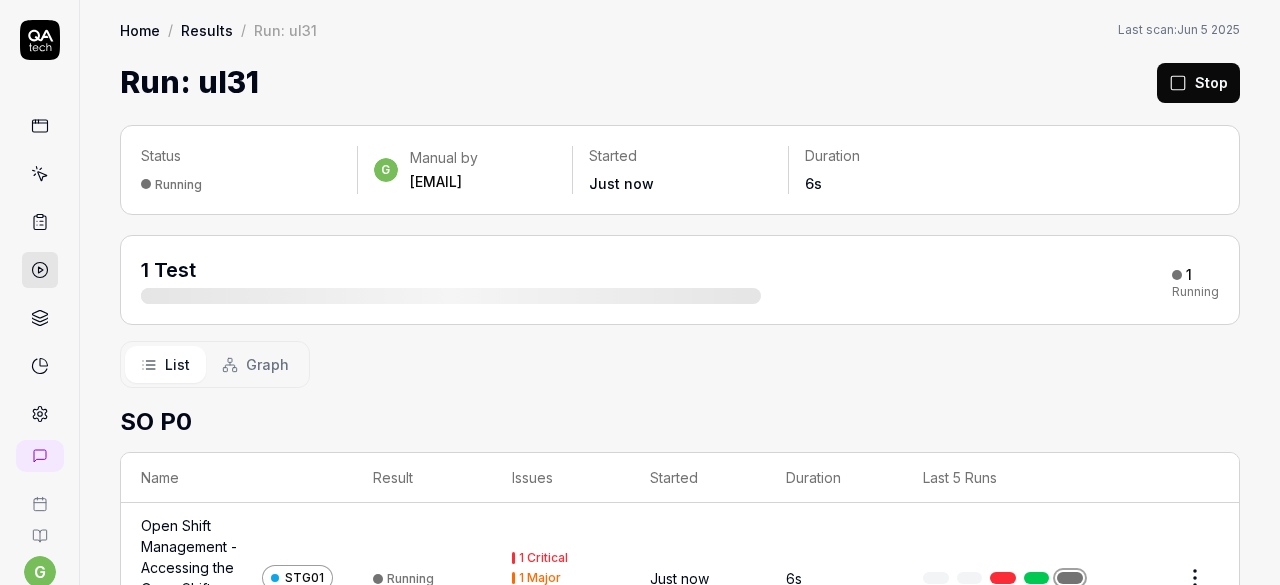 click on "Graph" at bounding box center [267, 364] 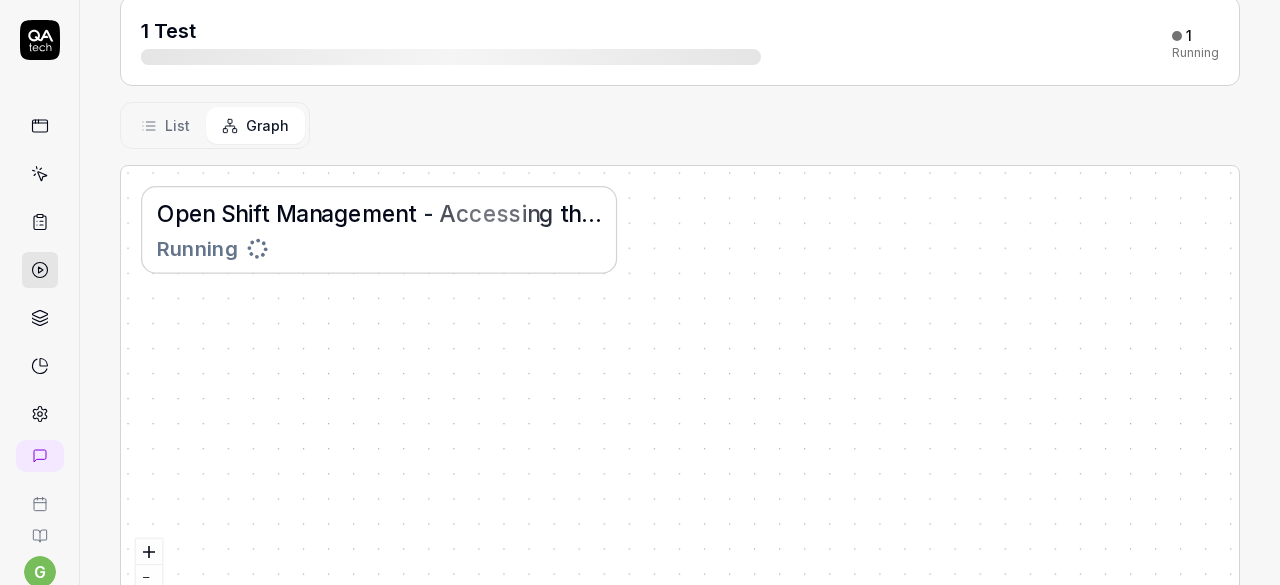 scroll, scrollTop: 240, scrollLeft: 0, axis: vertical 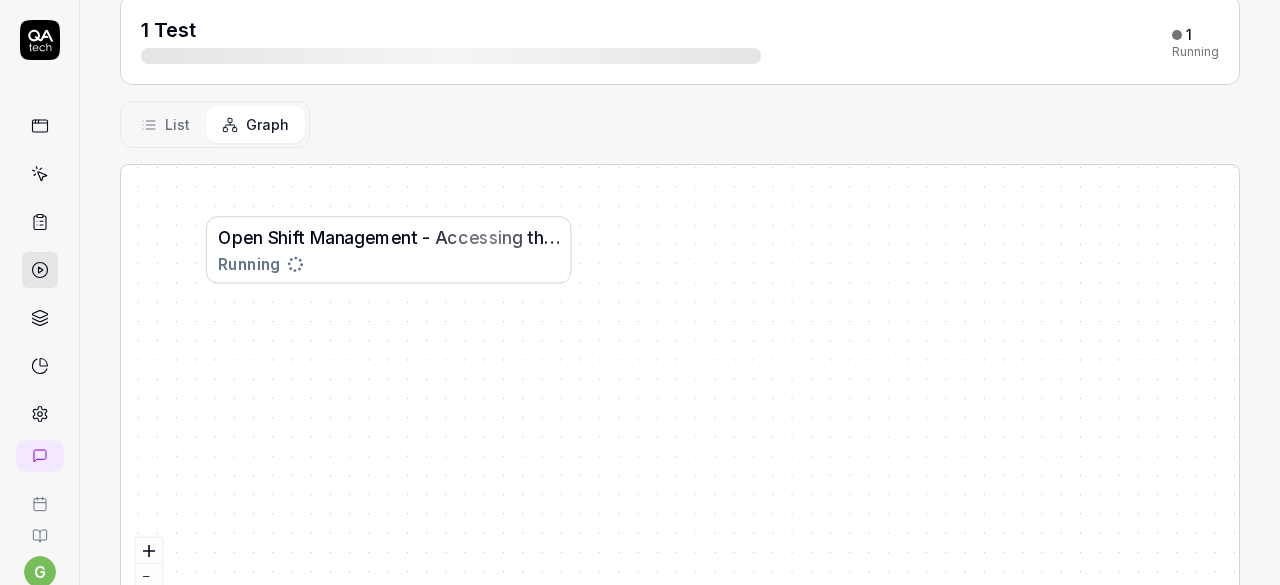 click on "List" at bounding box center (177, 124) 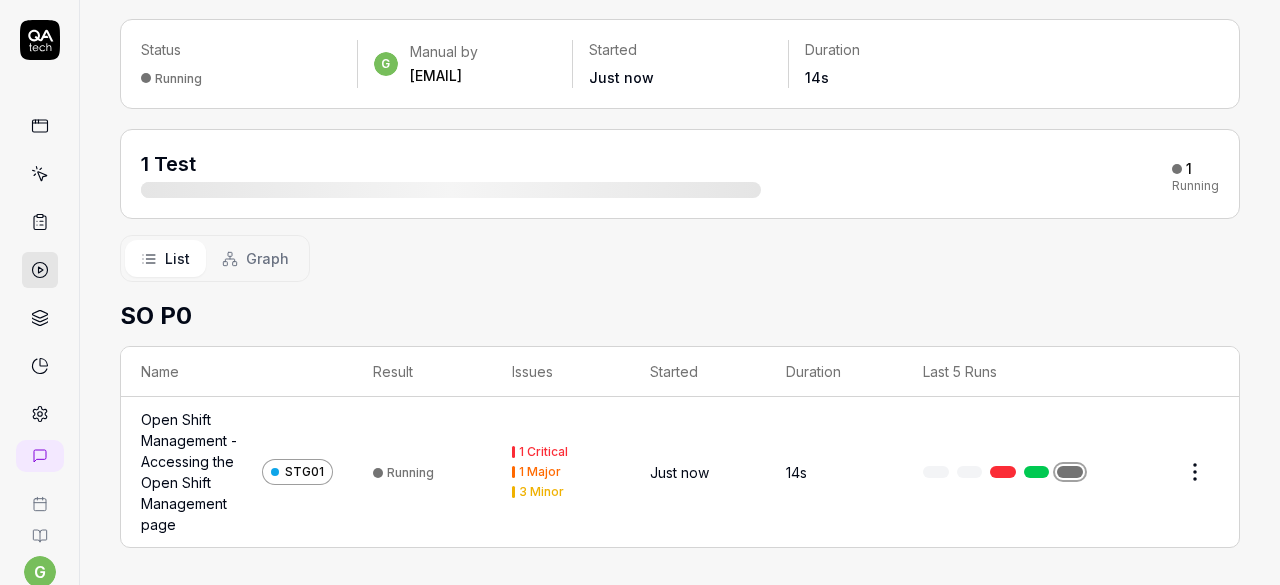 scroll, scrollTop: 0, scrollLeft: 0, axis: both 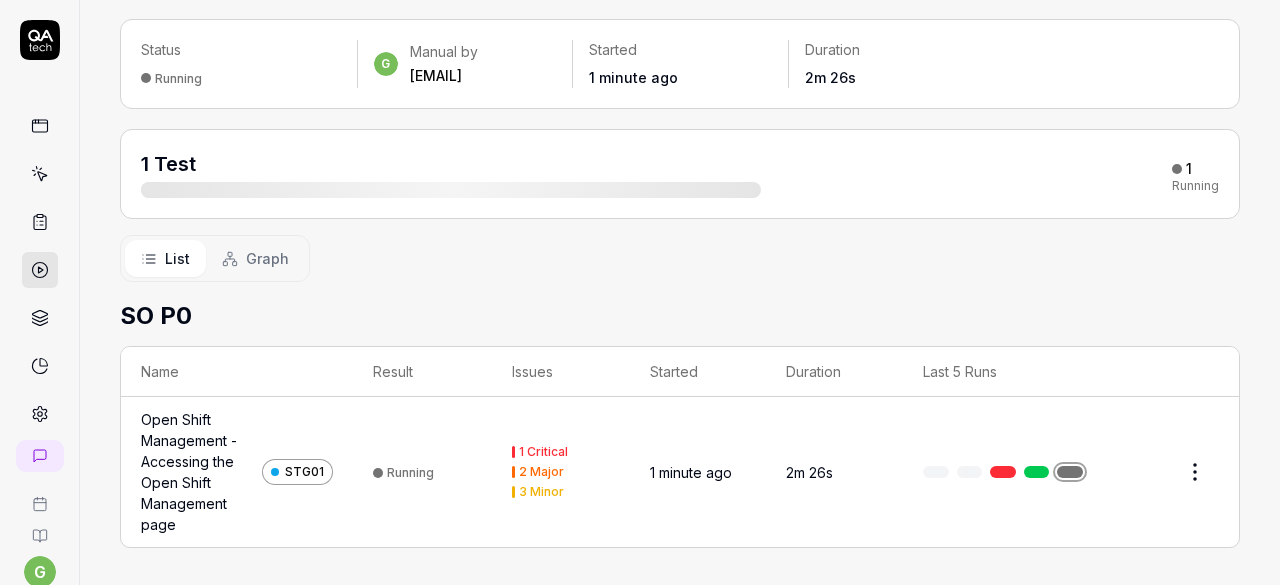 type 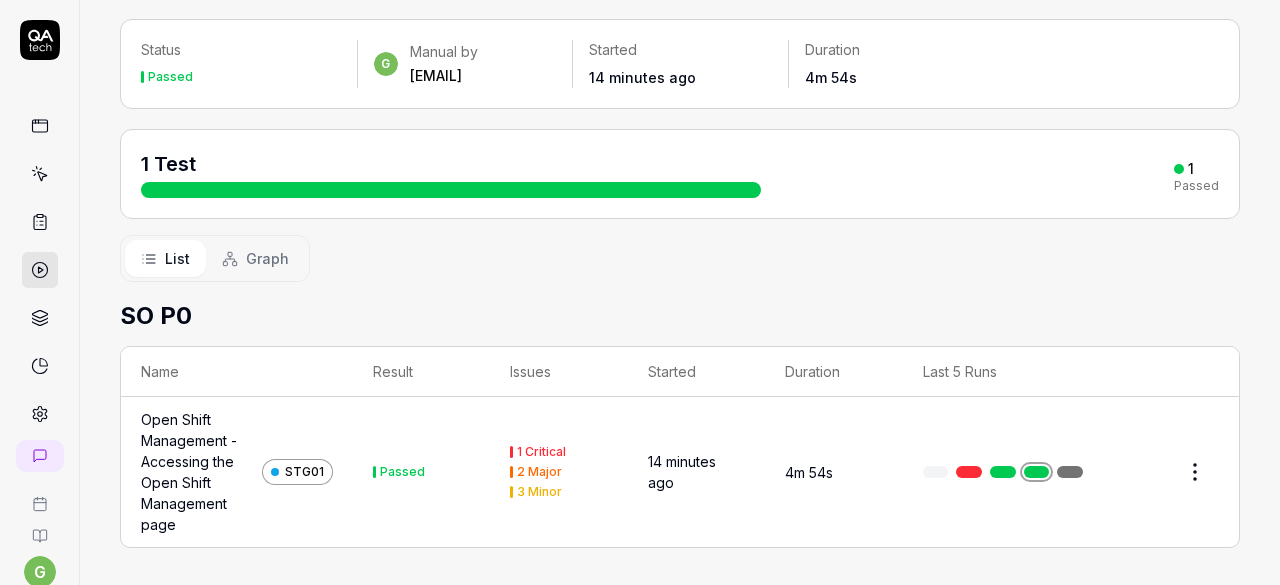 click at bounding box center (1037, 472) 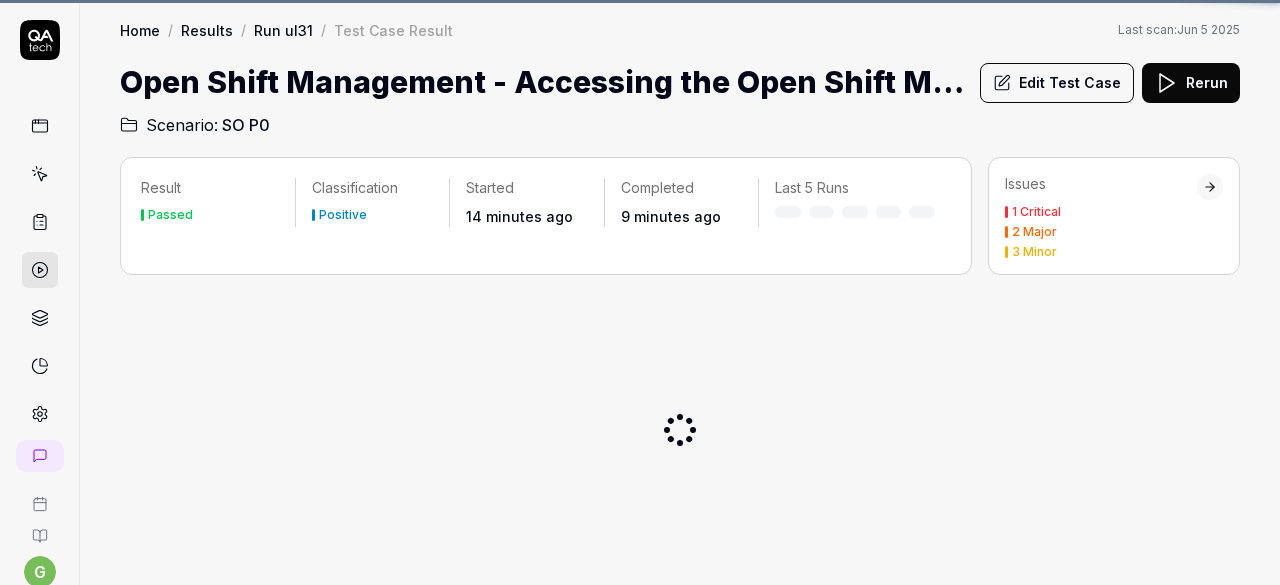 scroll, scrollTop: 0, scrollLeft: 0, axis: both 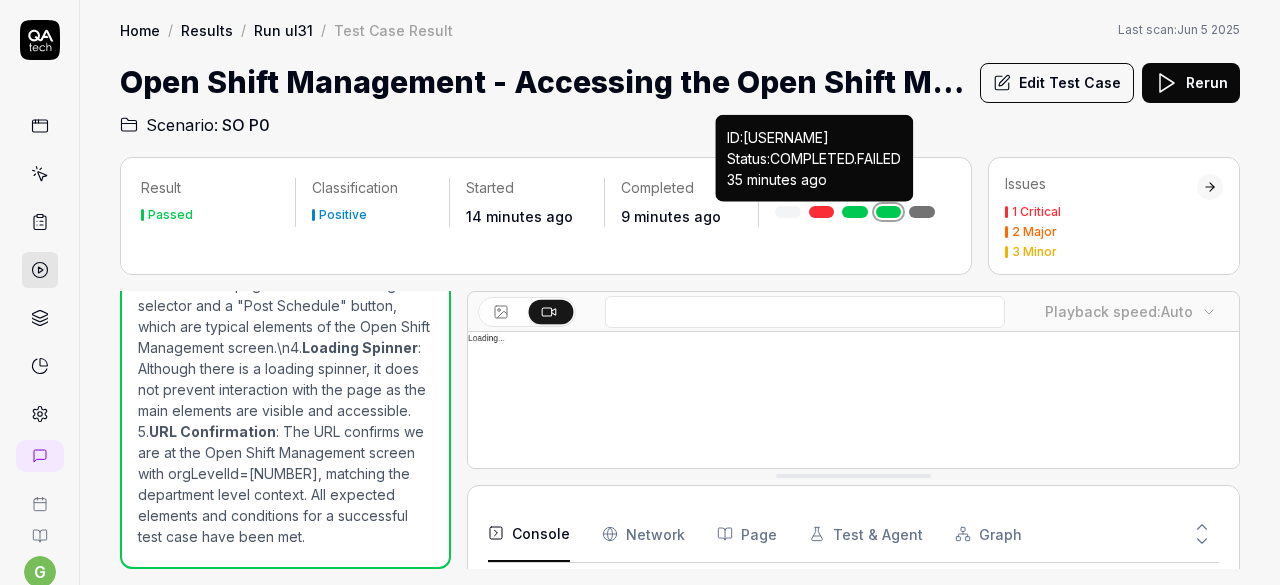 click at bounding box center [822, 212] 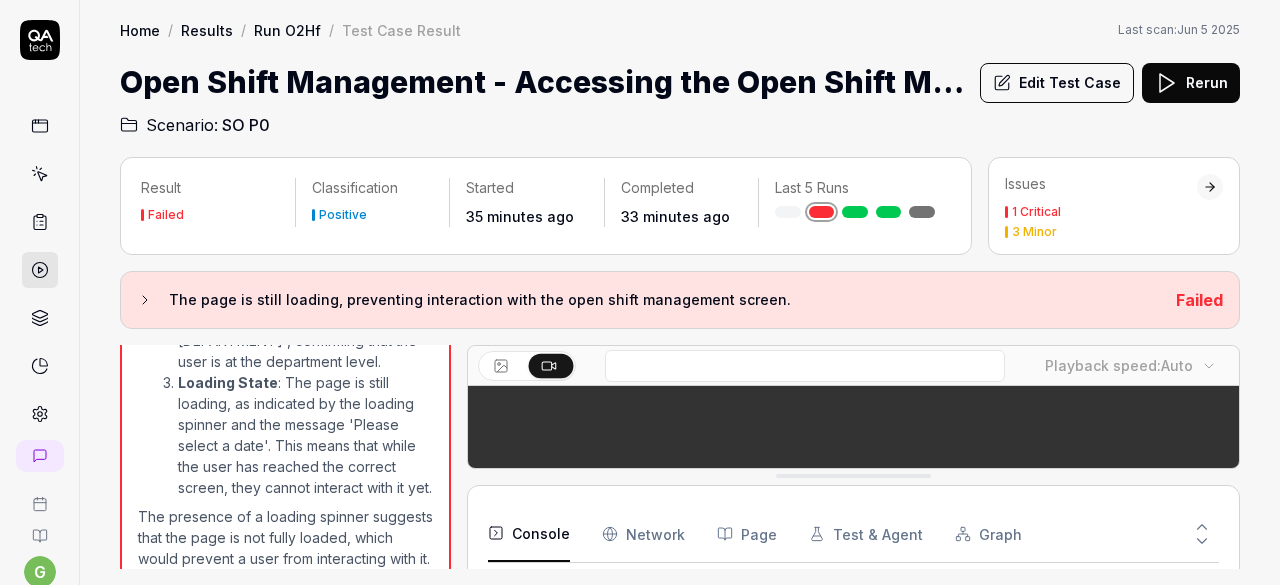 scroll, scrollTop: 1089, scrollLeft: 0, axis: vertical 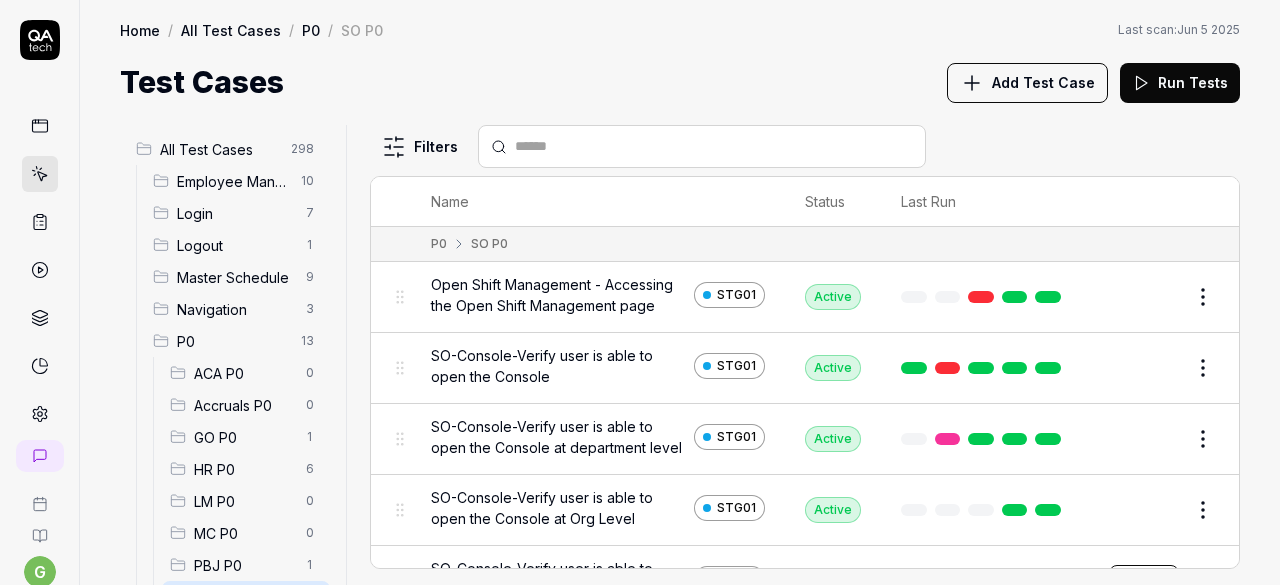 click on "Edit" at bounding box center (1155, 297) 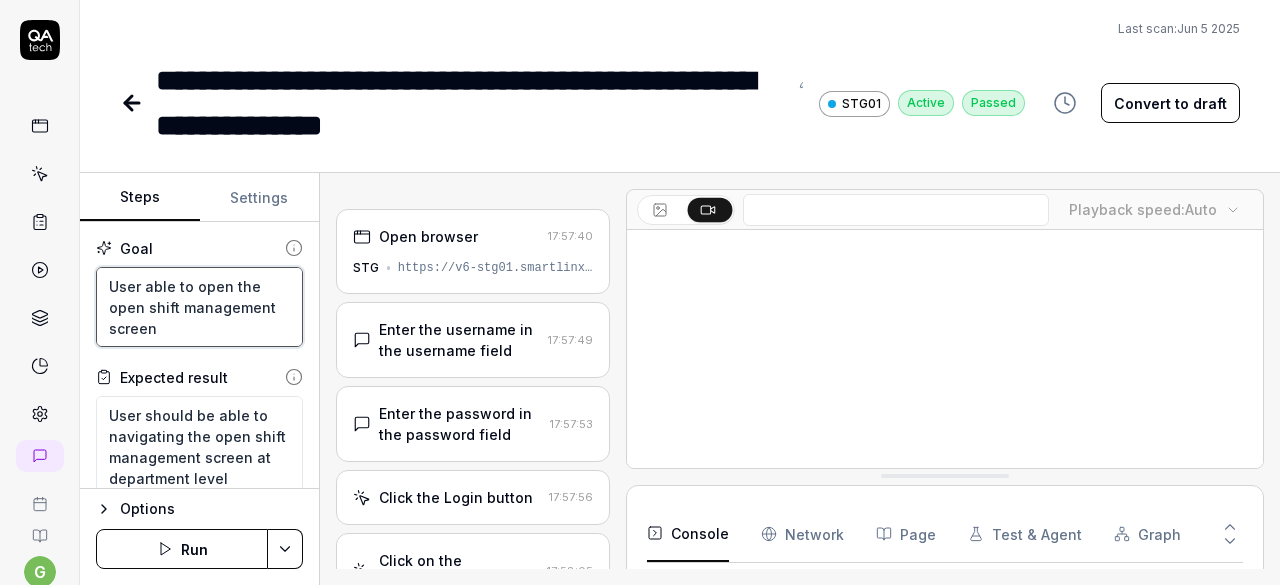 click on "User able to open the open shift management screen" at bounding box center (199, 307) 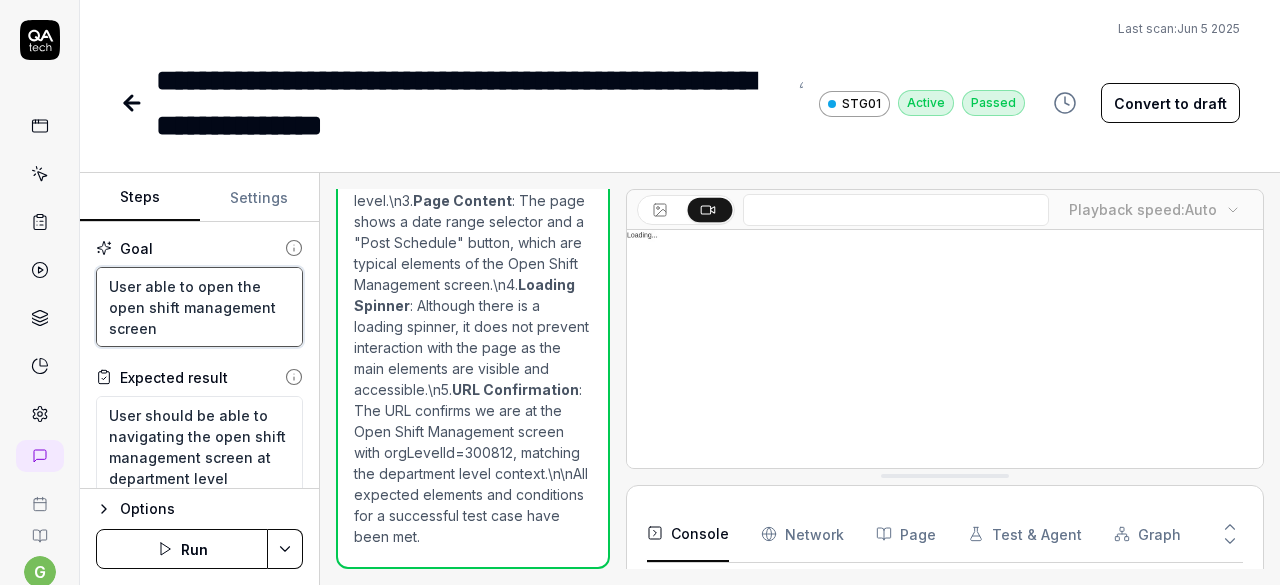 scroll, scrollTop: 1624, scrollLeft: 0, axis: vertical 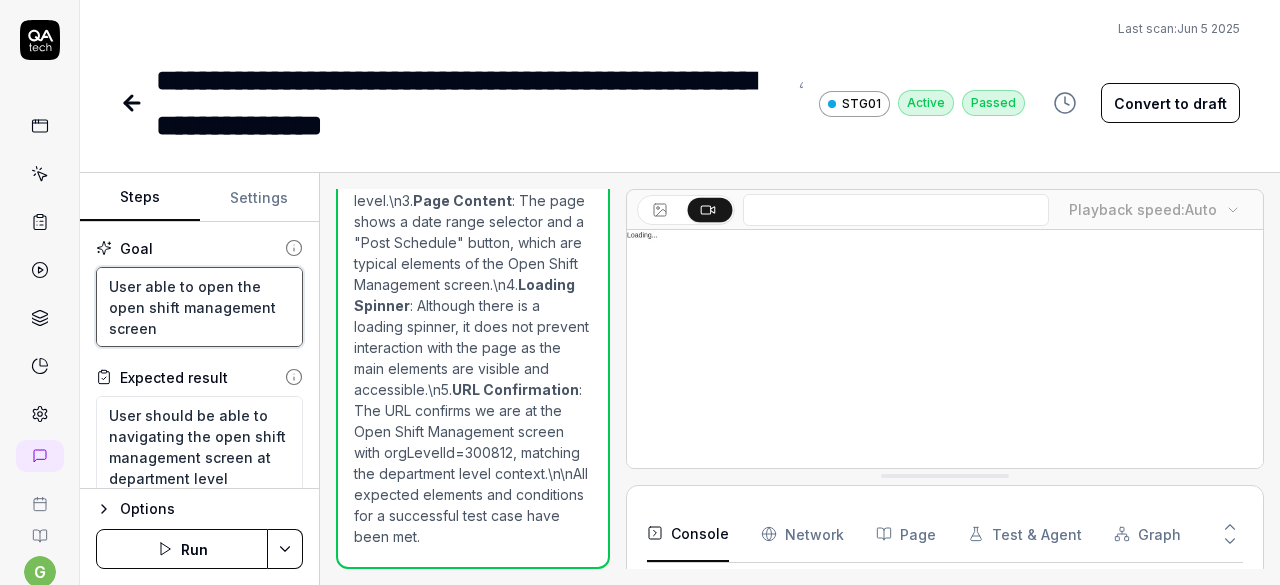 type on "*" 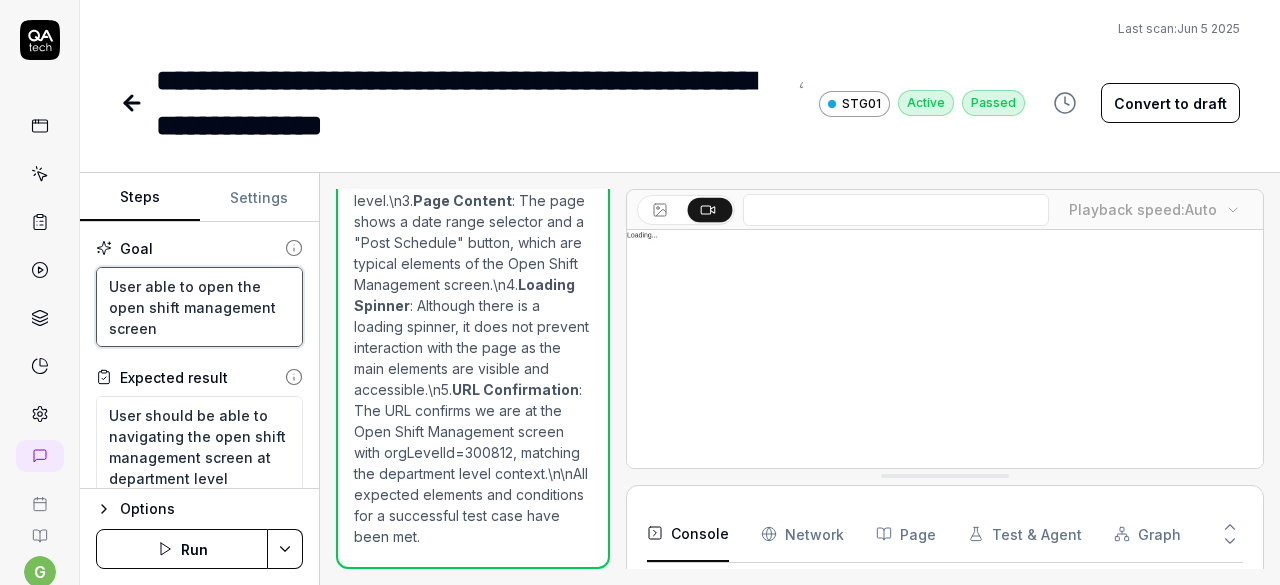 type on "User able to open the open shift management screen" 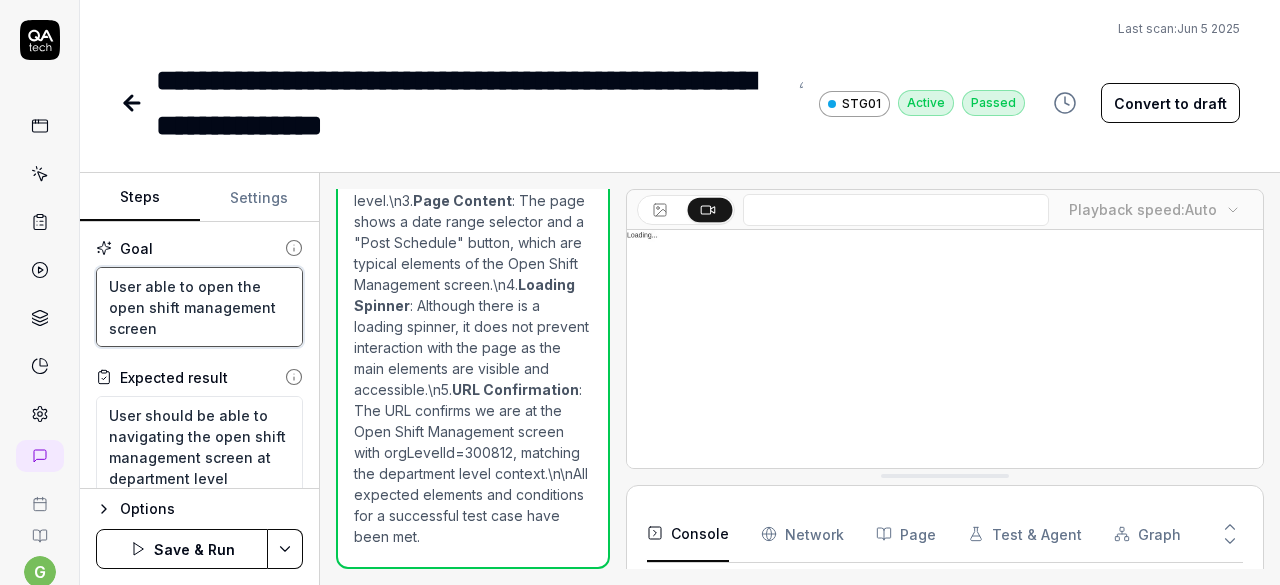 type on "*" 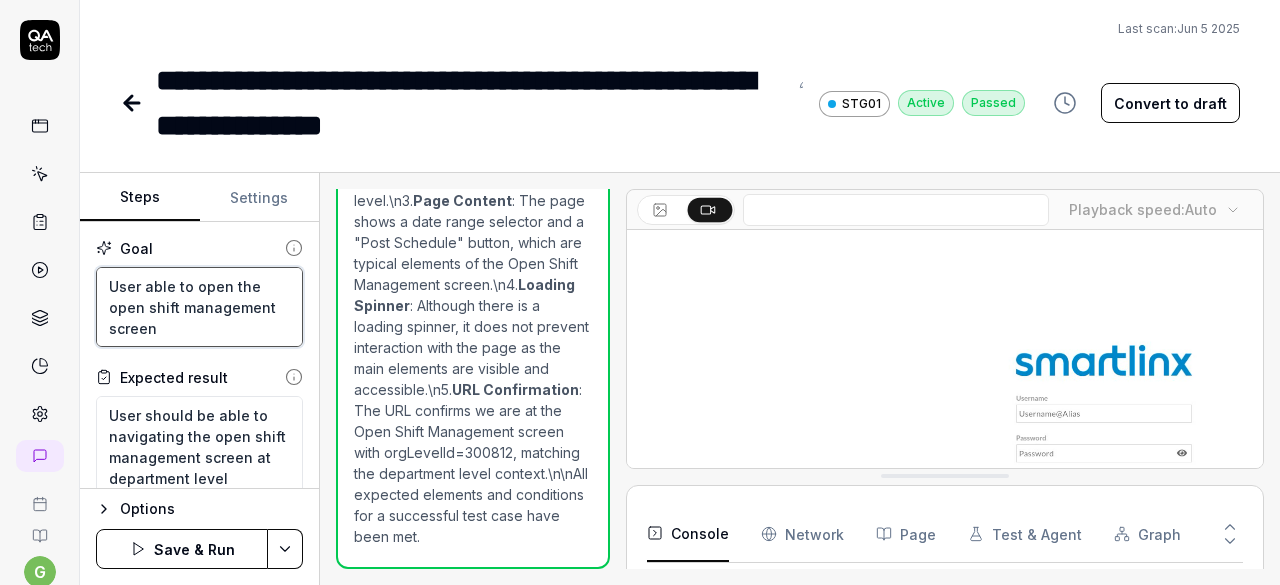 type on "User able to open the open shift management screen a" 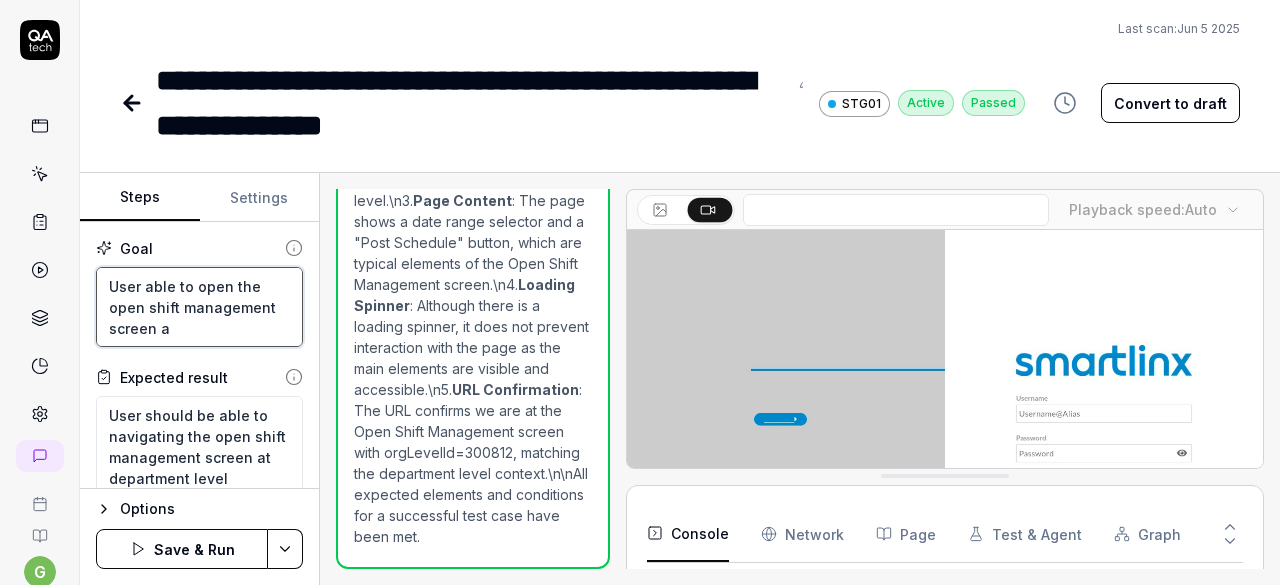 type on "*" 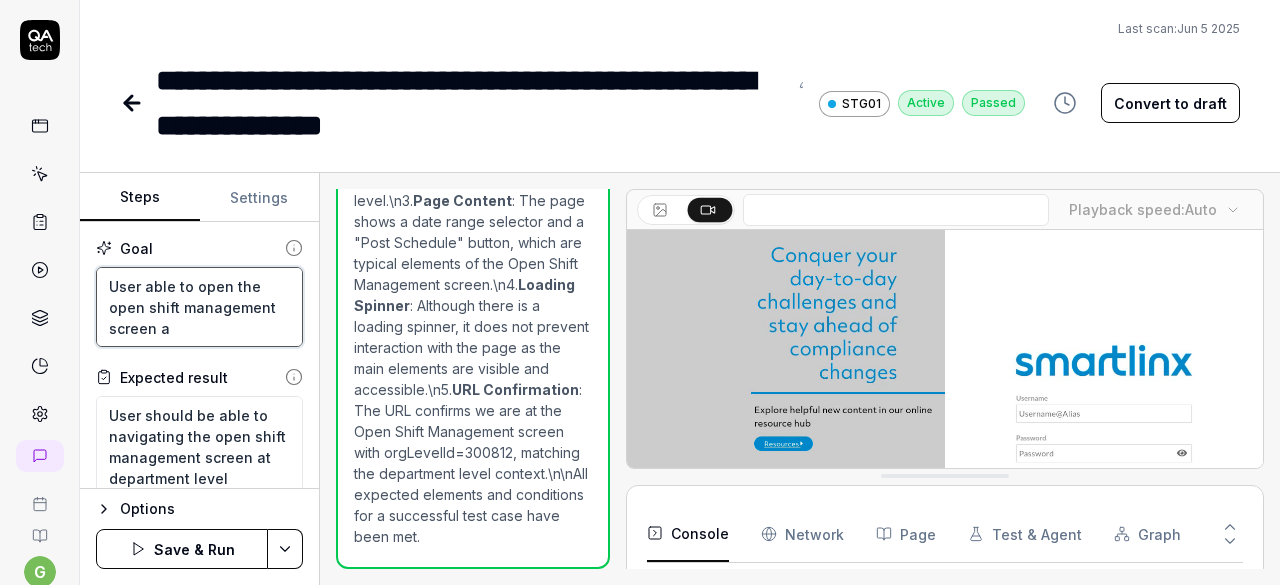 type on "User able to open the open shift management screen at" 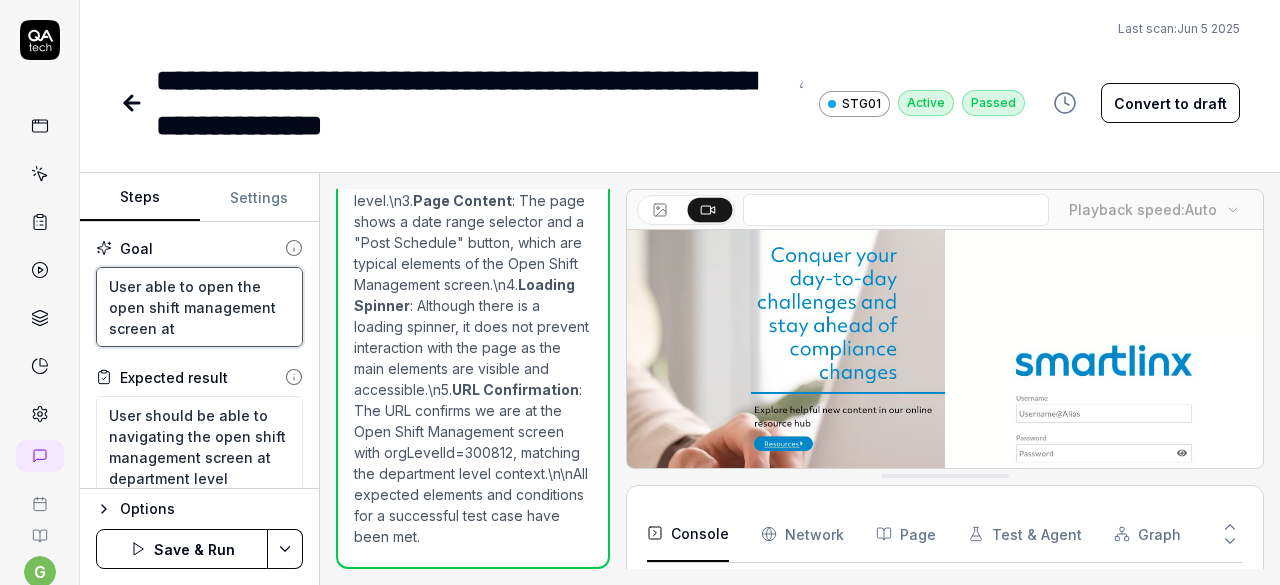 type on "*" 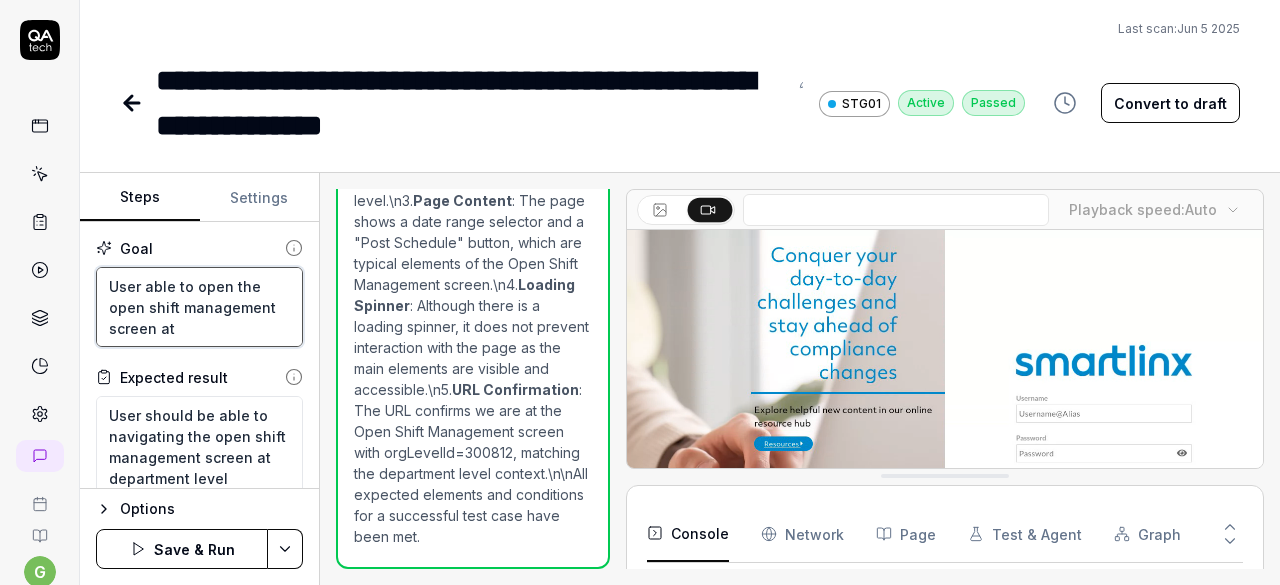 type on "User able to open the open shift management screen at" 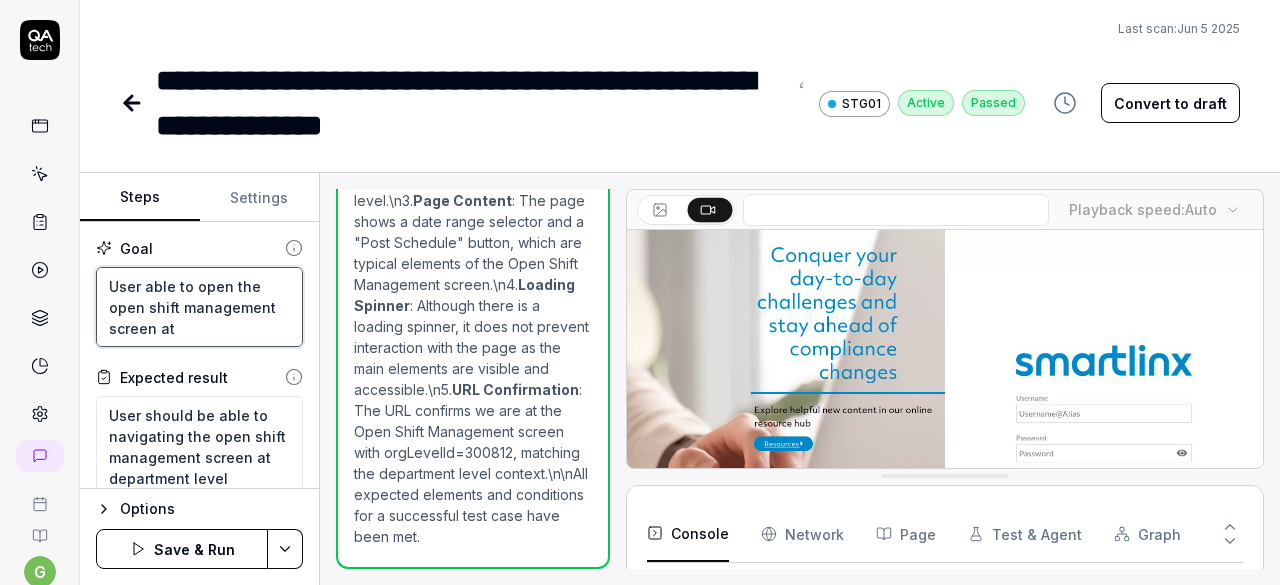scroll, scrollTop: 358, scrollLeft: 0, axis: vertical 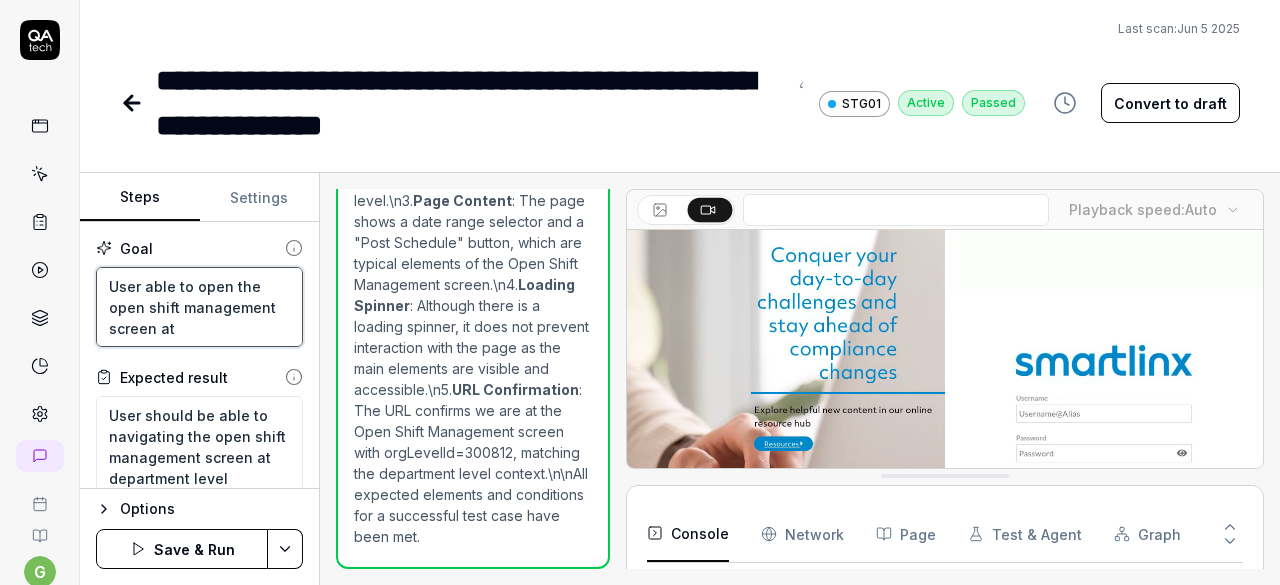 type on "*" 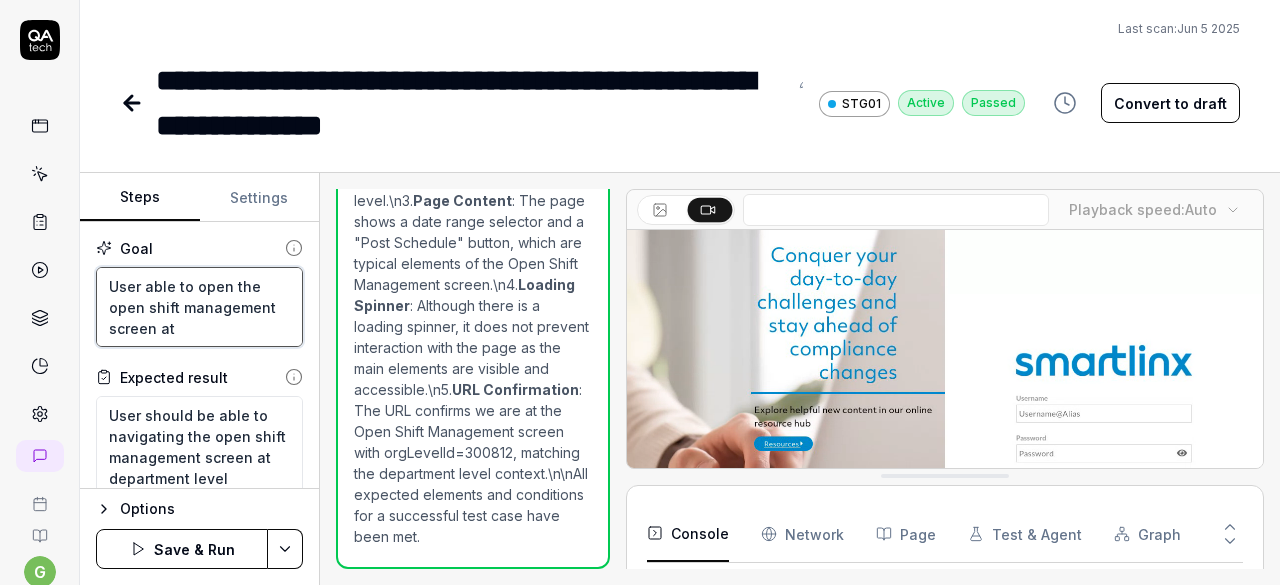 type on "User able to open the open shift management screen at O" 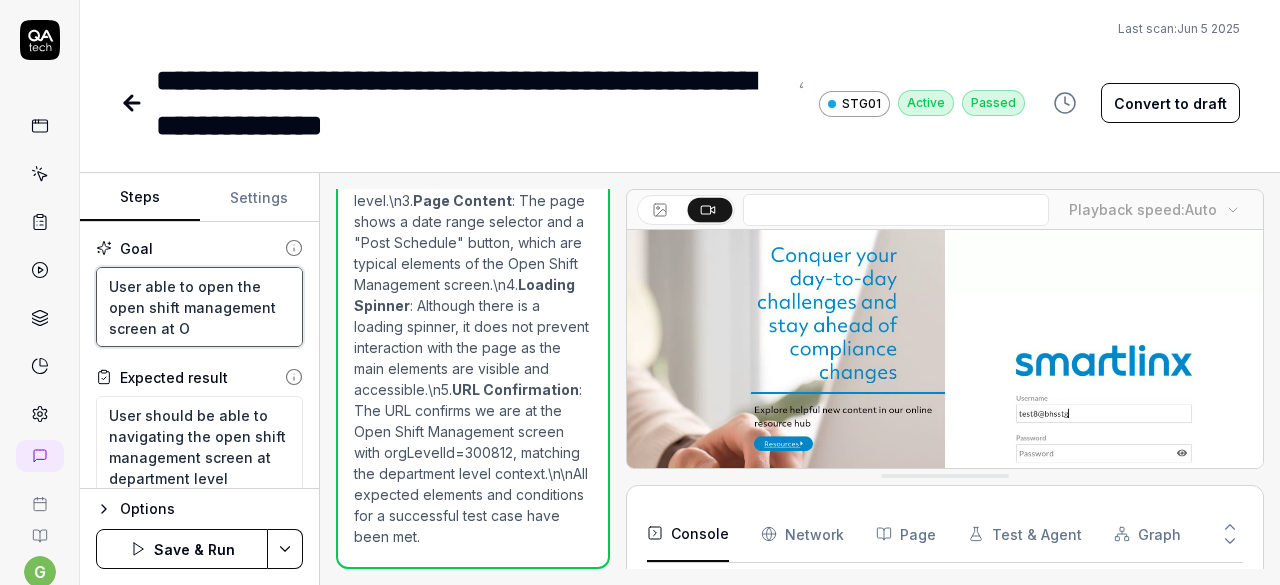 type on "*" 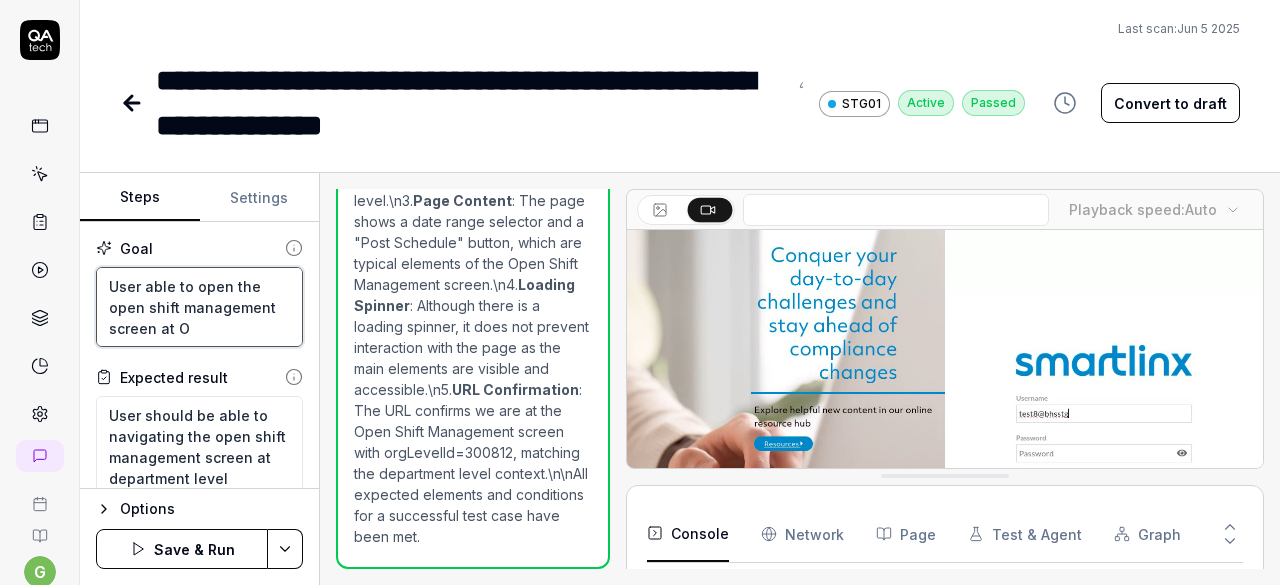 type on "User able to open the open shift management screen at Or" 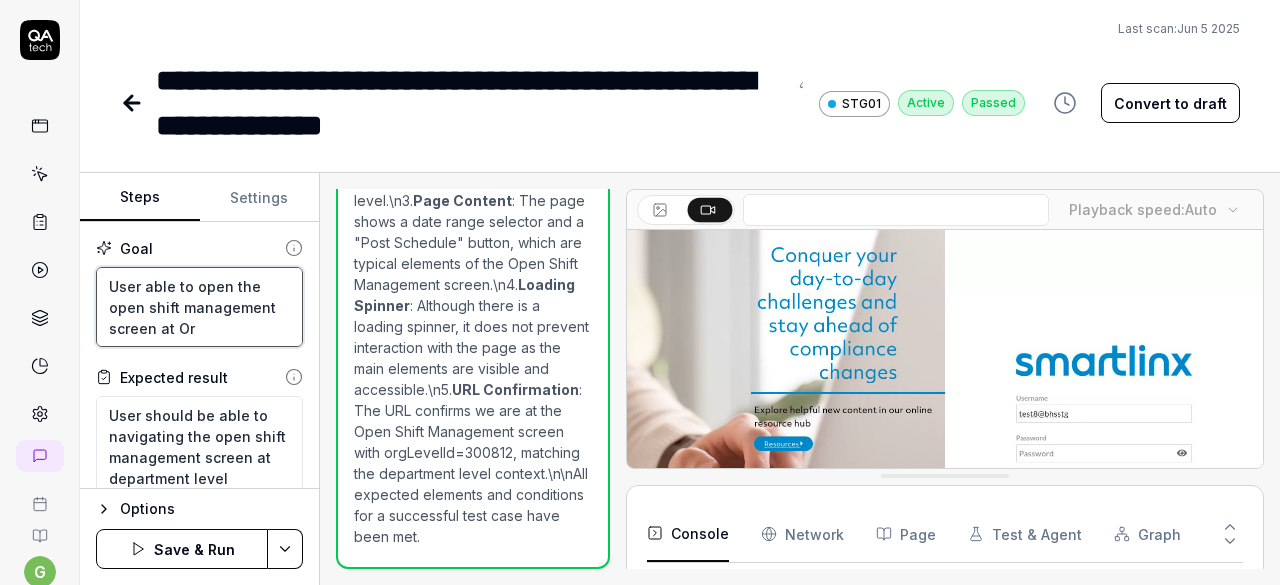 type on "*" 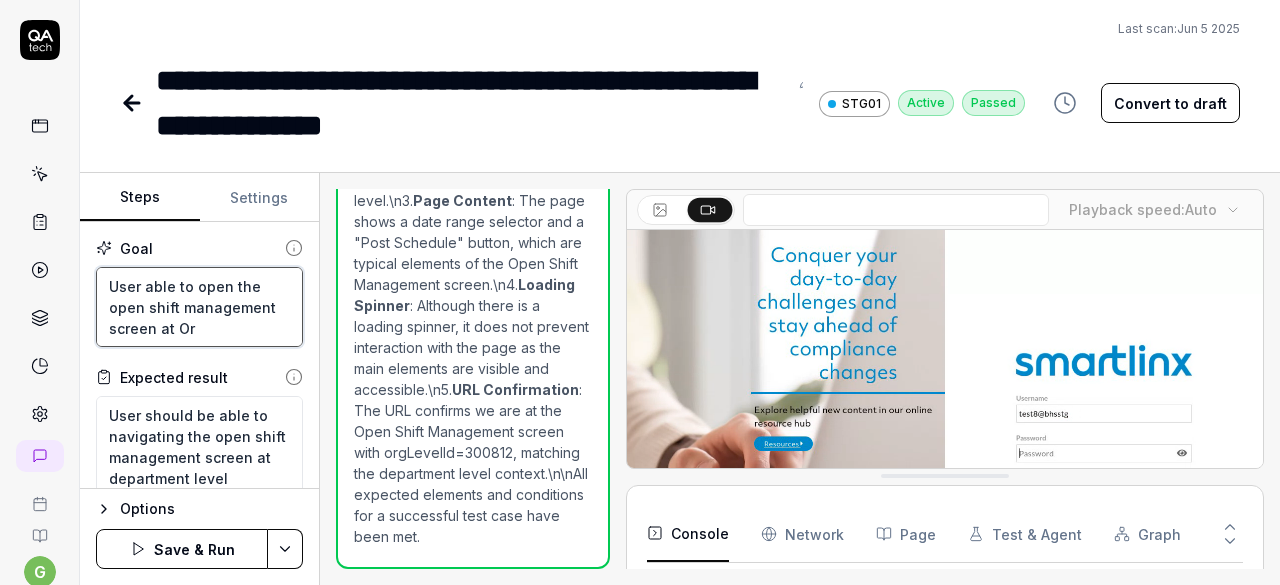 type on "User able to open the open shift management screen at Org" 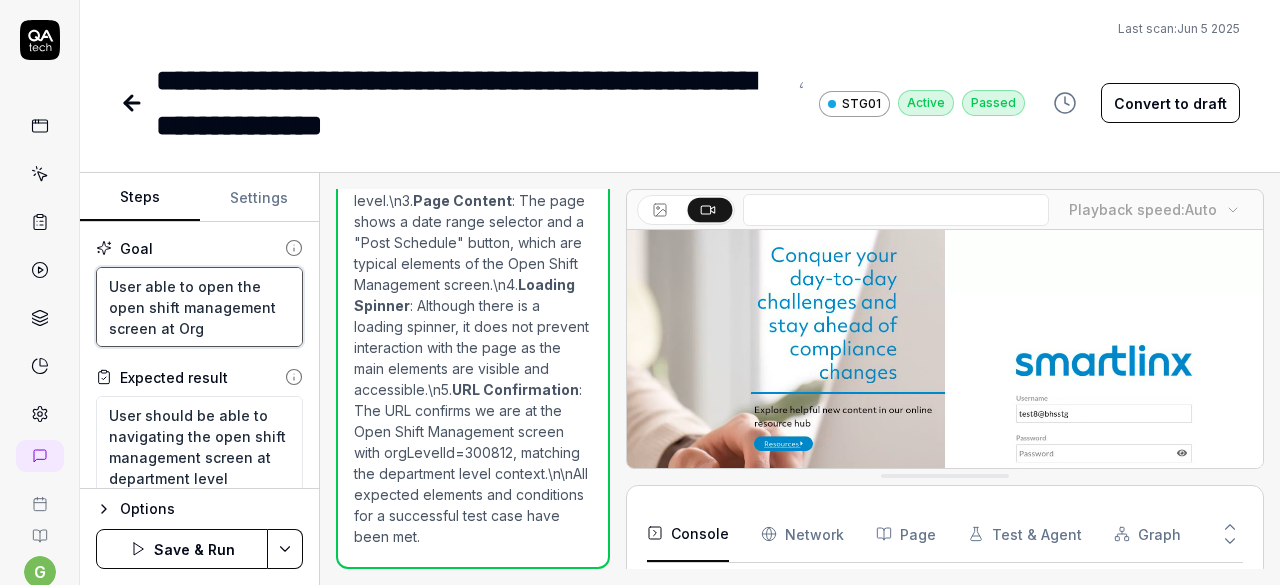 type on "*" 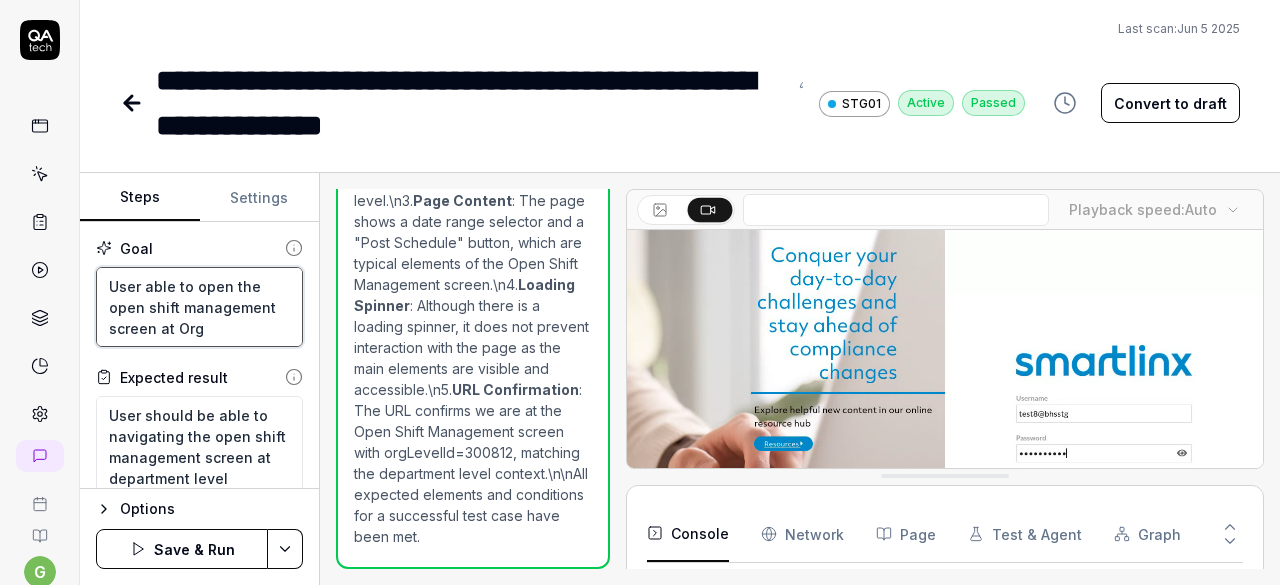 type on "User able to open the open shift management screen at Org" 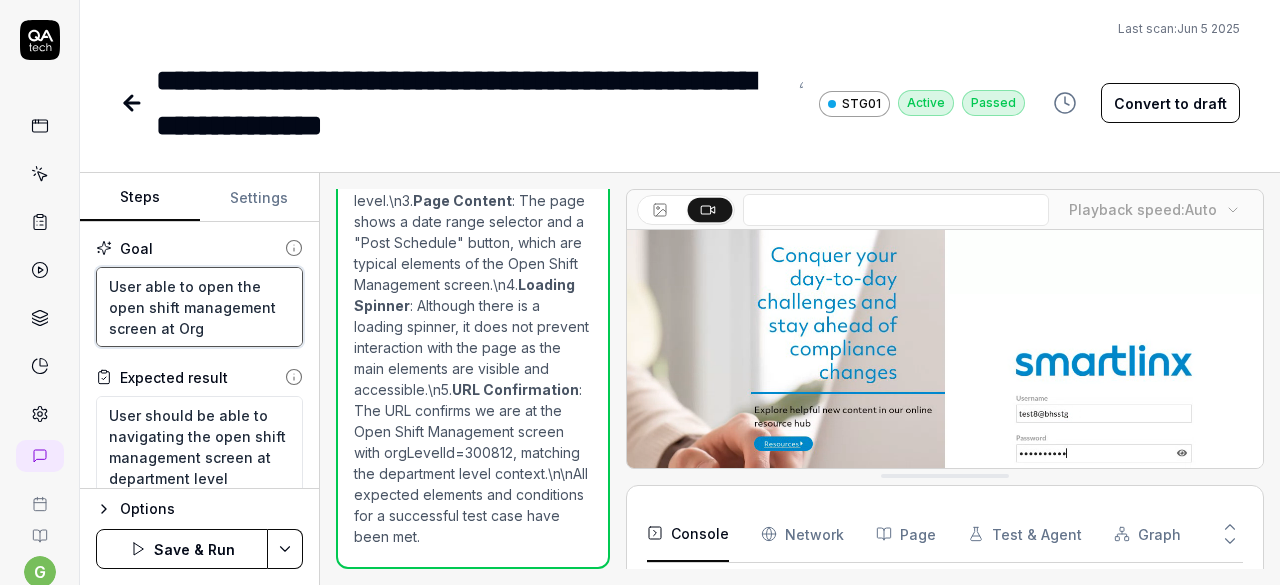 type on "*" 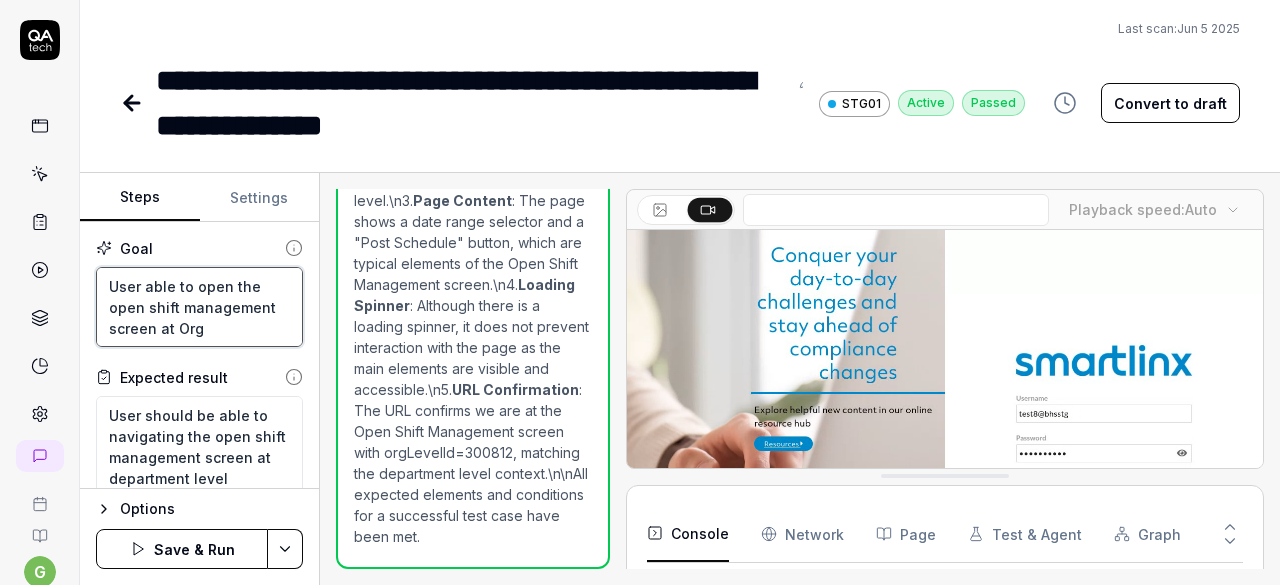 type on "User able to open the open shift management screen at Org l" 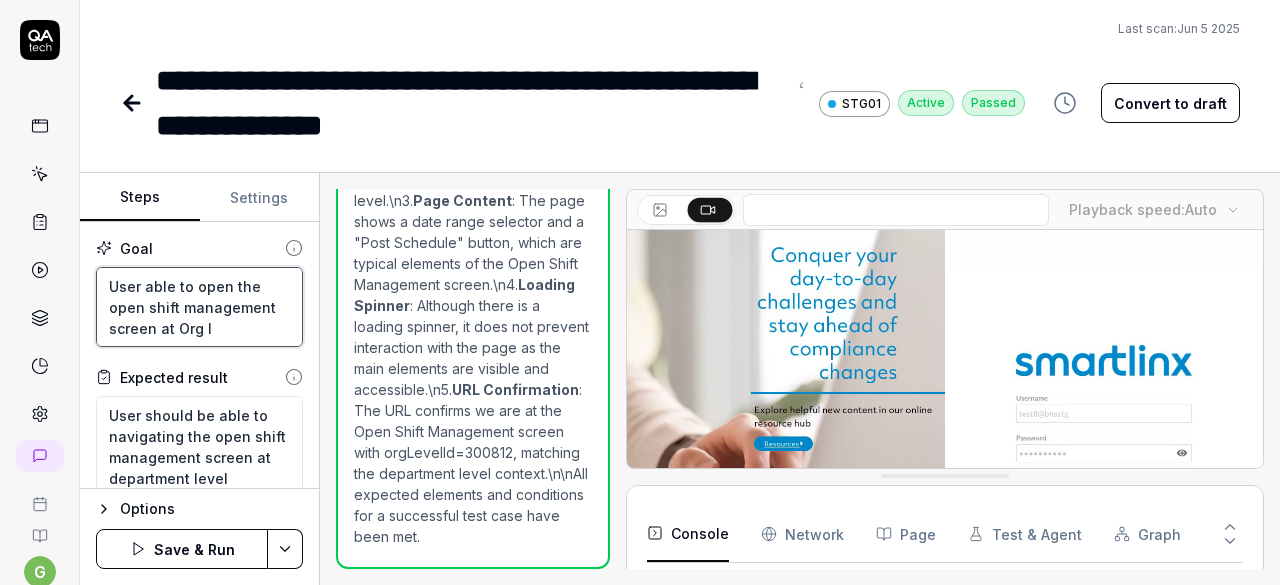 type on "*" 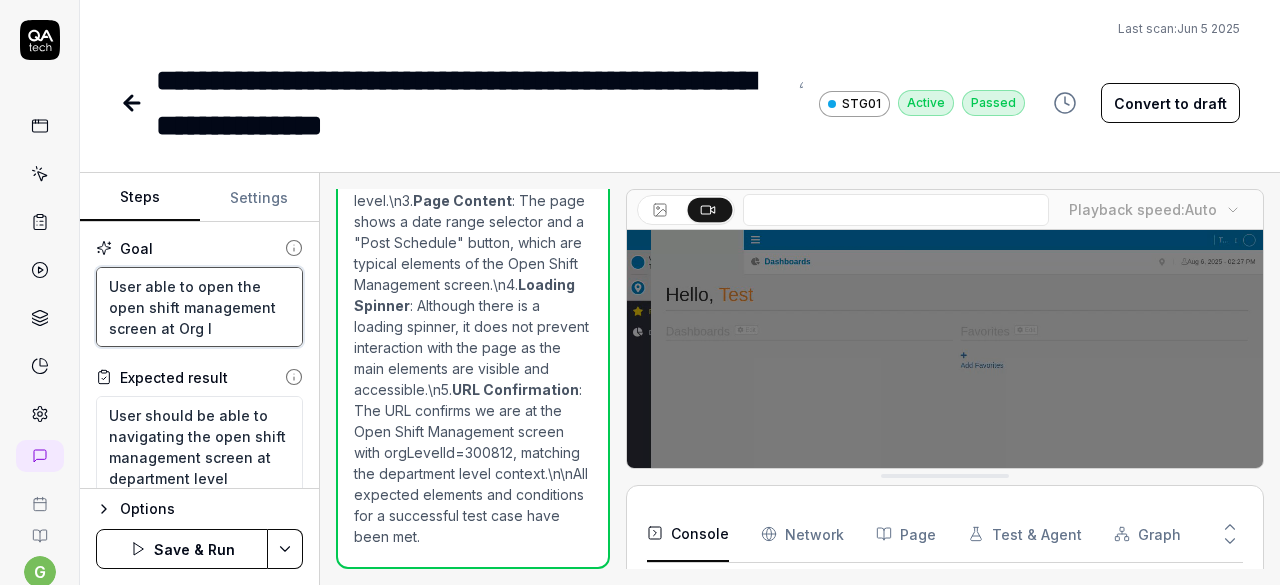 type on "User able to open the open shift management screen at Org le" 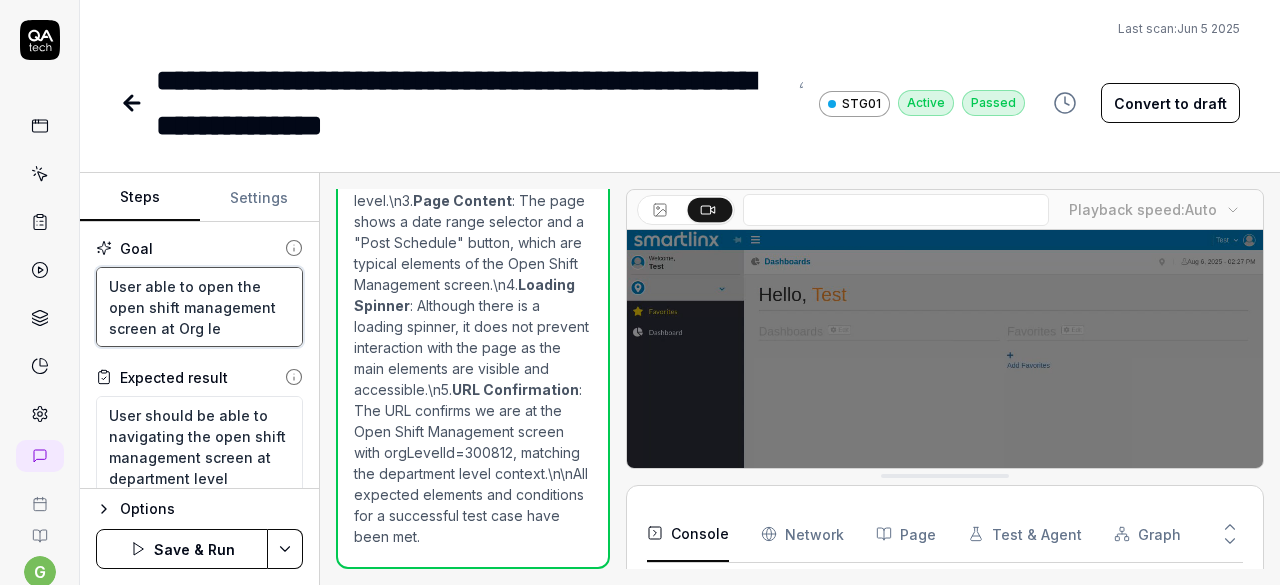 type on "*" 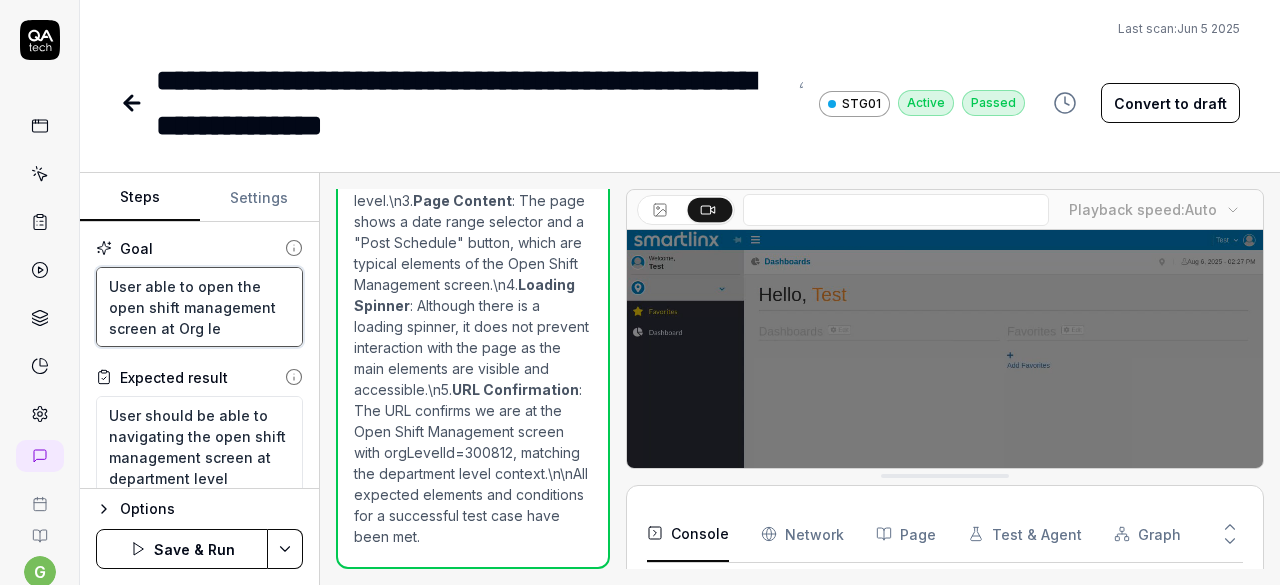 type on "User able to open the open shift management screen at Org lev" 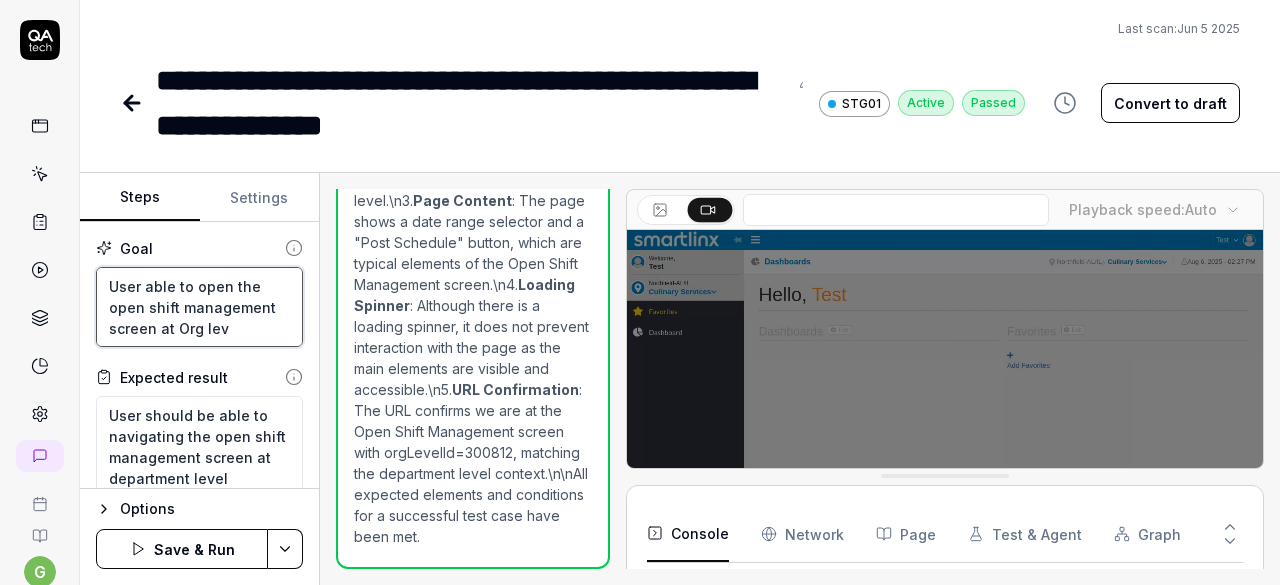 type on "*" 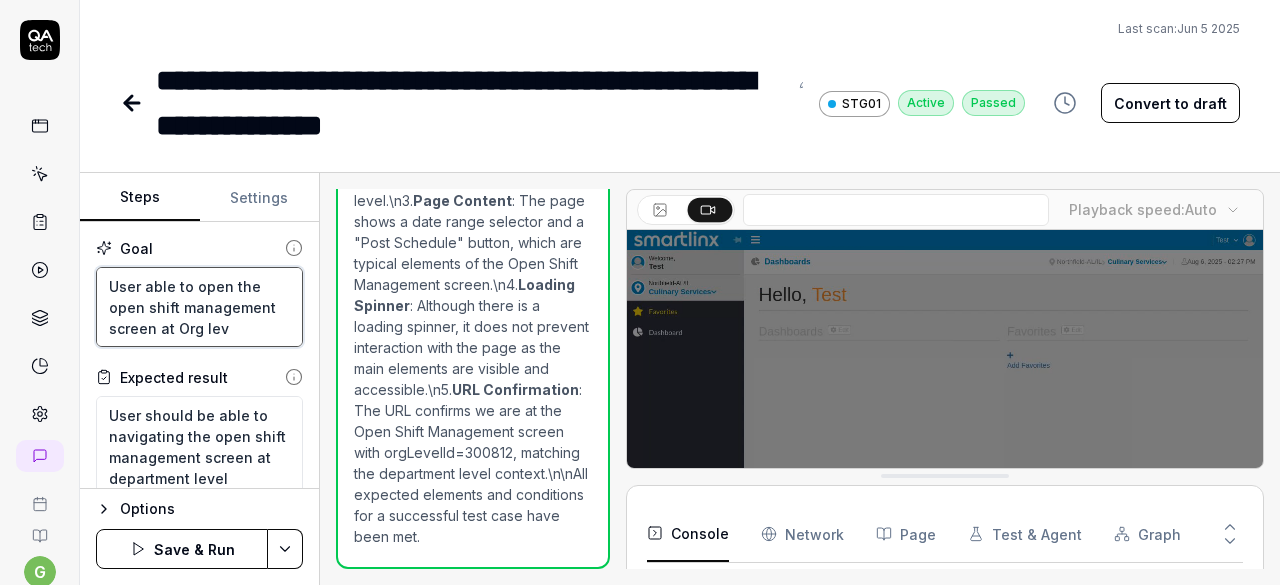 type on "User able to open the open shift management screen at Org leve" 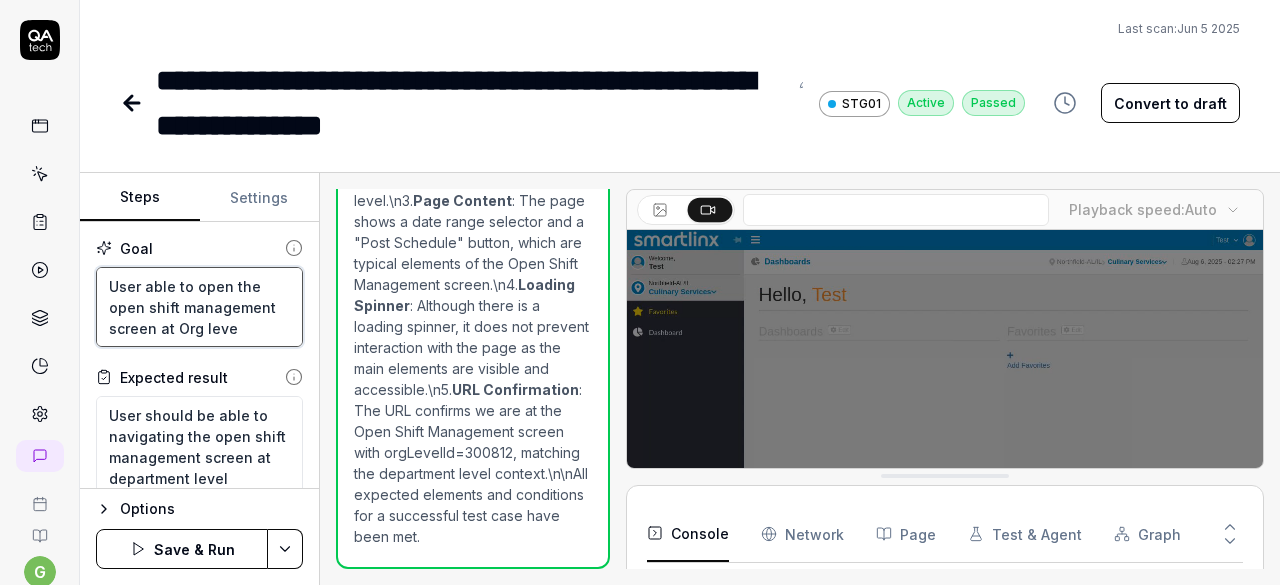 type on "*" 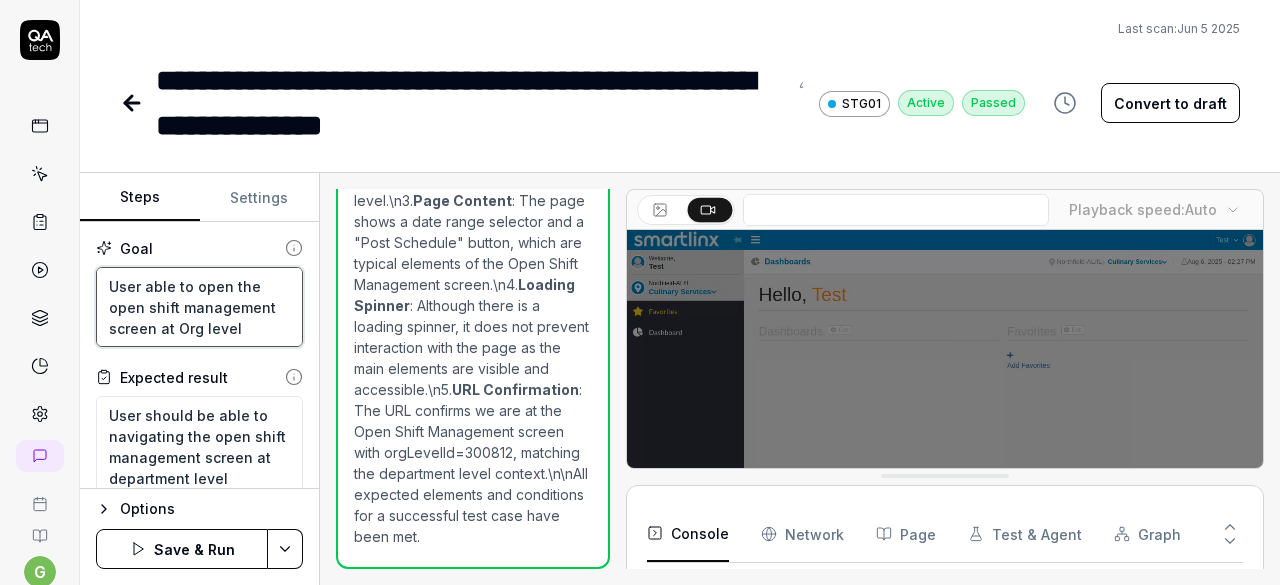 type on "User able to open the open shift management screen at Org level" 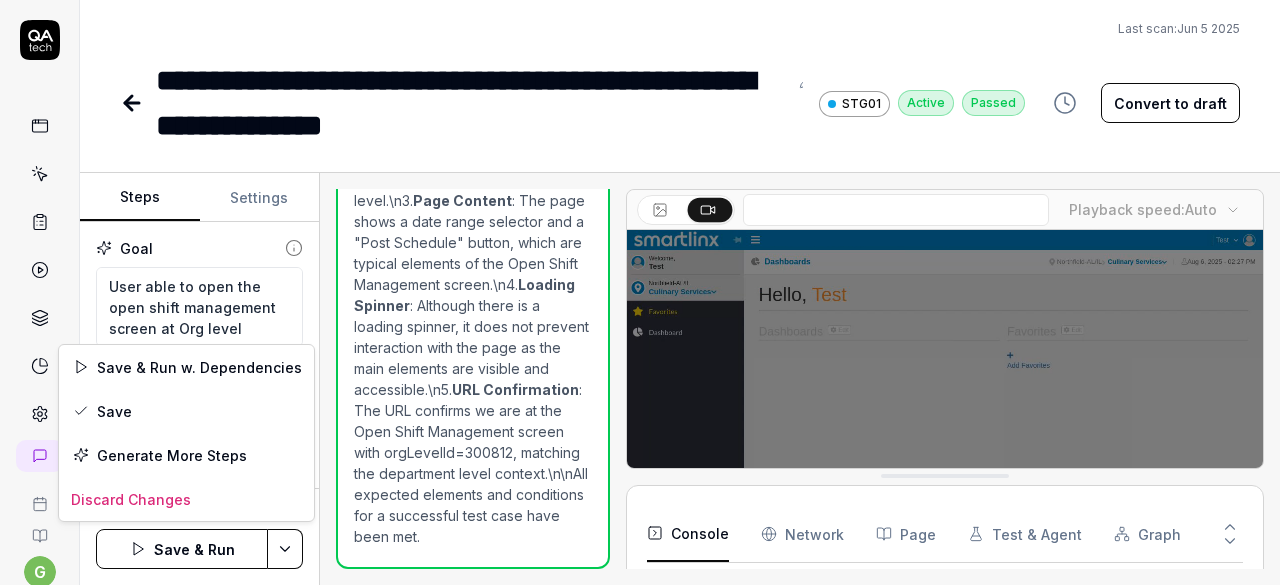 click on "**********" at bounding box center (640, 292) 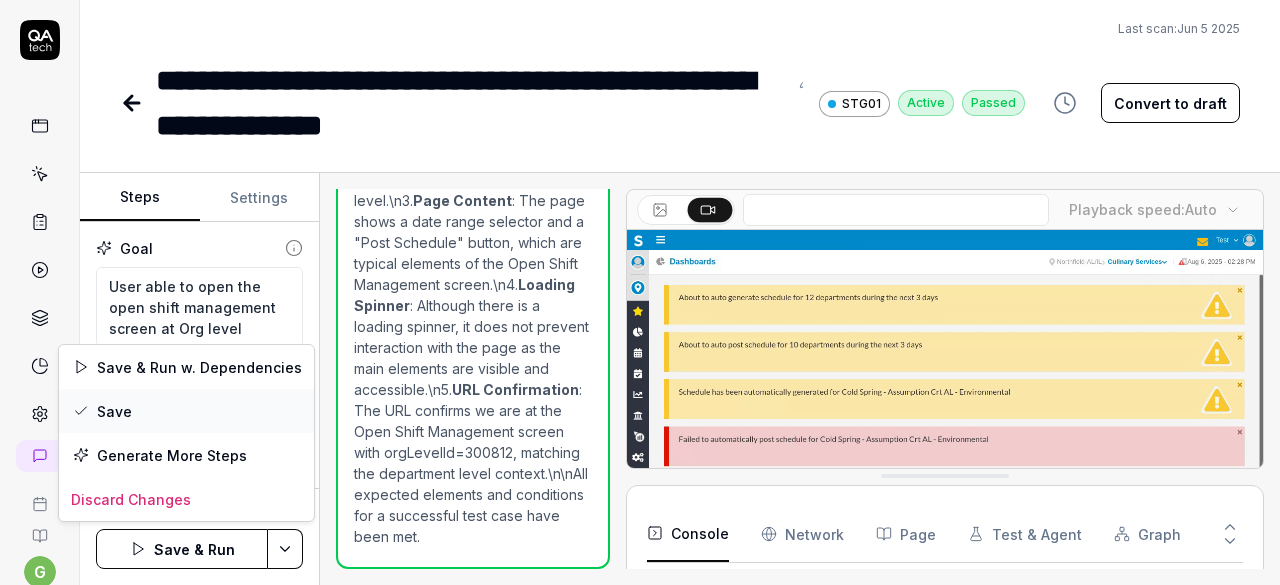 click on "Save" at bounding box center (186, 411) 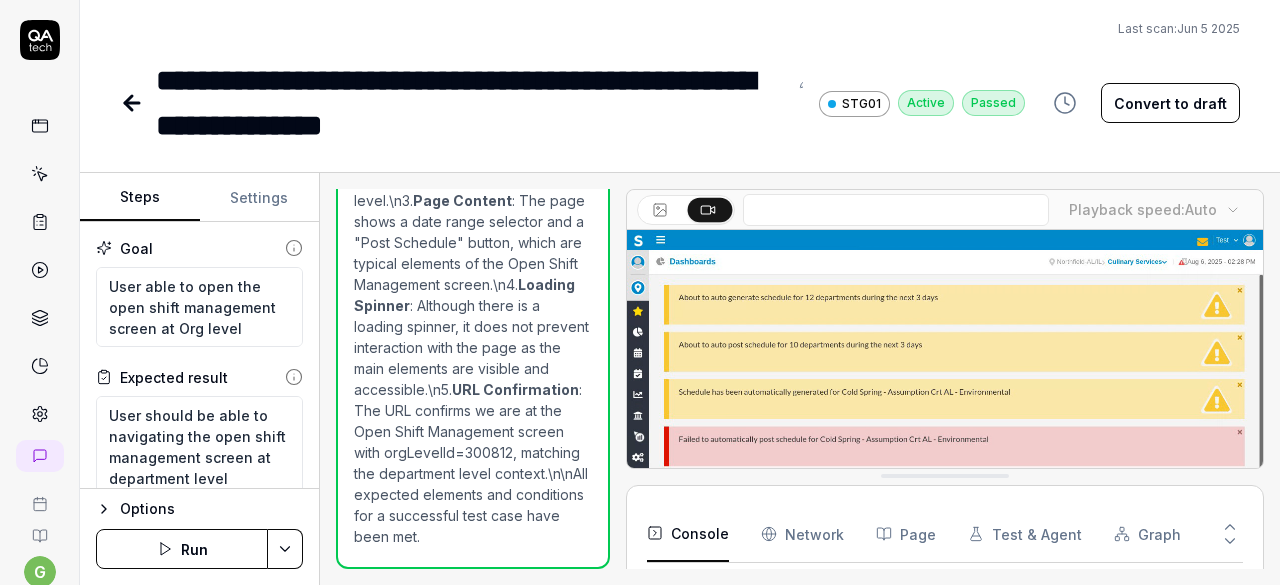 type on "*" 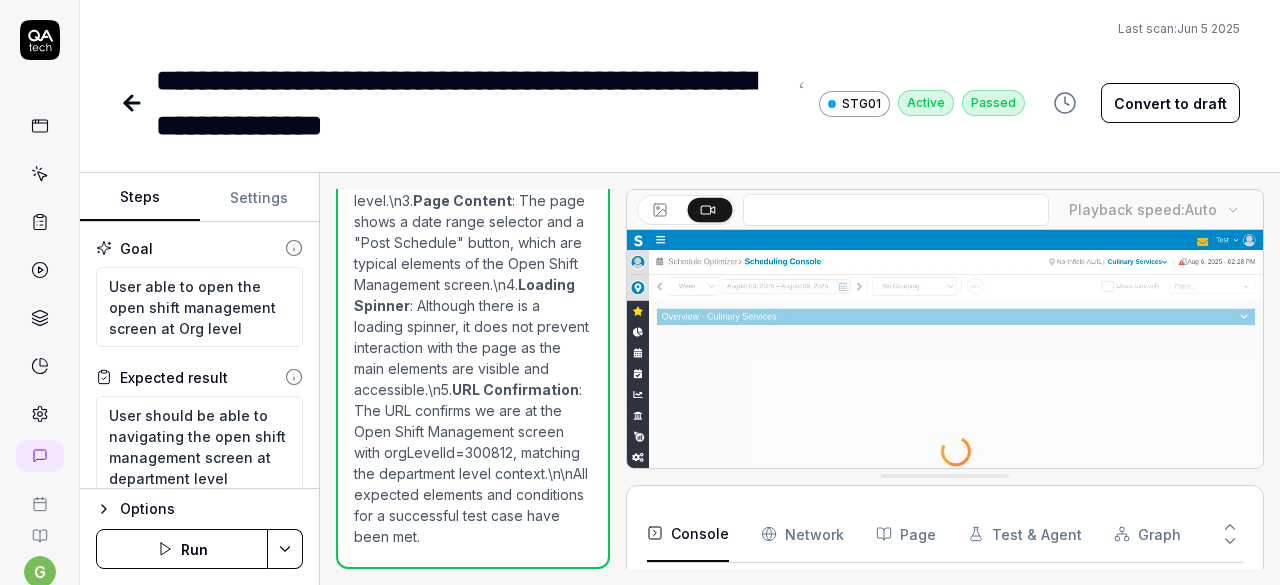 click at bounding box center (134, 103) 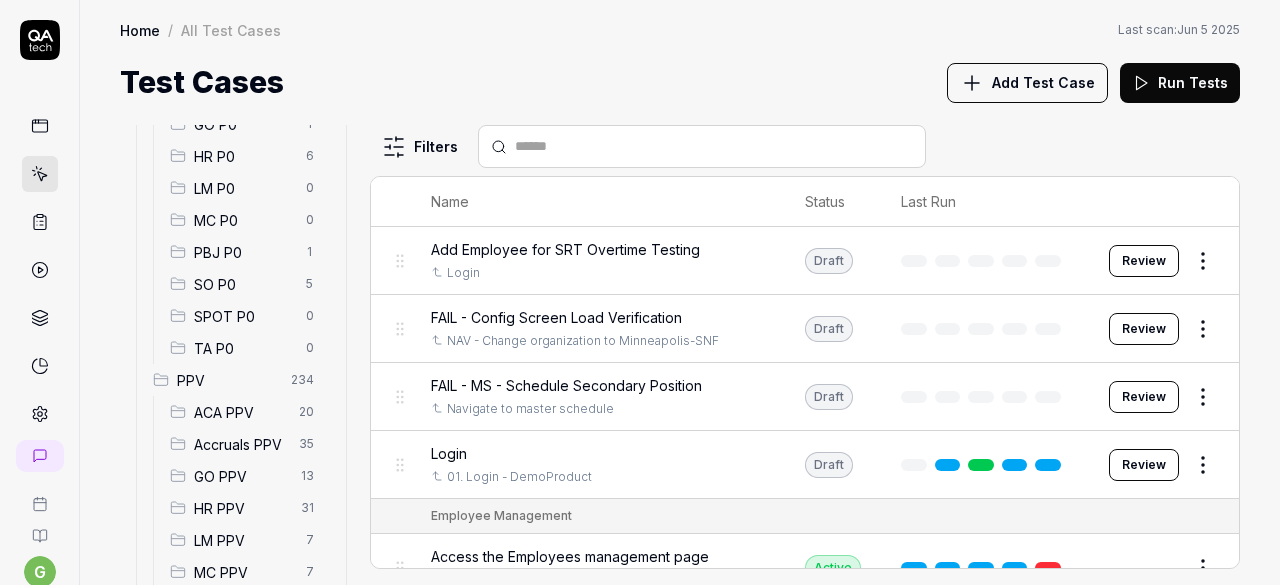 scroll, scrollTop: 315, scrollLeft: 0, axis: vertical 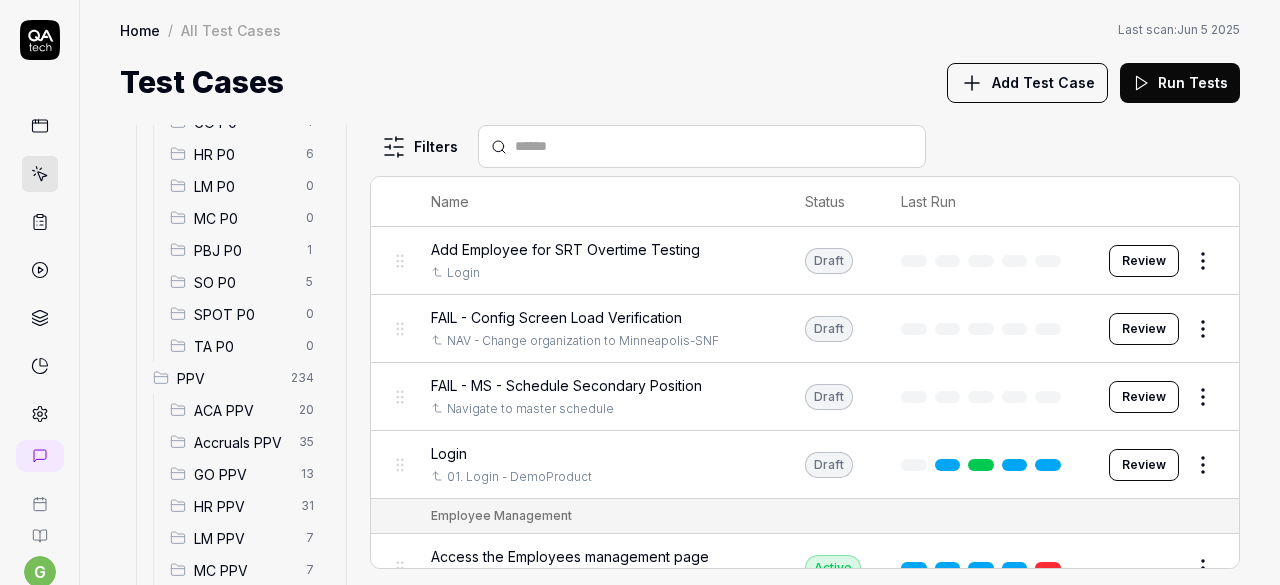 click on "SO P0 5" at bounding box center [246, 282] 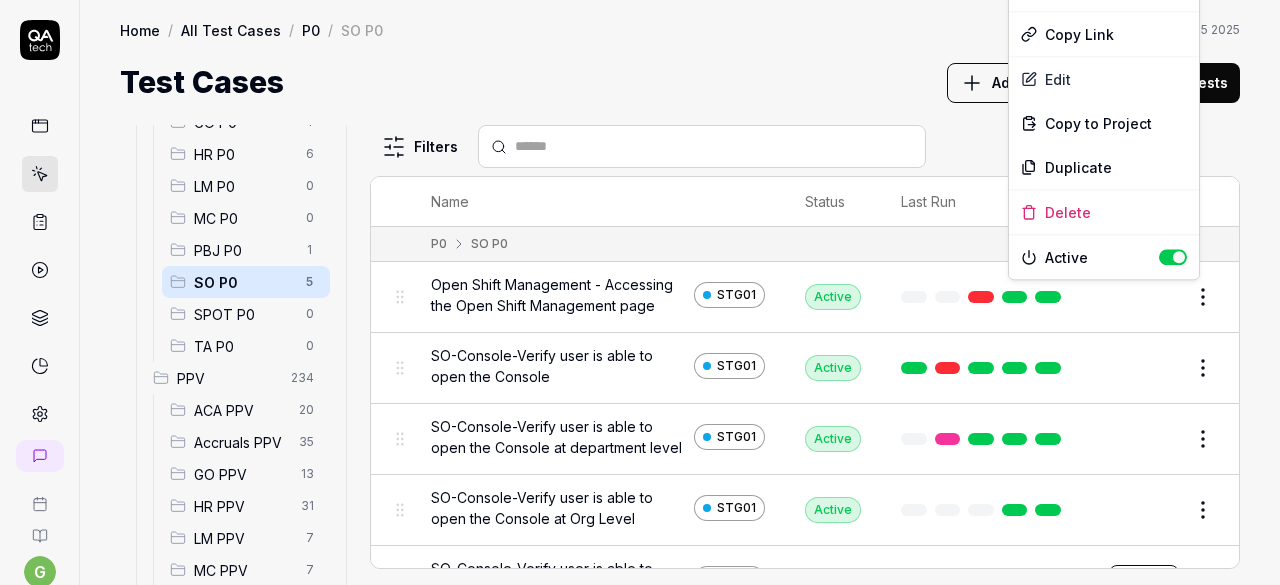 click on "g S Home / All Test Cases / P0 / SO P0 Home / All Test Cases / P0 / SO P0 Last scan: Jun 5 [YEAR] Test Cases Add Test Case Run Tests All Test Cases 298 Employee Management 10 Login 7 Logout 1 Master Schedule 9 Navigation 3 P0 13 ACA P0 0 Accruals P0 0 GO P0 1 HR P0 6 LM P0 0 MC P0 0 PBJ P0 1 SO P0 5 SPOT P0 0 TA P0 0 PPV 234 ACA PPV 20 Accruals PPV 35 GO PPV 13 HR PPV 31 LM PPV 7 MC PPV 7 PBJ PPV 22 SO PPV 56 Spotlight PPV 3 TA PPV 40 Reporting 3 Schedule Optimizer 1 Screen Loads 7 Time & Attendance 6 Filters Name Status Last Run P0 SO P0 Open Shift Management - Accessing the Open Shift Management page STG01 Active Edit SO-Console-Verify user is able to open the Console STG01 Active Edit SO-Console-Verify user is able to open the Console at department level STG01 Active Edit SO-Console-Verify user is able to open the Console at Org Level STG01 Active Edit SO-Console-Verify user is able to open the Console Expand all STG01 Draft Review
* Options Run Test Copy Link Edit Copy to Project Duplicate Delete" at bounding box center (640, 292) 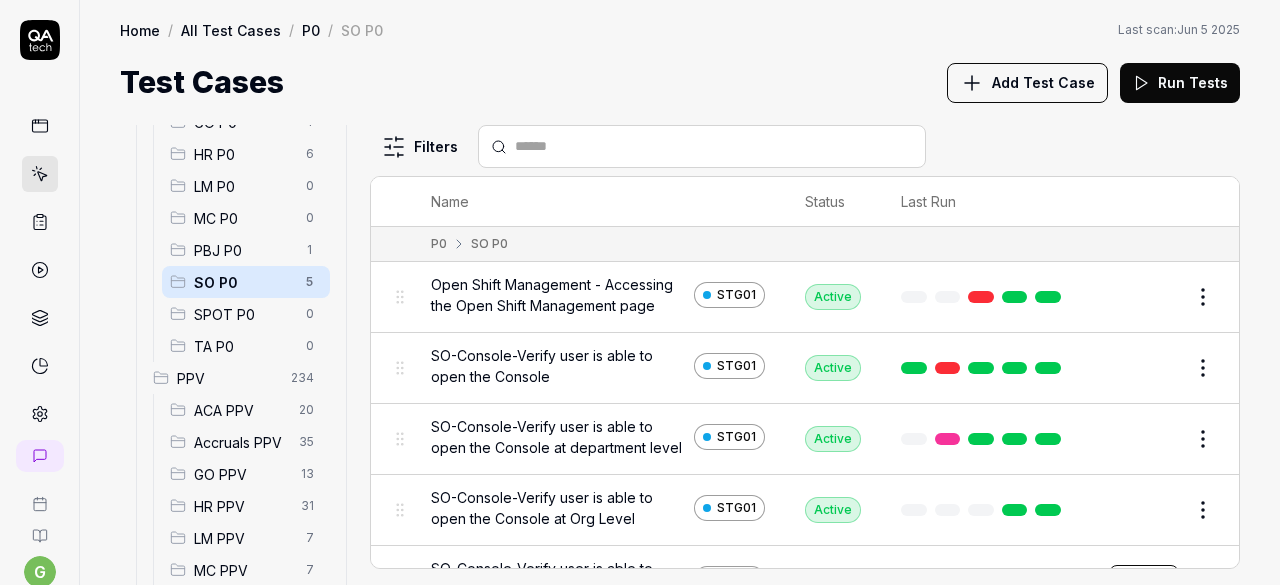 click on "g S Home / All Test Cases / P0 / SO P0 Home / All Test Cases / P0 / SO P0 Last scan: Jun 5 [YEAR] Test Cases Add Test Case Run Tests All Test Cases 298 Employee Management 10 Login 7 Logout 1 Master Schedule 9 Navigation 3 P0 13 ACA P0 0 Accruals P0 0 GO P0 1 HR P0 6 LM P0 0 MC P0 0 PBJ P0 1 SO P0 5 SPOT P0 0 TA P0 0 PPV 234 ACA PPV 20 Accruals PPV 35 GO PPV 13 HR PPV 31 LM PPV 7 MC PPV 7 PBJ PPV 22 SO PPV 56 Spotlight PPV 3 TA PPV 40 Reporting 3 Schedule Optimizer 1 Screen Loads 7 Time & Attendance 6 Filters Name Status Last Run Add Employee for SRT Overtime Testing Login Draft Review FAIL - Config Screen Load Verification NAV - Change organization to Minneapolis-SNF Draft Review FAIL - MS - Schedule Secondary Position Navigate to master schedule Draft Review Login 01. Login - DemoProduct Draft Review Employee Management Access the Employees management page Login Active Edit Add Employee NAV - Change organization to Minneapolis-SNF Active Edit Create a certification entry with required details for an employee Login Active Edit Create a documented warning for an employee record Login Active Edit Active Edit Login Active Edit Active Edit P0" at bounding box center [640, 292] 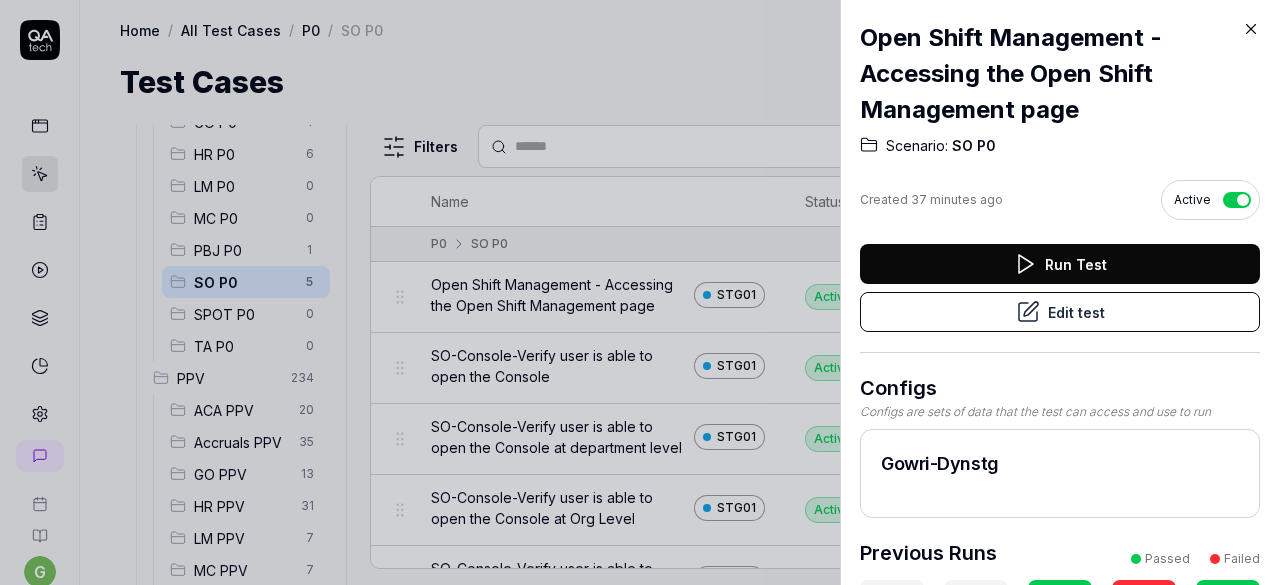 click on "Run Test" at bounding box center [1060, 264] 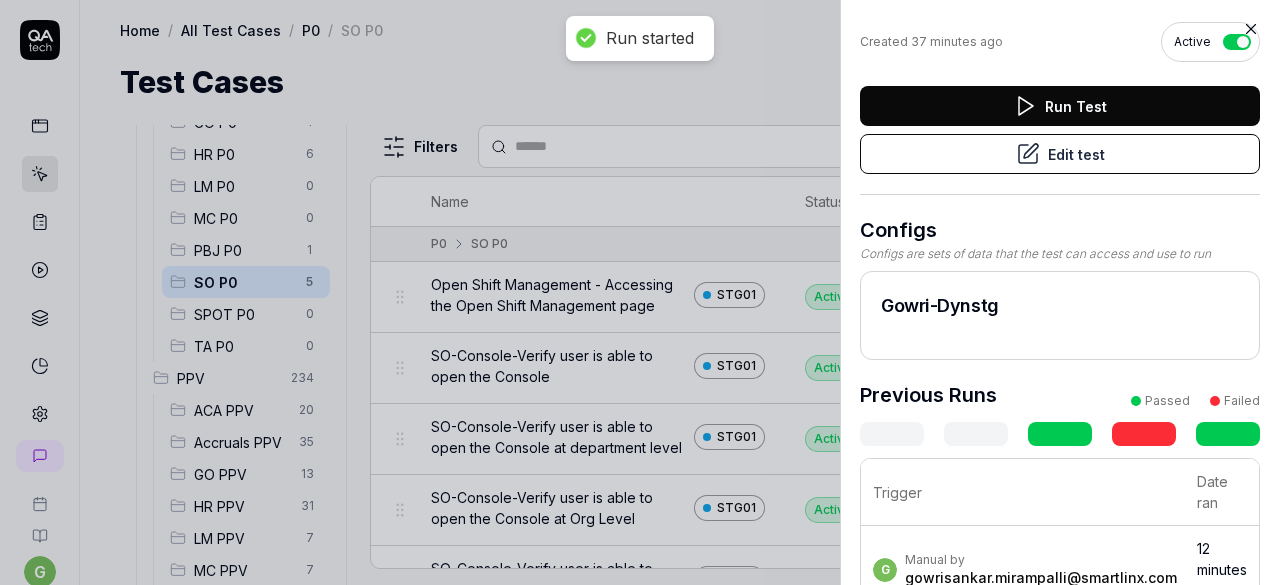 scroll, scrollTop: 167, scrollLeft: 0, axis: vertical 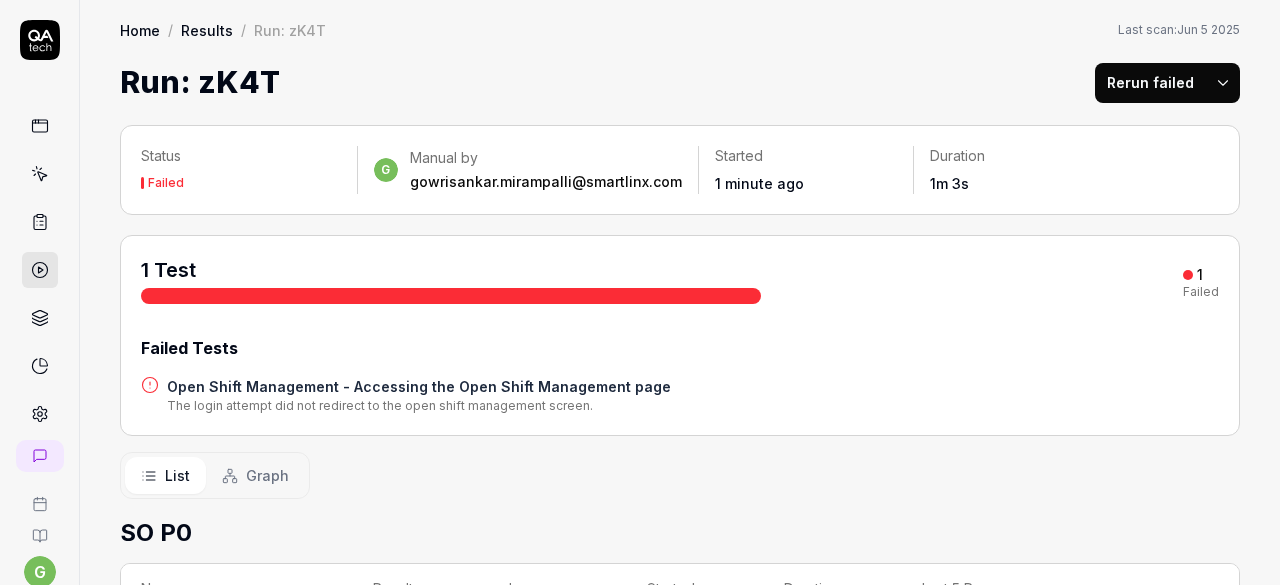 click on "Rerun failed" at bounding box center (1150, 83) 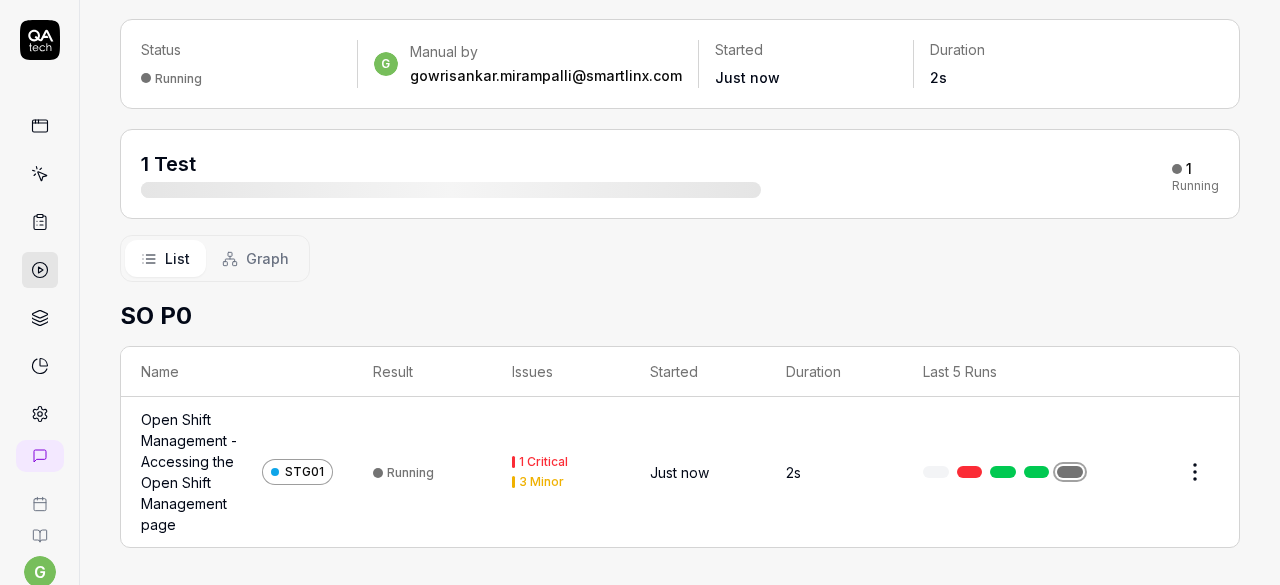 scroll, scrollTop: 0, scrollLeft: 0, axis: both 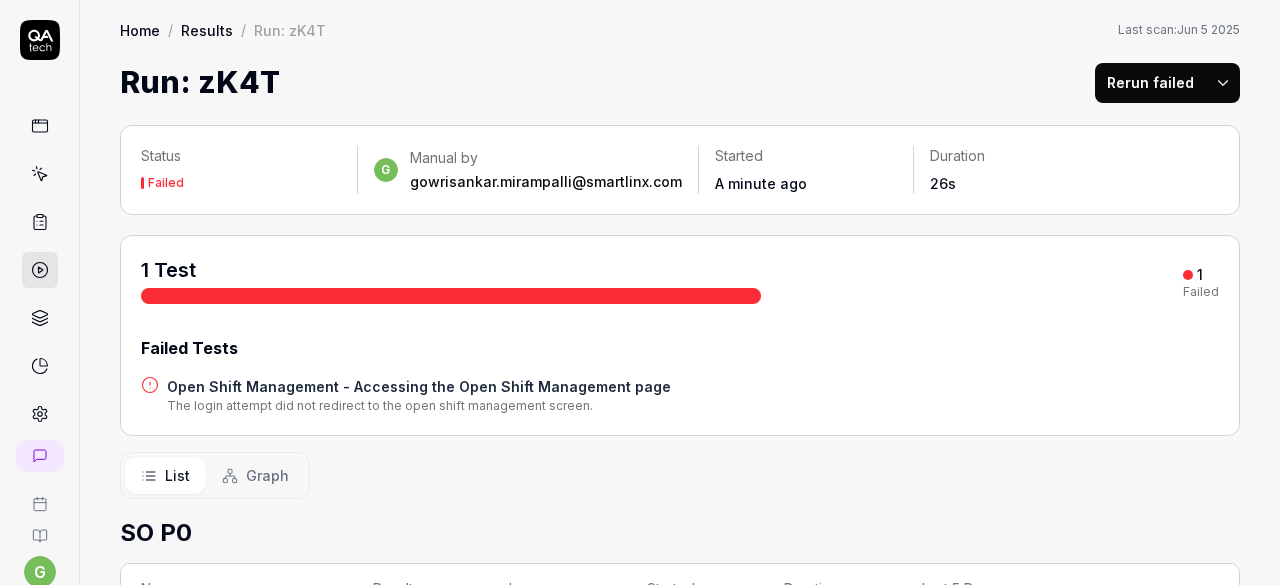 click on "Rerun failed" at bounding box center [1150, 83] 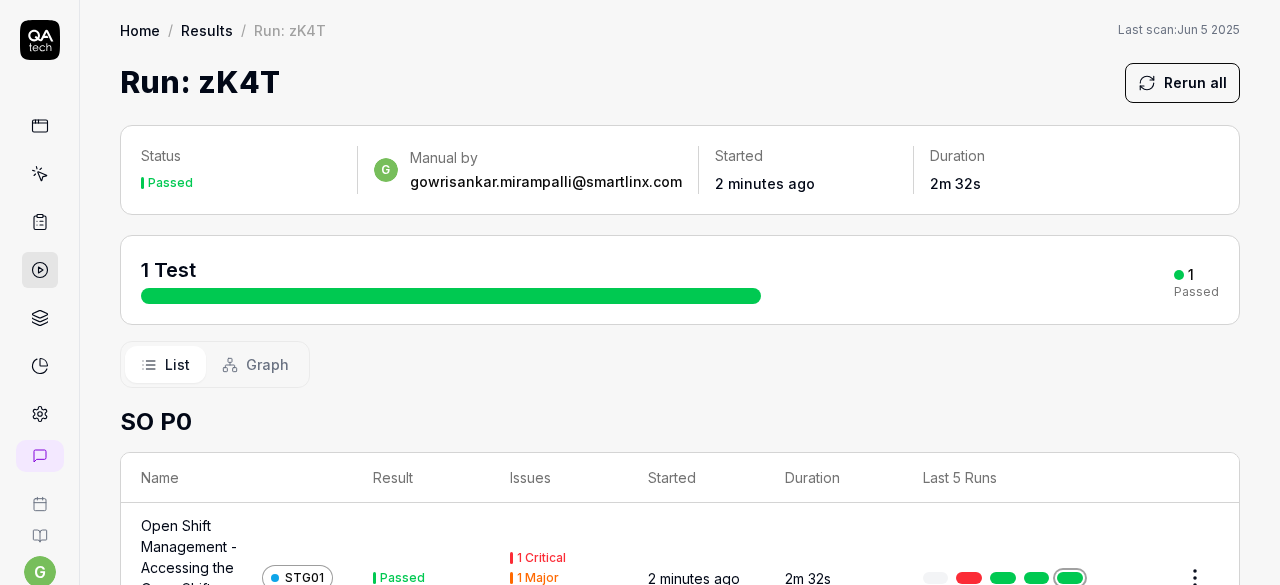 scroll, scrollTop: 106, scrollLeft: 0, axis: vertical 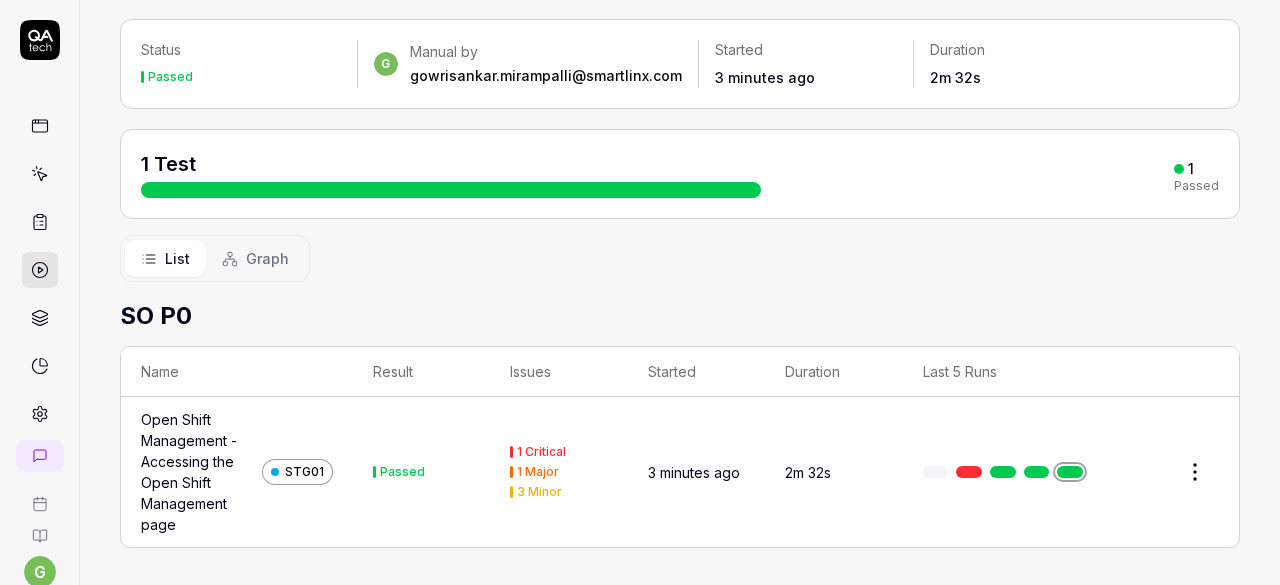 click at bounding box center (1070, 472) 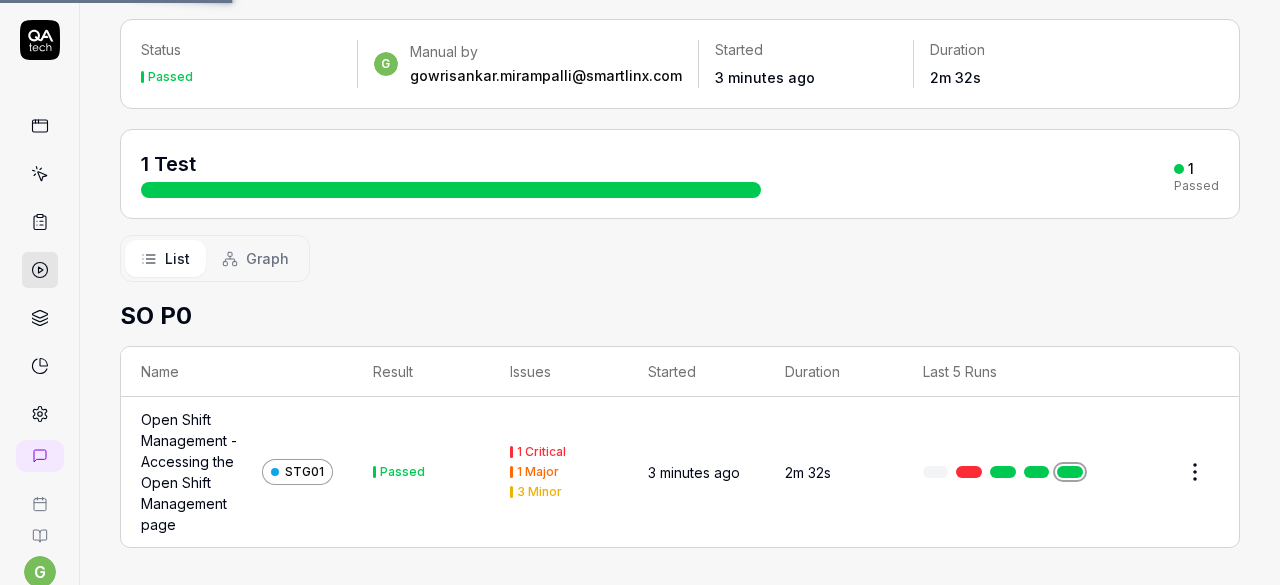 scroll, scrollTop: 0, scrollLeft: 0, axis: both 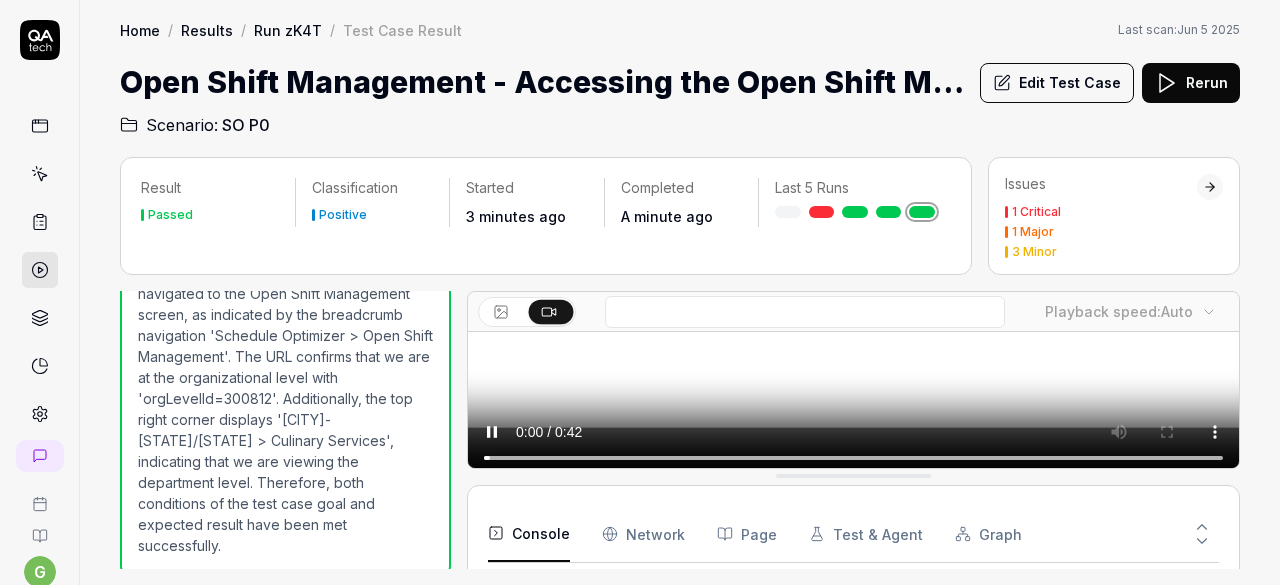 type 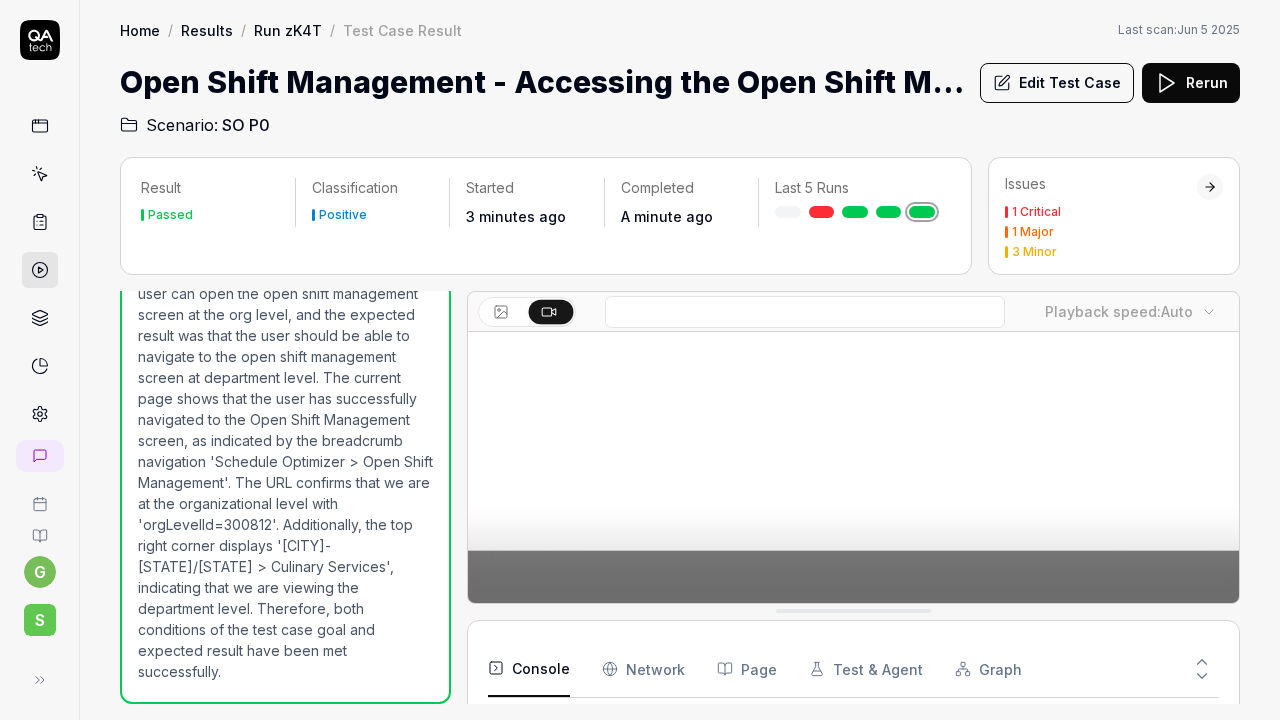 scroll, scrollTop: 0, scrollLeft: 0, axis: both 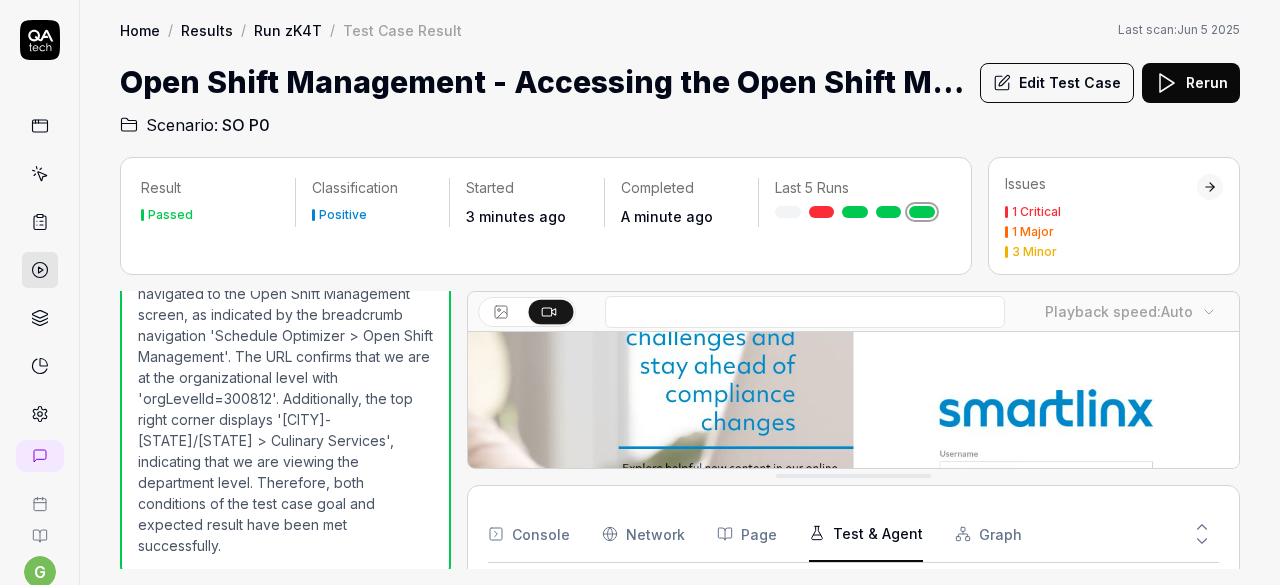 click on "Test & Agent" at bounding box center [866, 534] 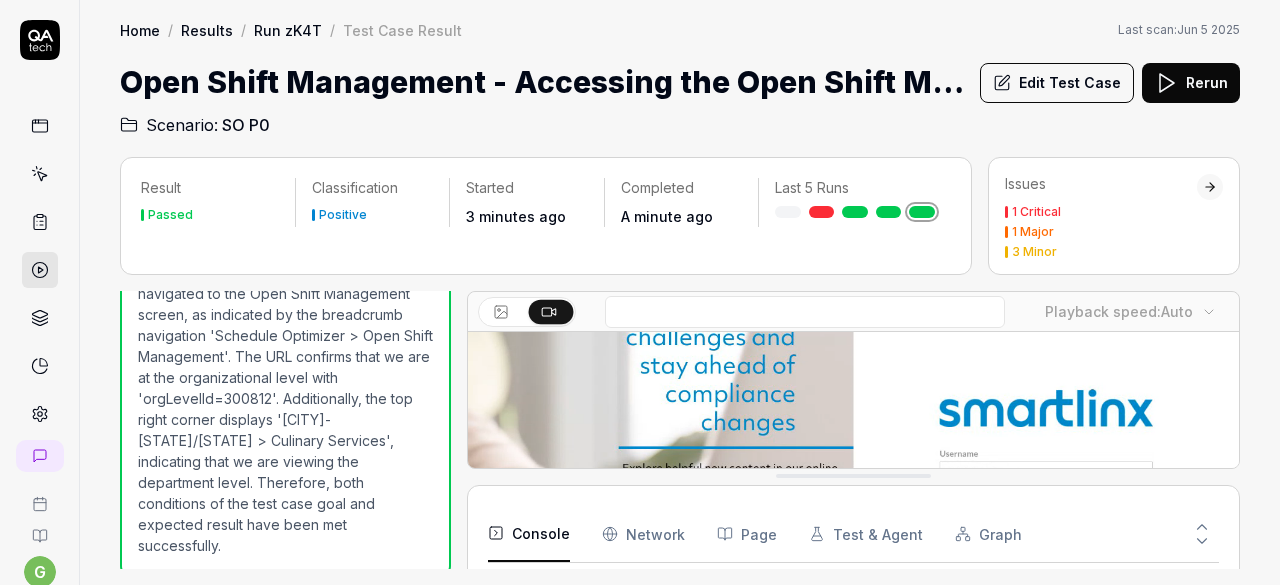 click on "Console" at bounding box center (529, 534) 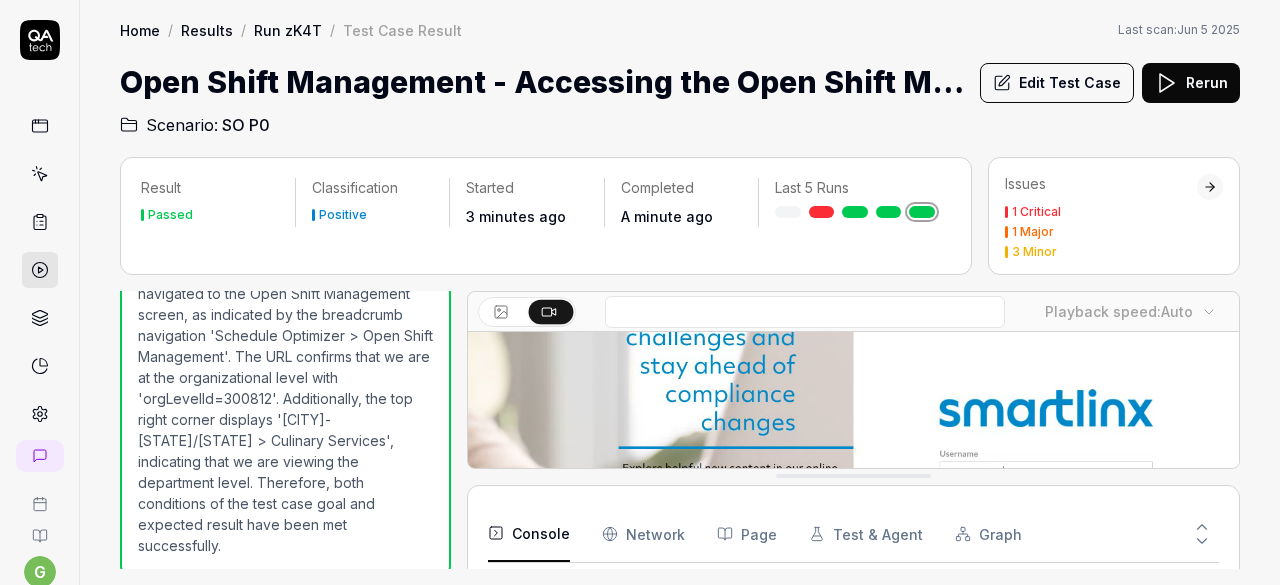 scroll, scrollTop: 308, scrollLeft: 0, axis: vertical 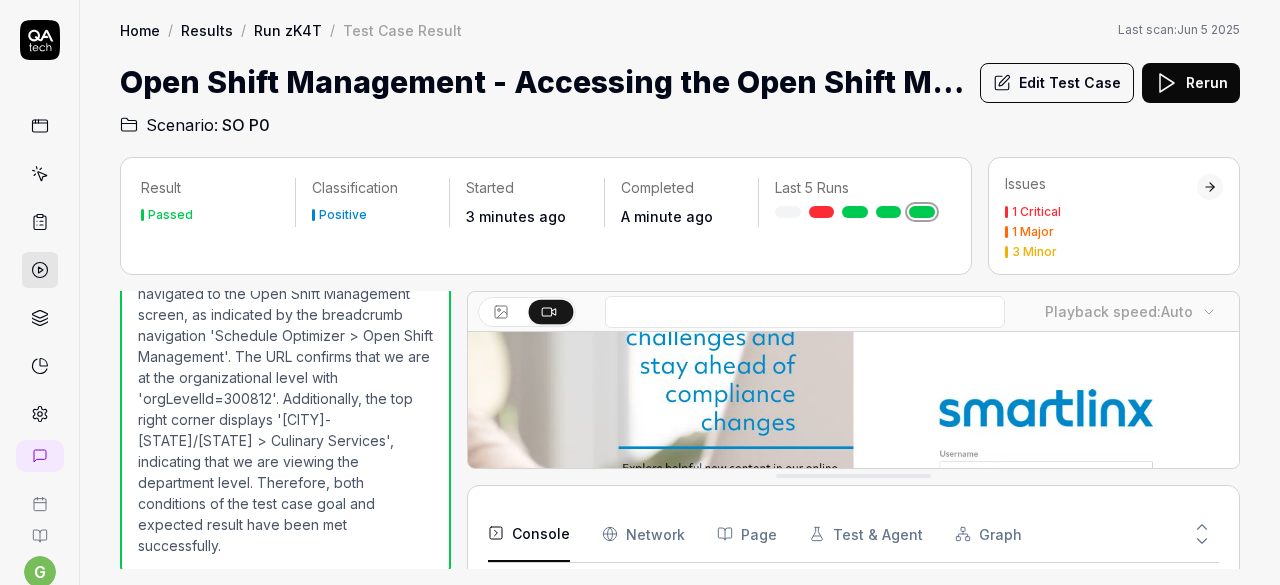 drag, startPoint x: 822, startPoint y: 479, endPoint x: 785, endPoint y: 541, distance: 72.20111 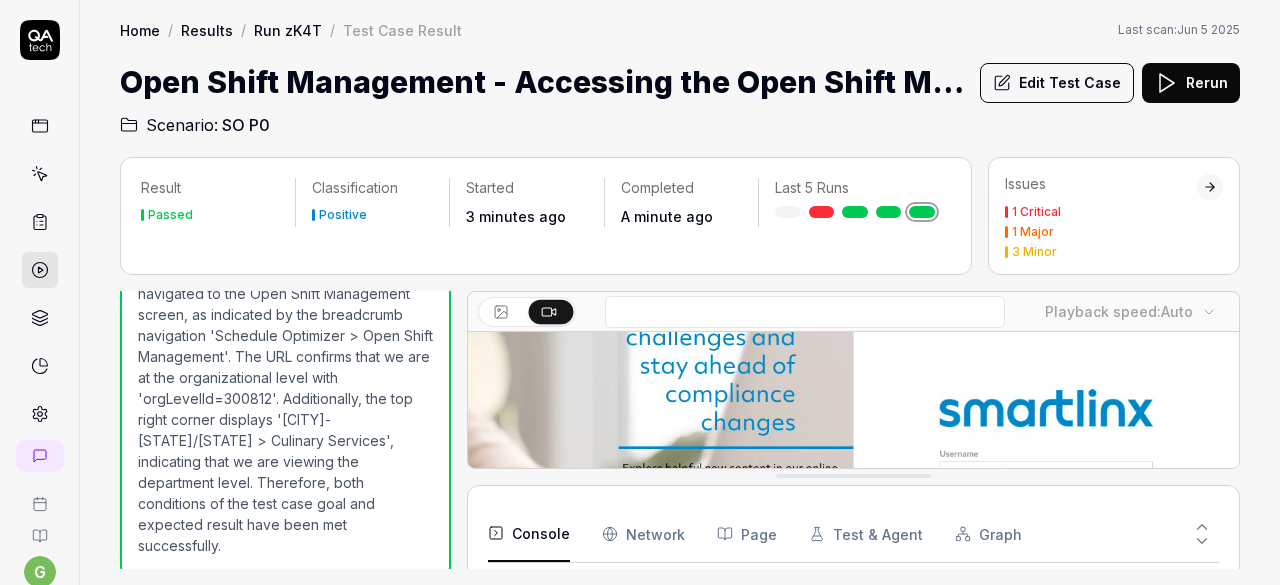 click 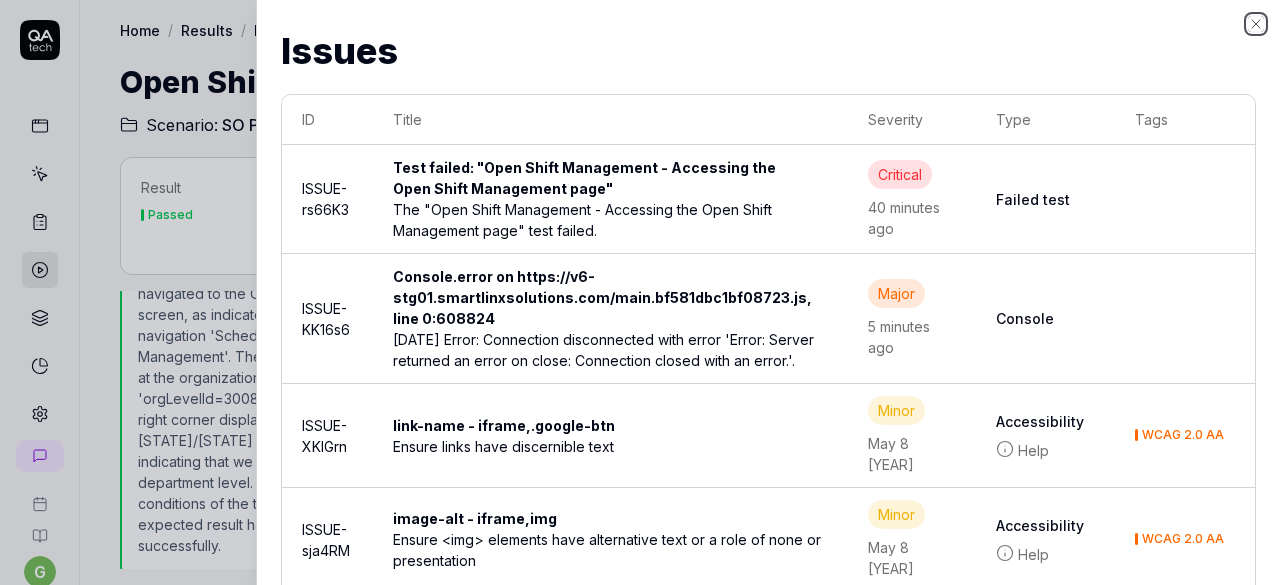 click 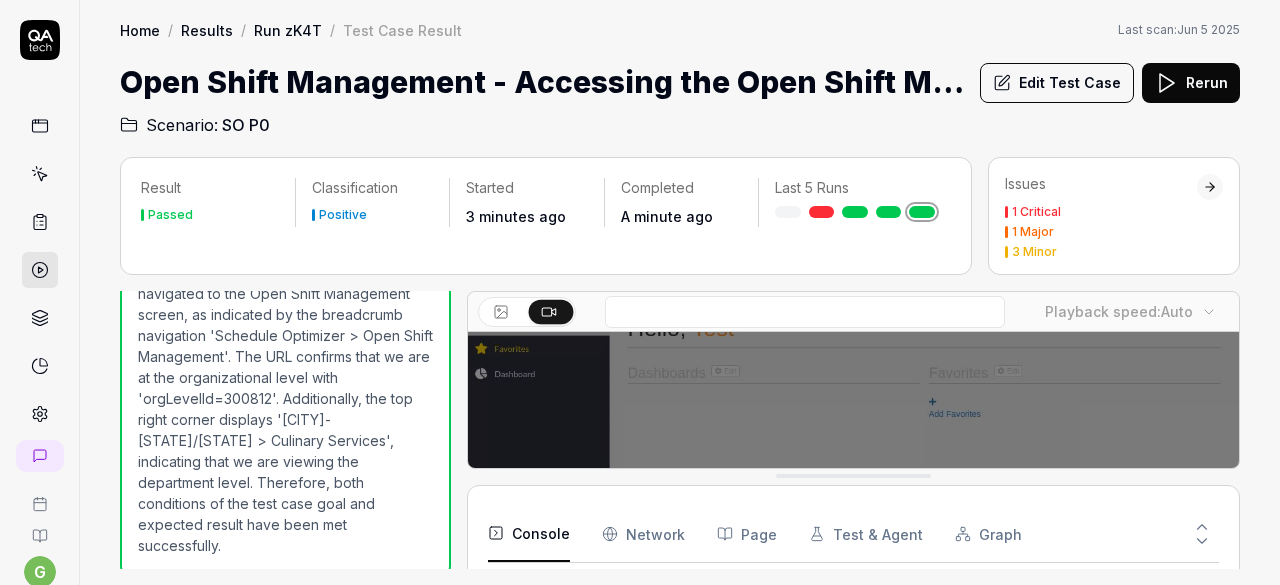click 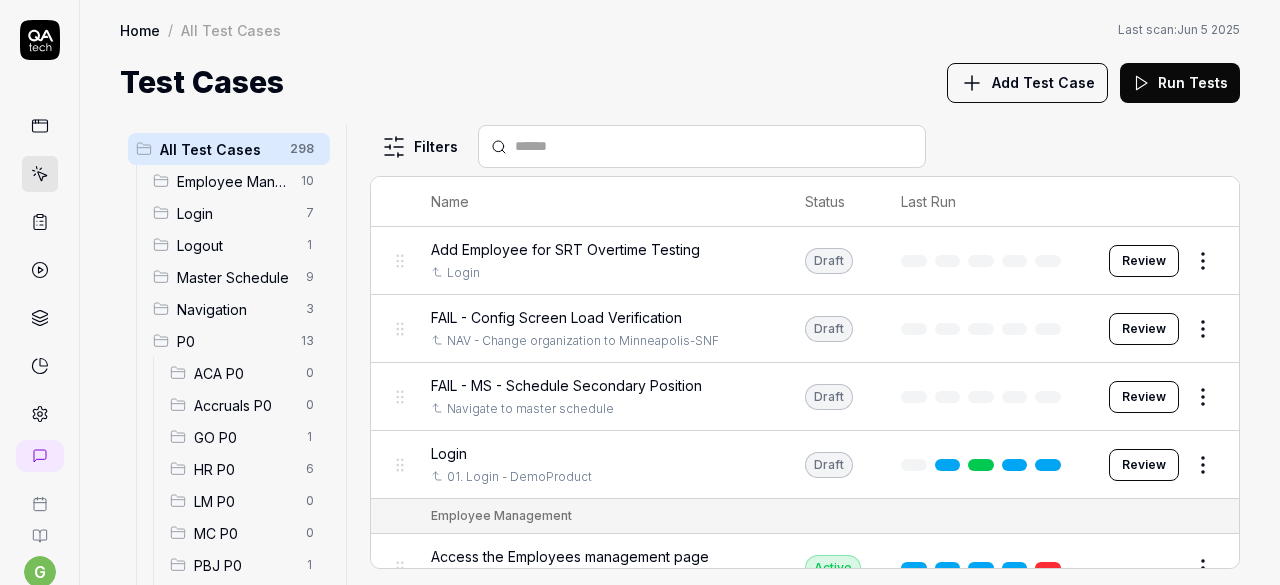 click on "All Test Cases 298 Employee Management 10 Login 7 Logout 1 Master Schedule 9 Navigation 3 P0 13 ACA P0 0 Accruals P0 0 GO P0 1 HR P0 6 LM P0 0 MC P0 0 PBJ P0 1 SO P0 5 SPOT P0 0 TA P0 0 PPV 234 ACA PPV 20 Accruals PPV 35 GO PPV 13 HR PPV 31 LM PPV 7 MC PPV 7 PBJ PPV 22 SO PPV 56 Spotlight PPV 3 TA PPV 40 Reporting 3 Schedule Optimizer 1 Screen Loads 7 Time & Attendance 6 Filters Name Status Last Run Add Employee for SRT Overtime Testing Login Draft Review FAIL - Config Screen Load Verification NAV - Change organization to Minneapolis-SNF Draft Review FAIL - MS - Schedule Secondary Position Navigate to master schedule Draft Review Login 01. Login - DemoProduct Draft Review Employee Management Access the Employees management page Login Active Edit Add Employee NAV - Change organization to Minneapolis-SNF Active Edit Create a certification entry with required details for an employee Login Active Edit Create a documented warning for an employee record Login Active Edit Active Edit Login Active Edit Active Edit P0" at bounding box center [680, 345] 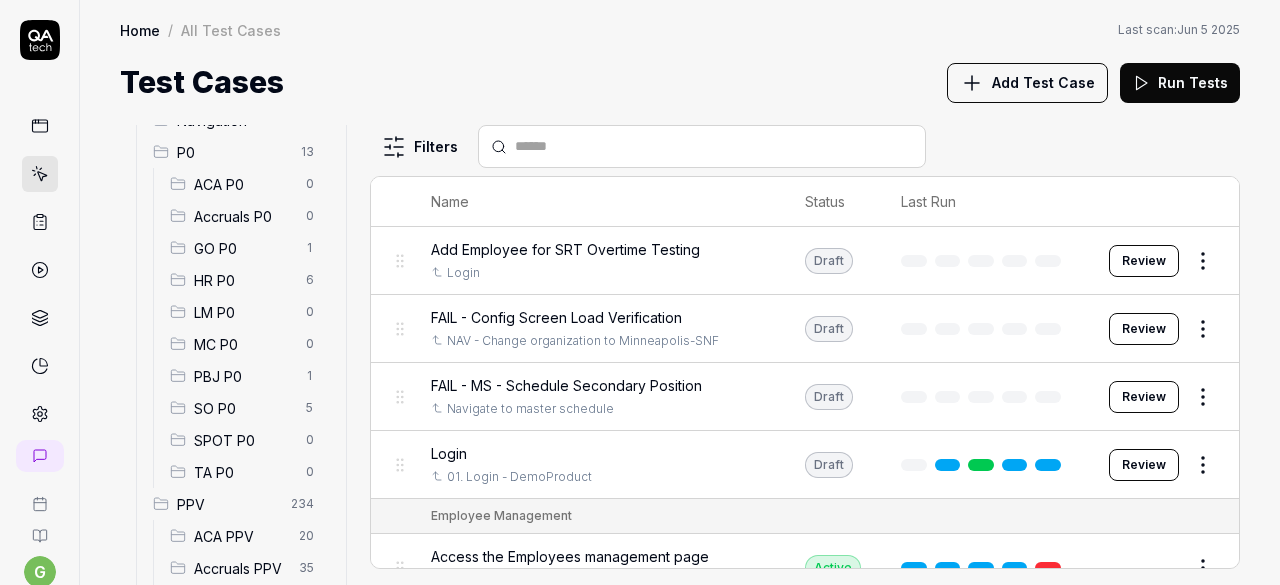 scroll, scrollTop: 203, scrollLeft: 0, axis: vertical 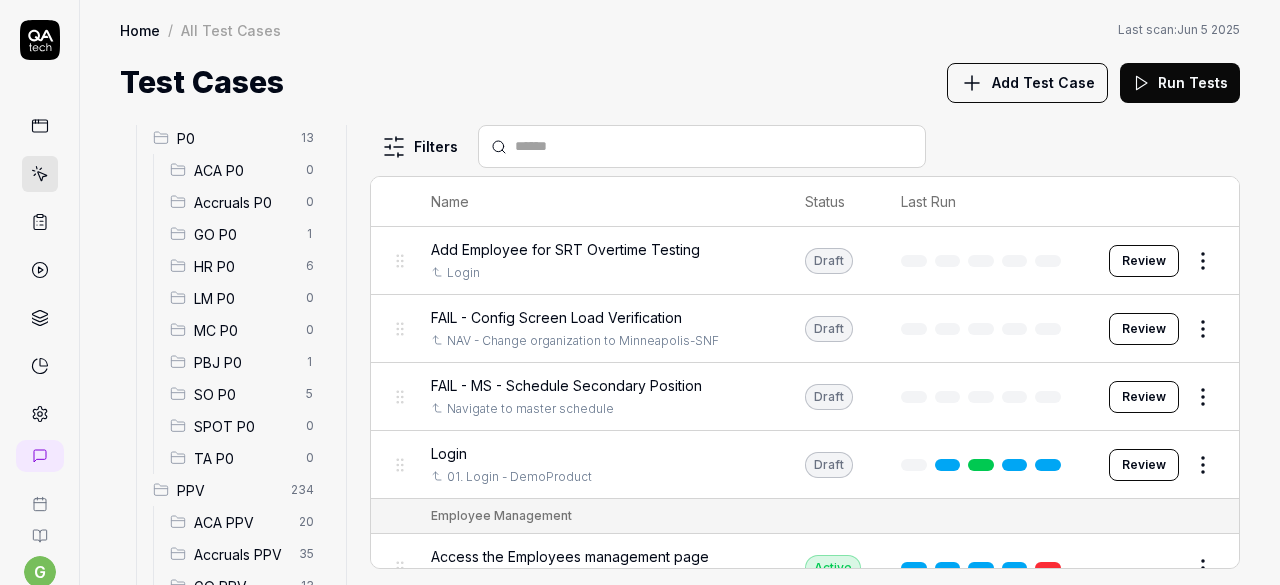 click on "SO P0" at bounding box center [244, 394] 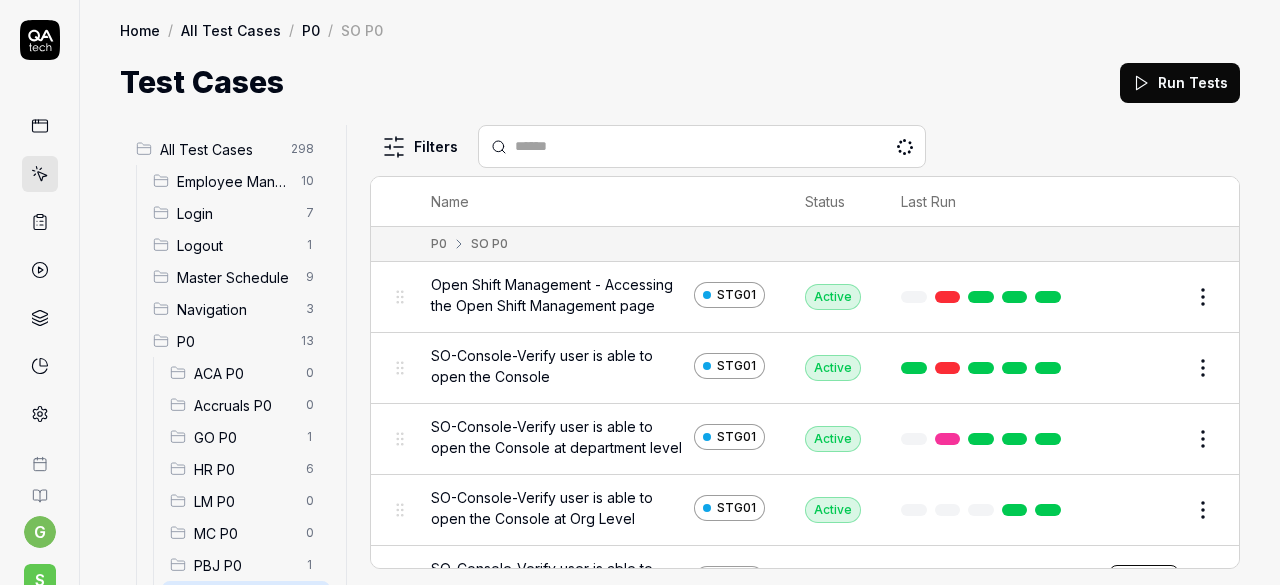 scroll, scrollTop: 0, scrollLeft: 0, axis: both 